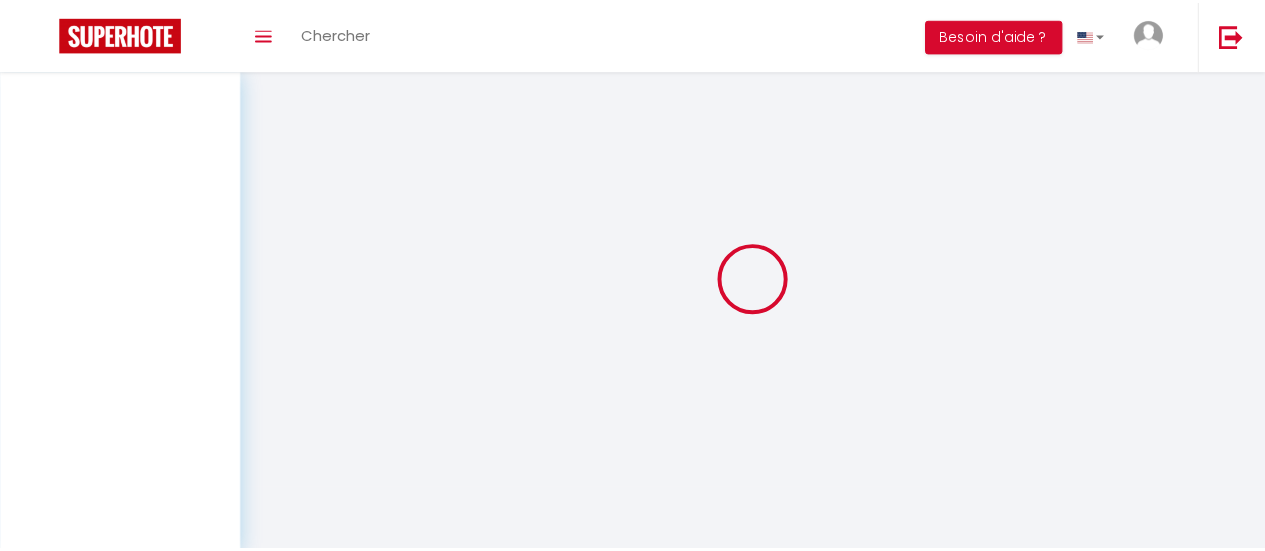 scroll, scrollTop: 0, scrollLeft: 0, axis: both 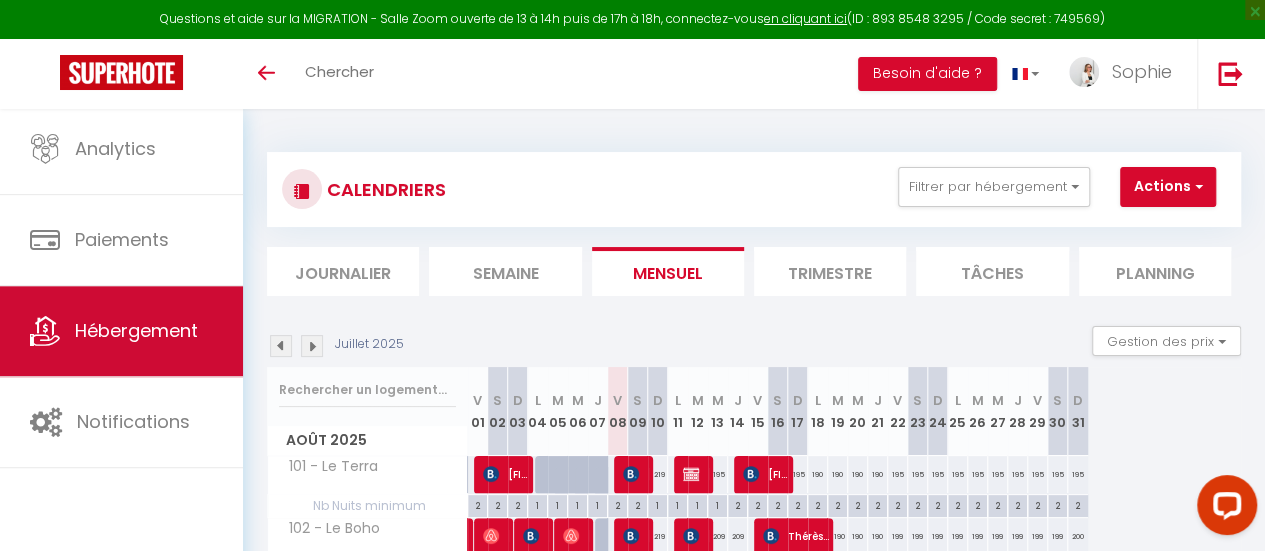 click on "Hébergement" at bounding box center (121, 331) 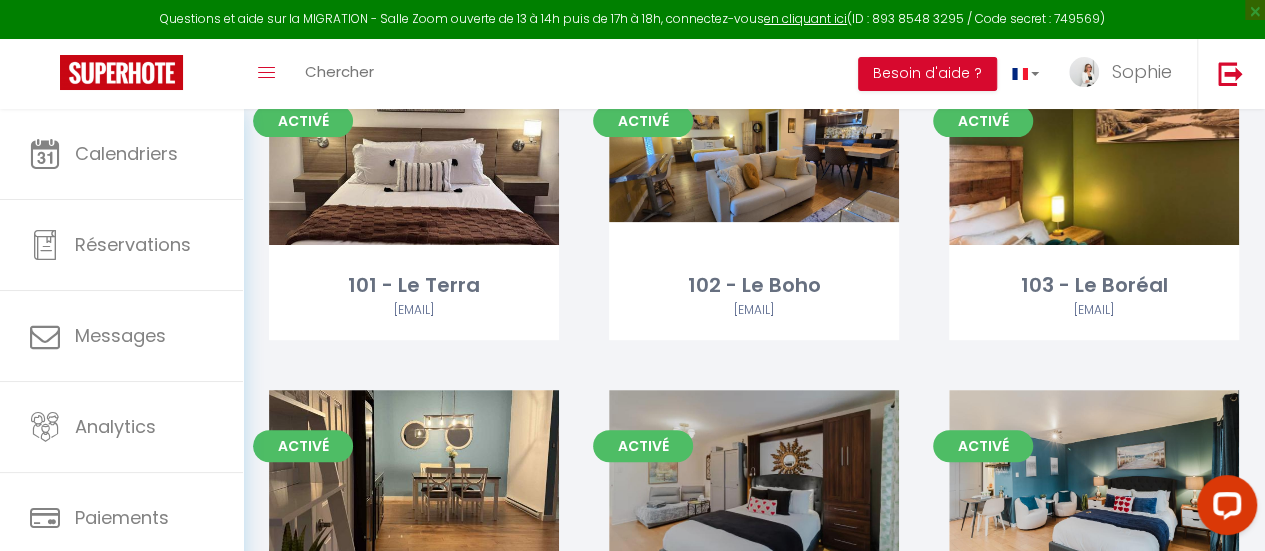 scroll, scrollTop: 200, scrollLeft: 0, axis: vertical 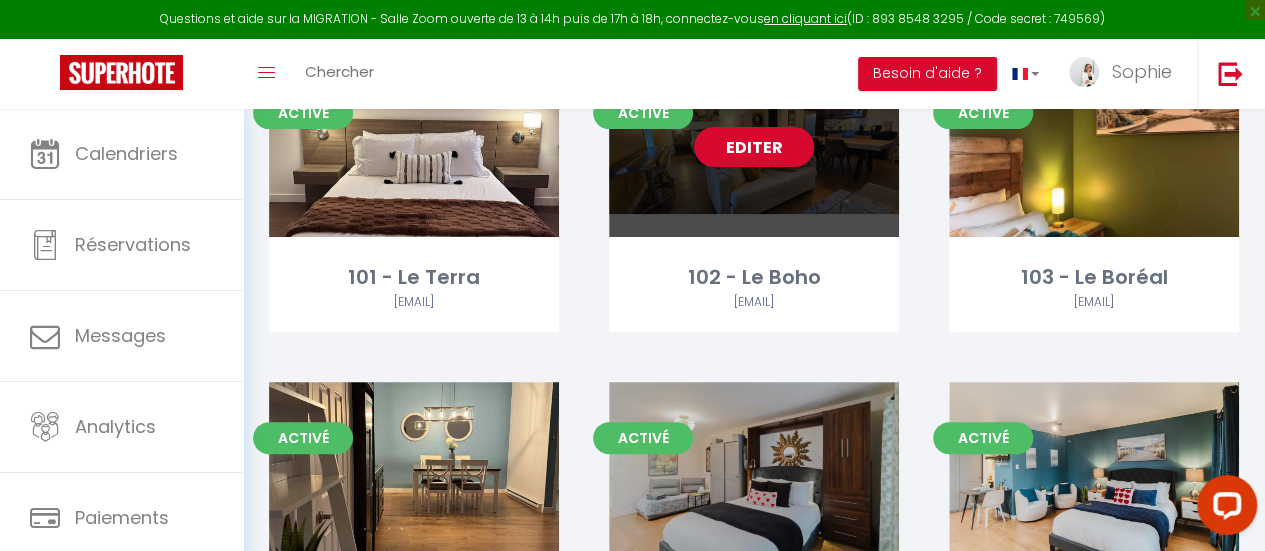 click on "Editer" at bounding box center [754, 147] 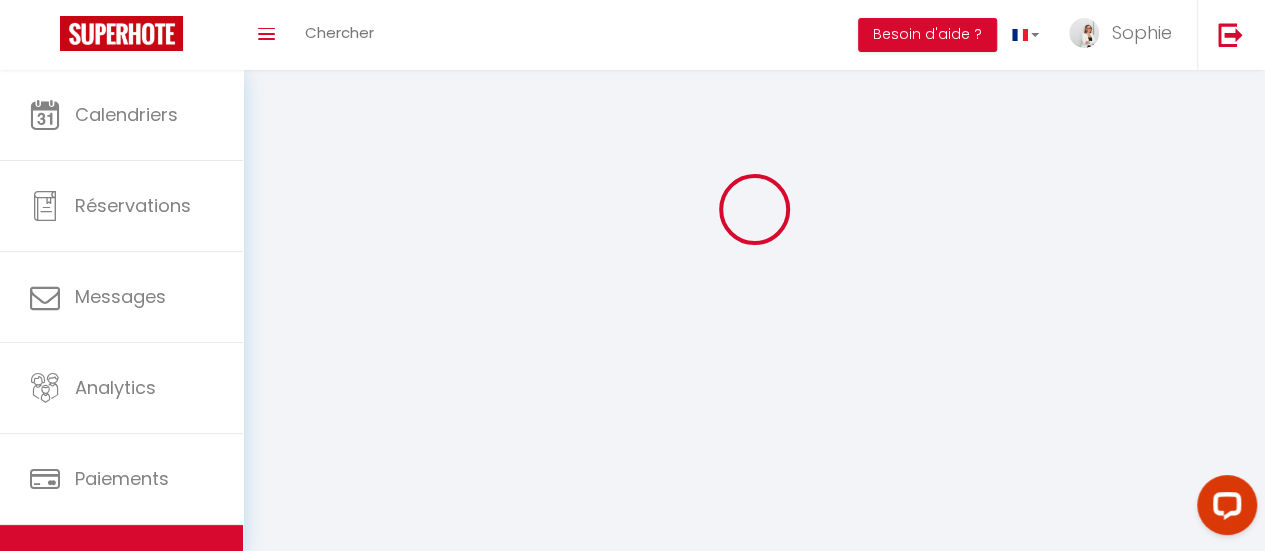 scroll, scrollTop: 0, scrollLeft: 0, axis: both 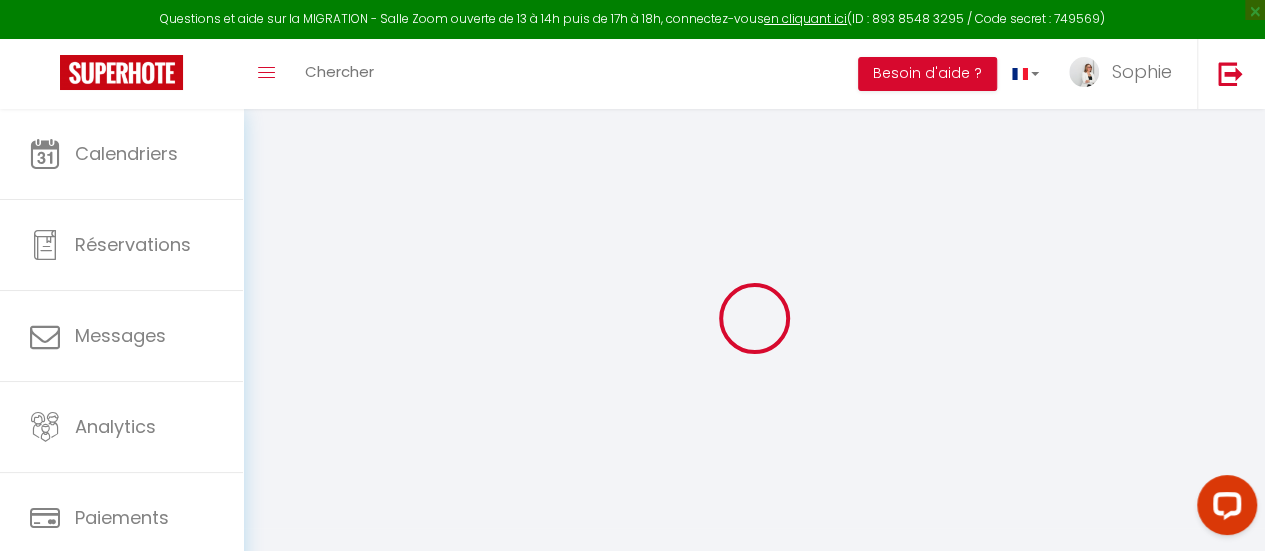 checkbox on "true" 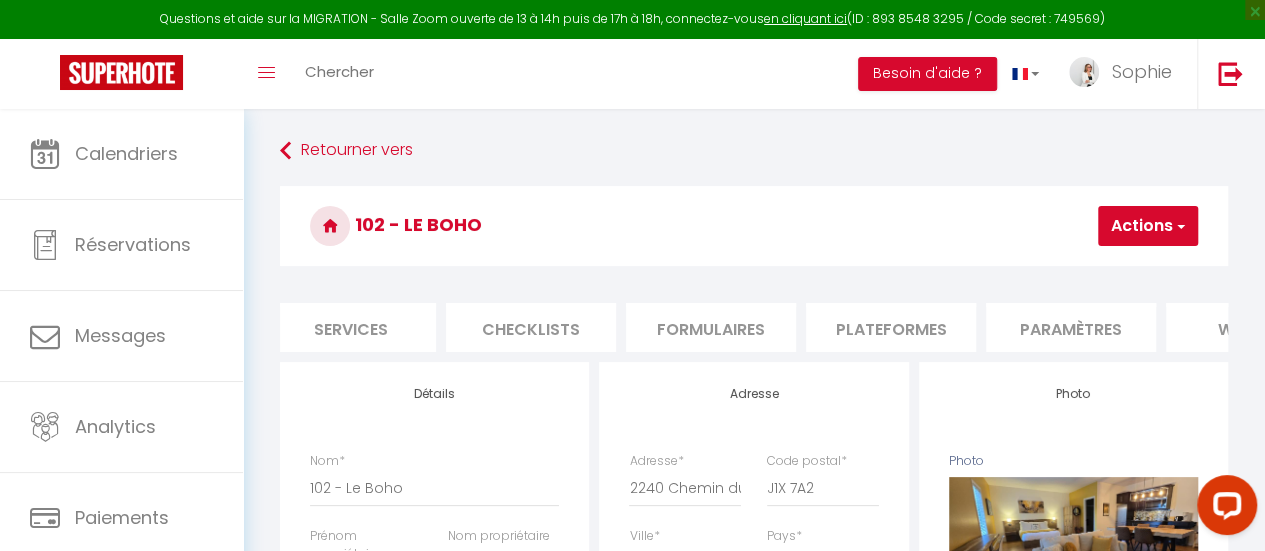 scroll, scrollTop: 0, scrollLeft: 563, axis: horizontal 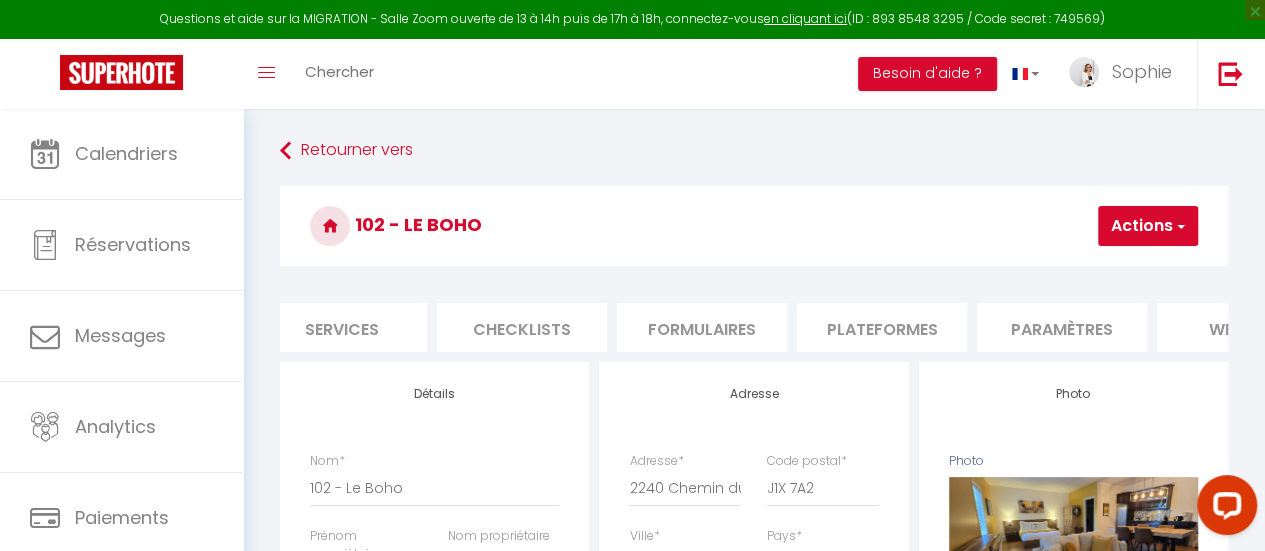 click on "Paramètres" at bounding box center [1062, 327] 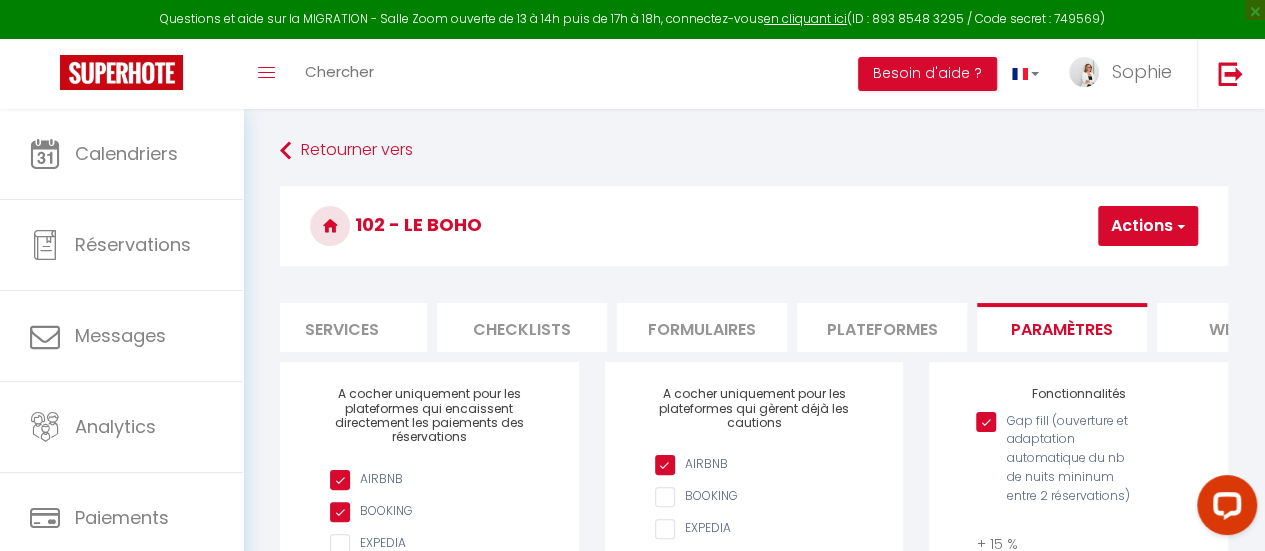click on "Plateformes" at bounding box center [882, 327] 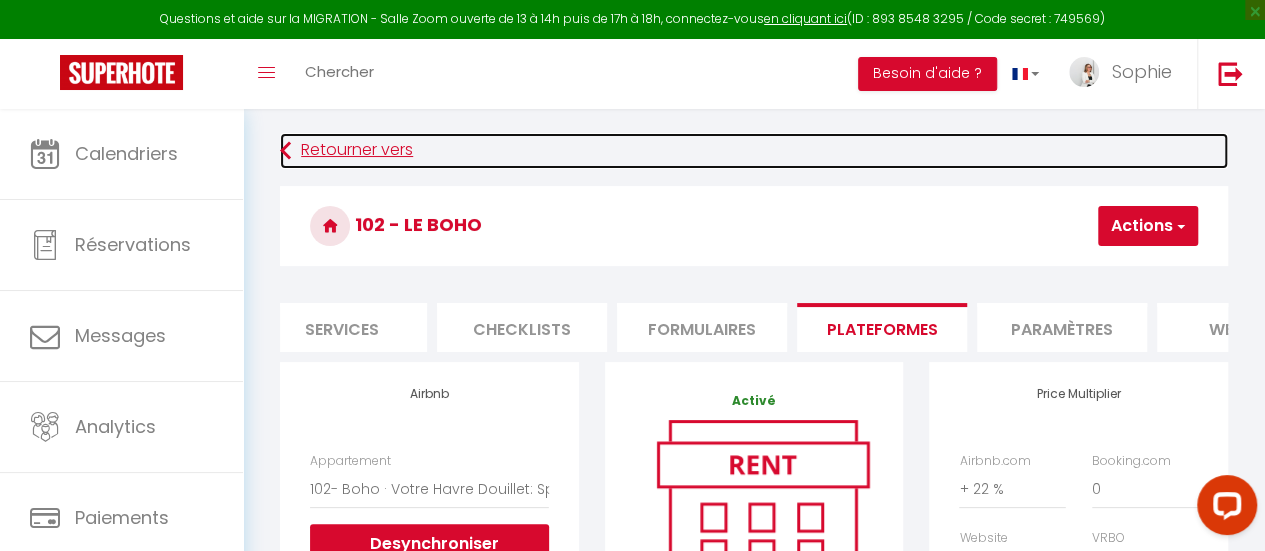 click at bounding box center (285, 151) 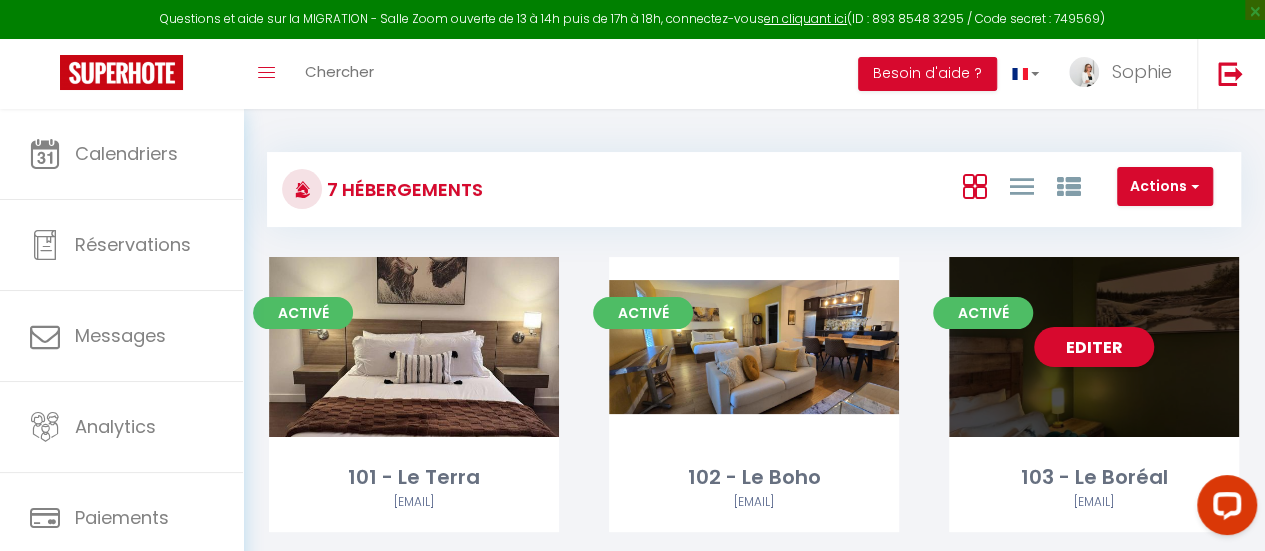 click on "Editer" at bounding box center [1094, 347] 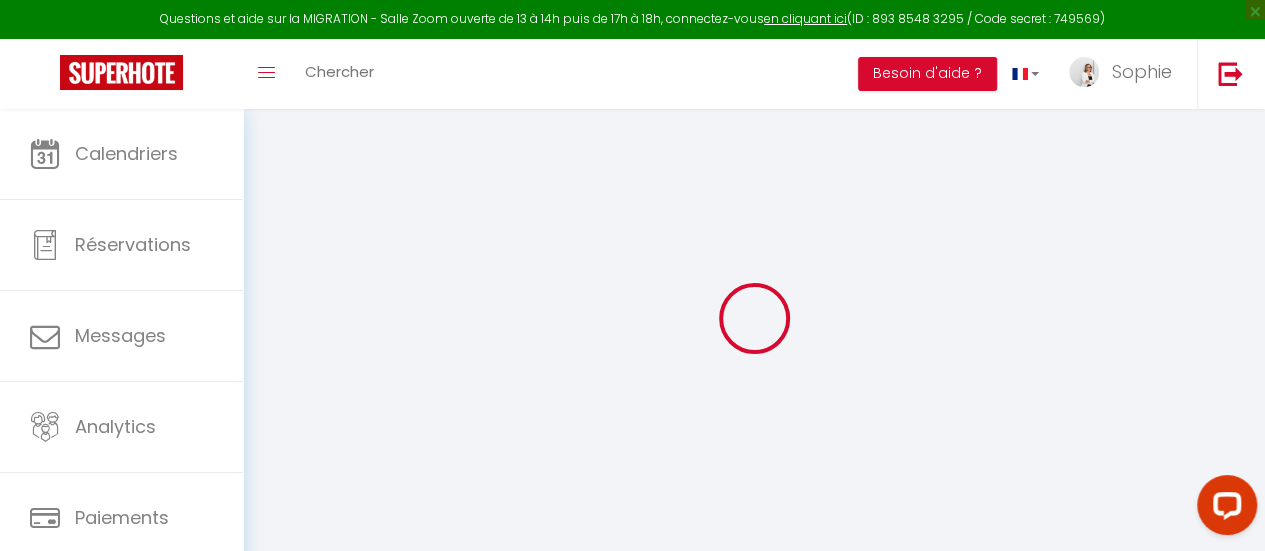 select on "+ 2 %" 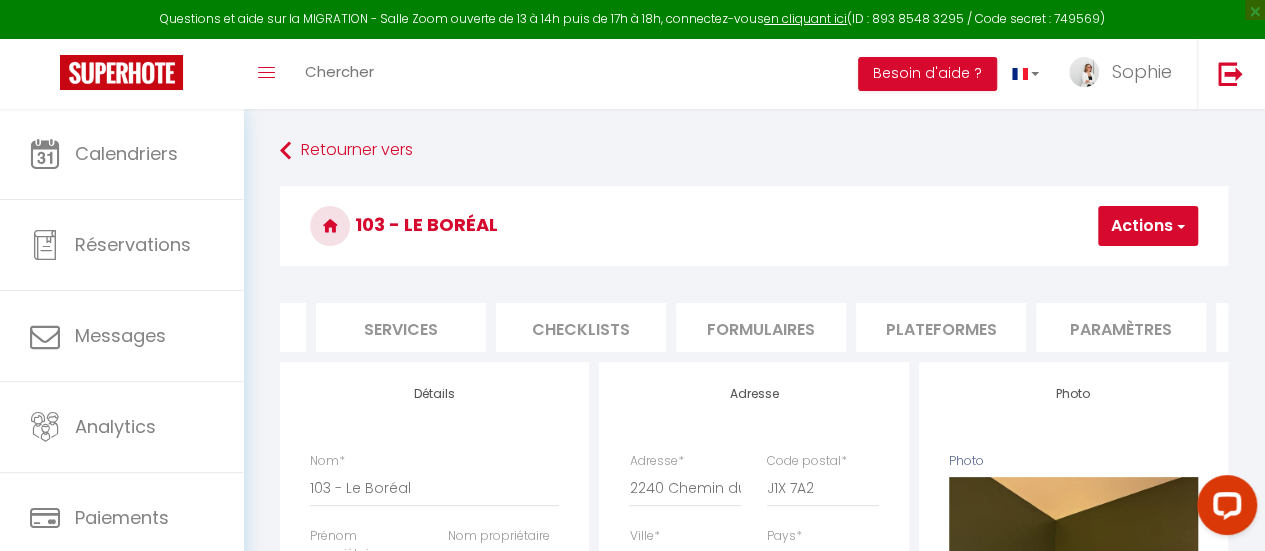scroll, scrollTop: 0, scrollLeft: 522, axis: horizontal 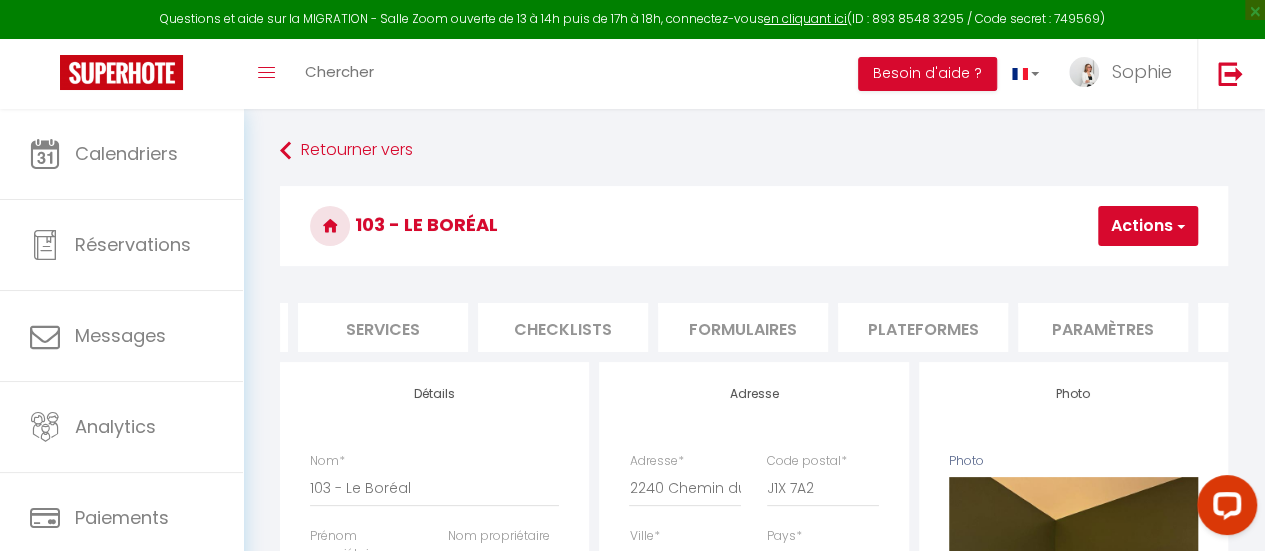 click on "Plateformes" at bounding box center [923, 327] 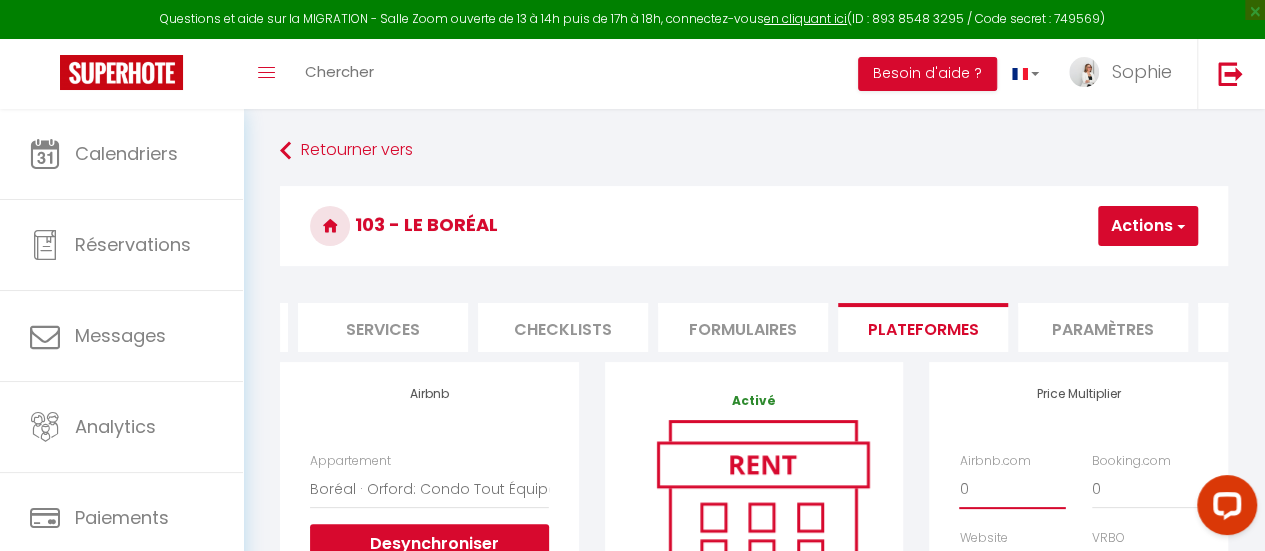 click on "0
+ 1 %
+ 2 %
+ 3 %
+ 4 %
+ 5 %
+ 6 %
+ 7 %
+ 8 %
+ 9 %" at bounding box center [1012, 489] 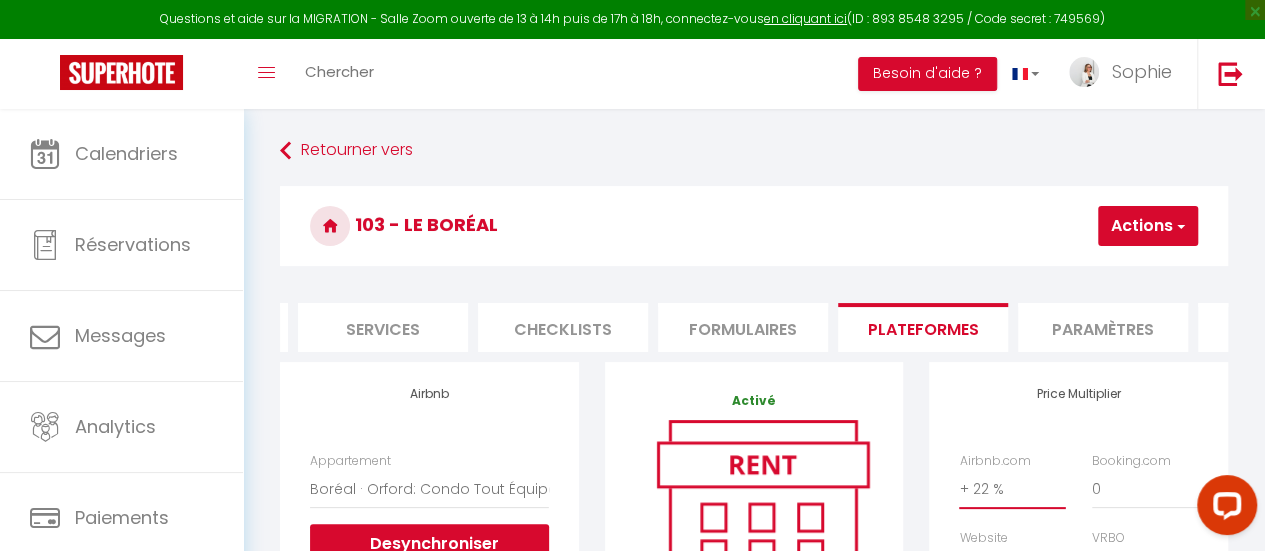 click on "0
+ 1 %
+ 2 %
+ 3 %
+ 4 %
+ 5 %
+ 6 %
+ 7 %
+ 8 %
+ 9 %" at bounding box center (1012, 489) 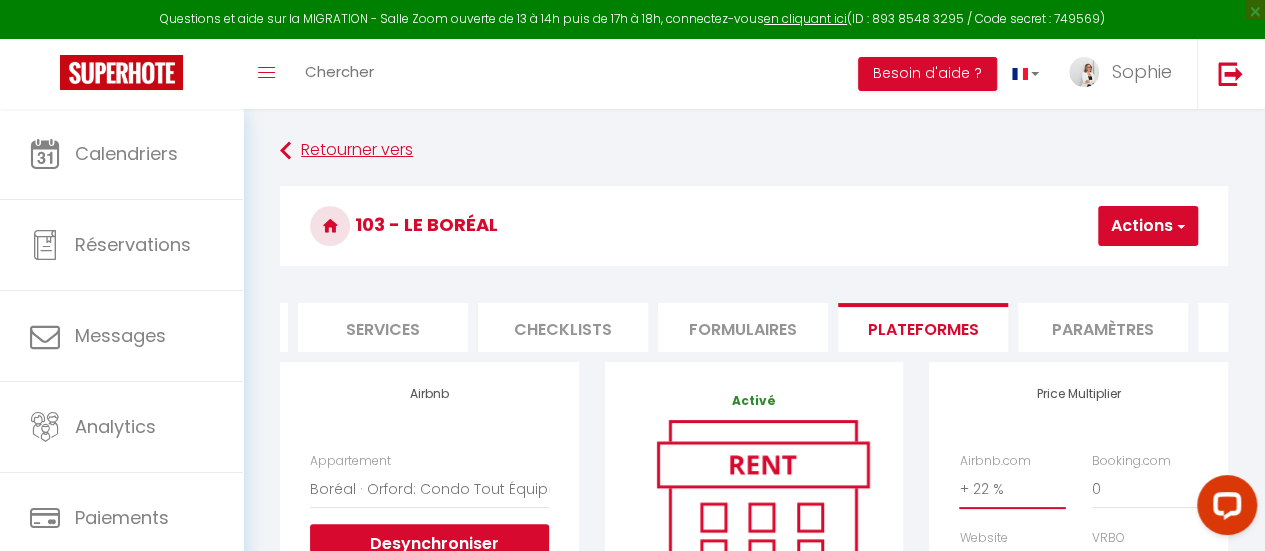 select 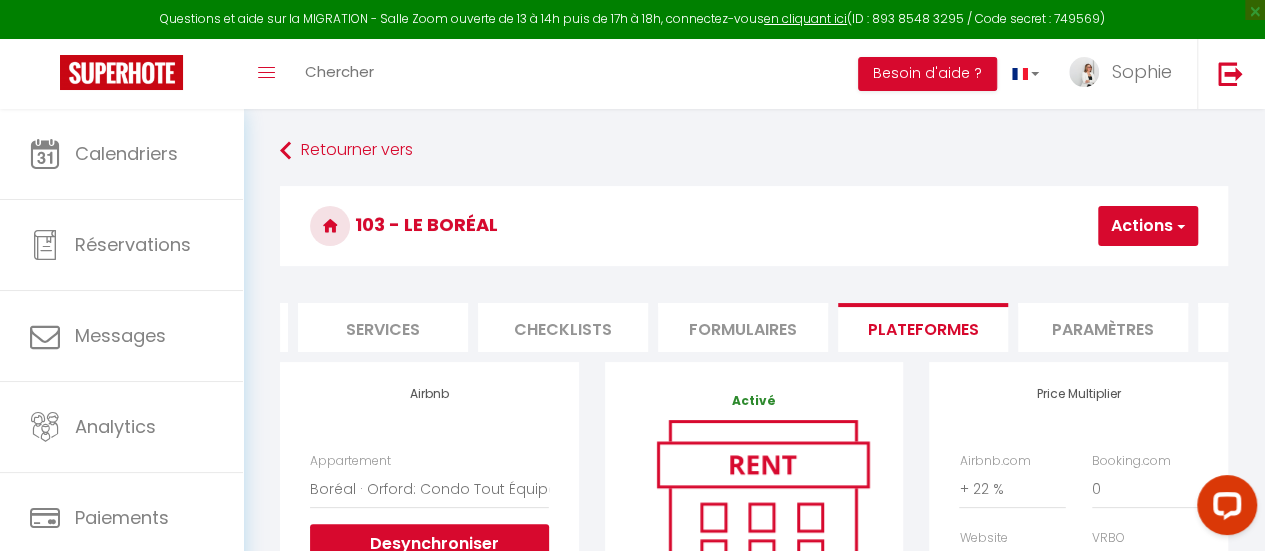 click at bounding box center [1179, 226] 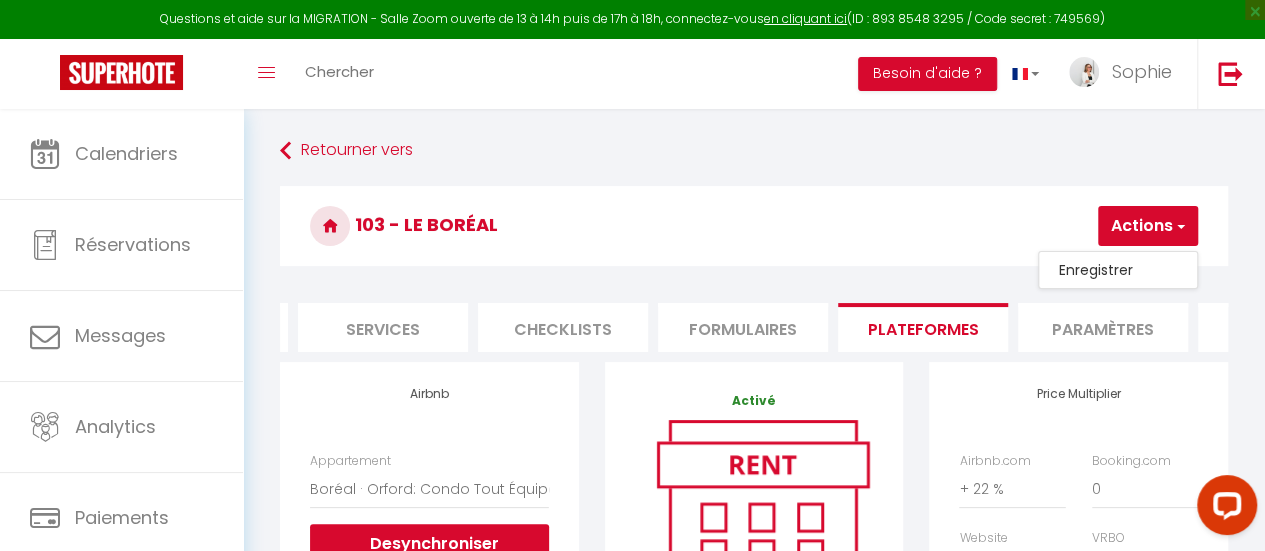 click on "Enregistrer" at bounding box center [1118, 270] 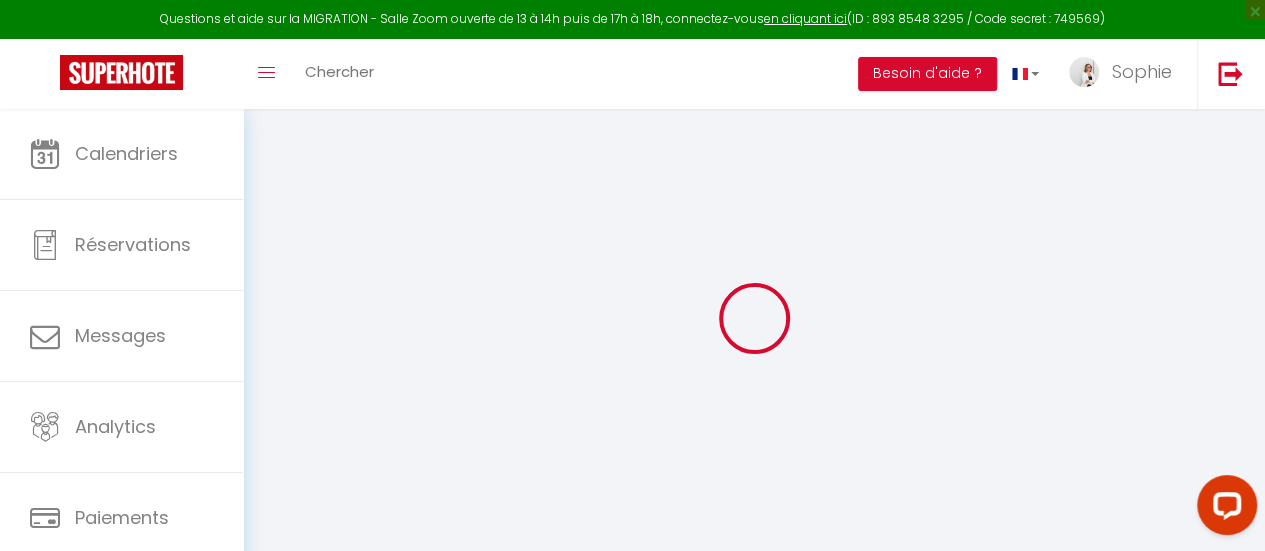 select 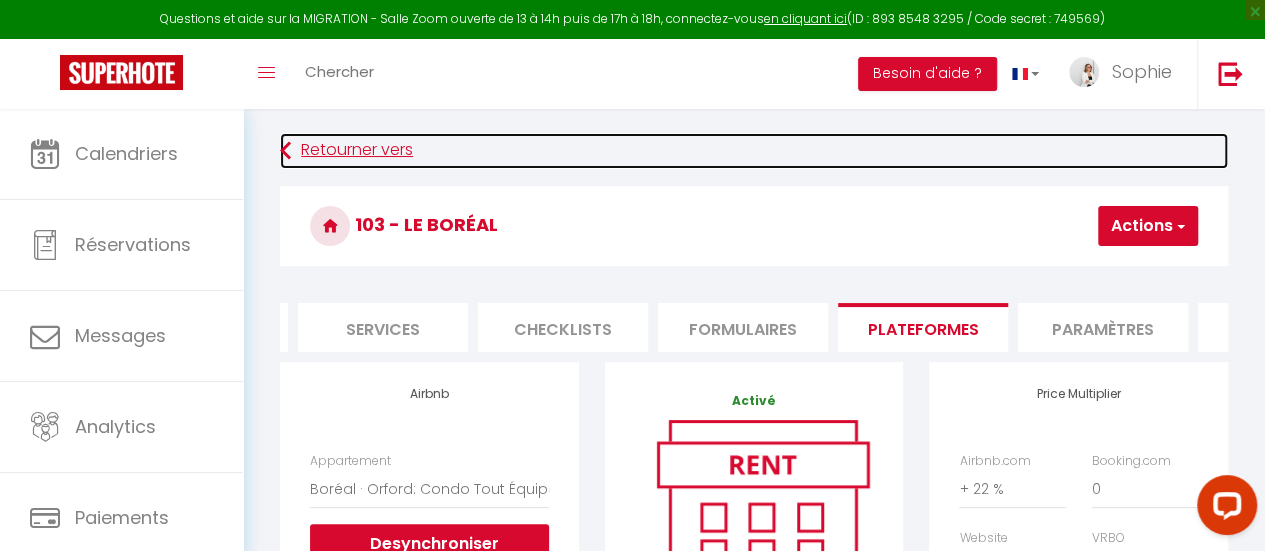 click at bounding box center (285, 151) 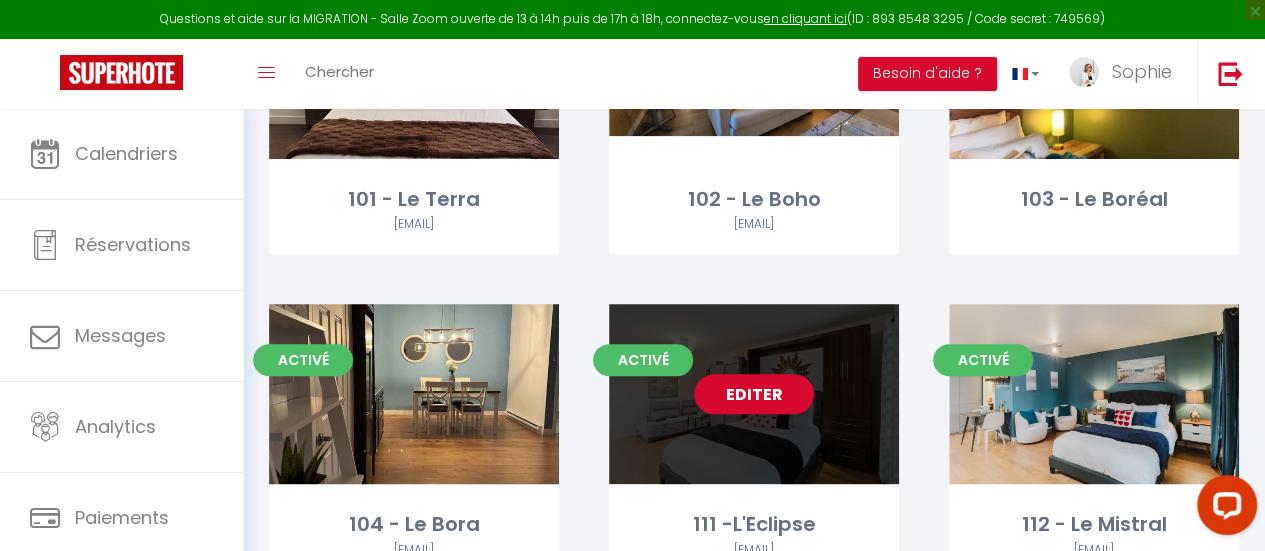 scroll, scrollTop: 300, scrollLeft: 0, axis: vertical 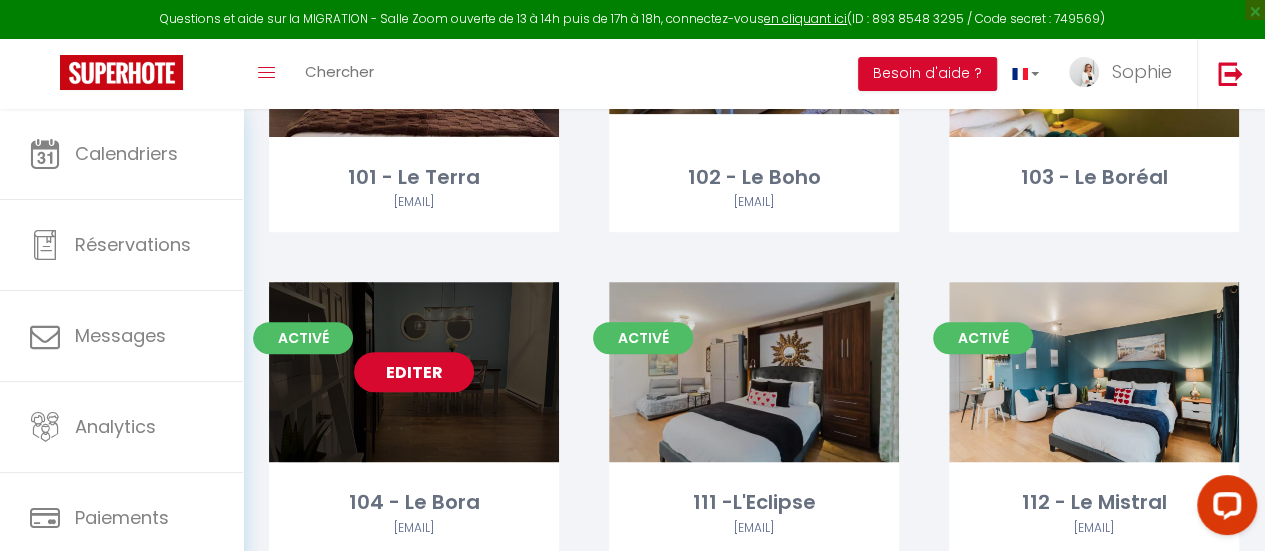 click on "Editer" at bounding box center (414, 372) 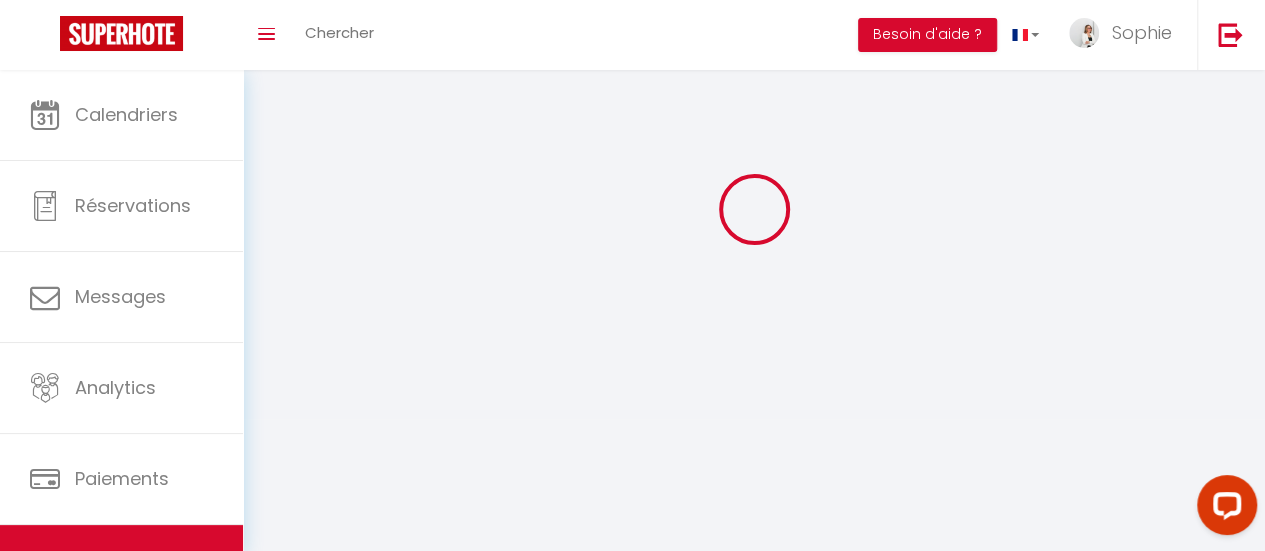 scroll, scrollTop: 0, scrollLeft: 0, axis: both 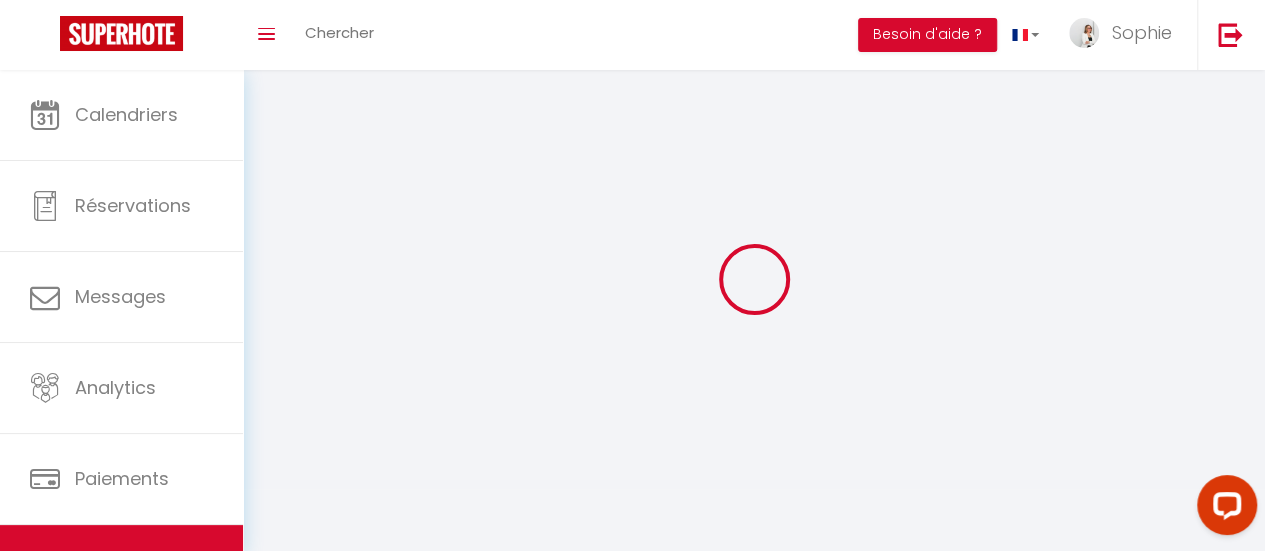 select 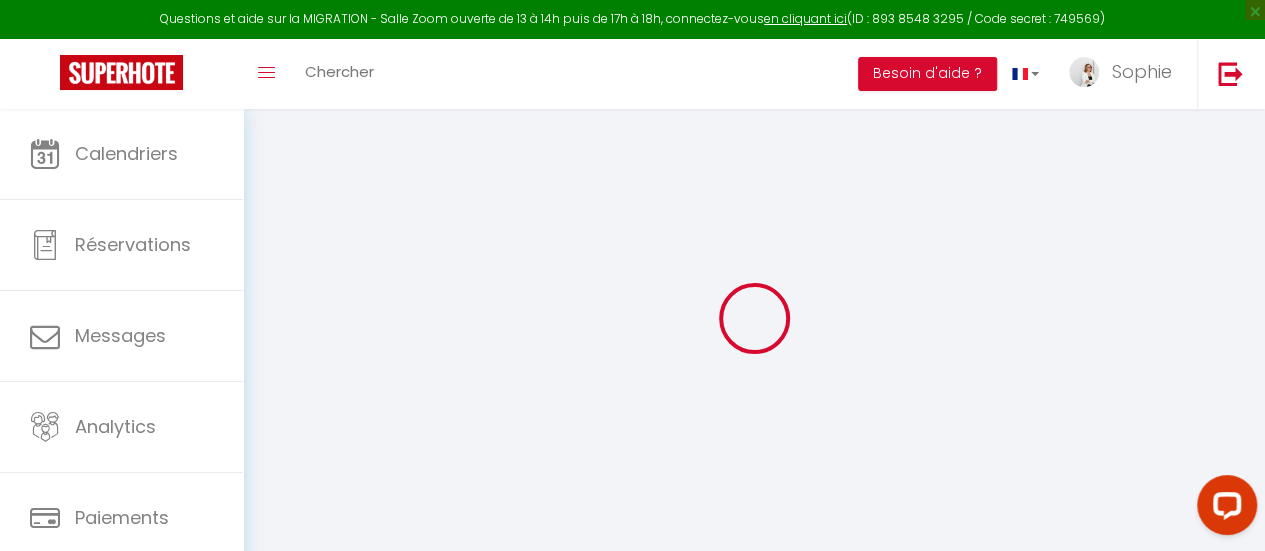 checkbox on "true" 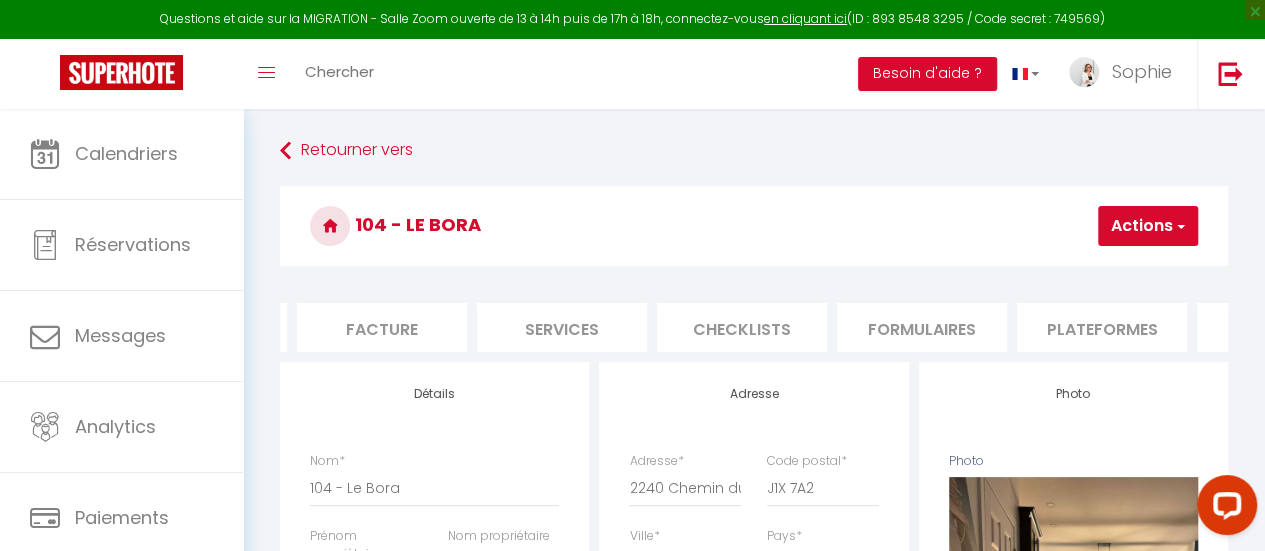 scroll, scrollTop: 0, scrollLeft: 347, axis: horizontal 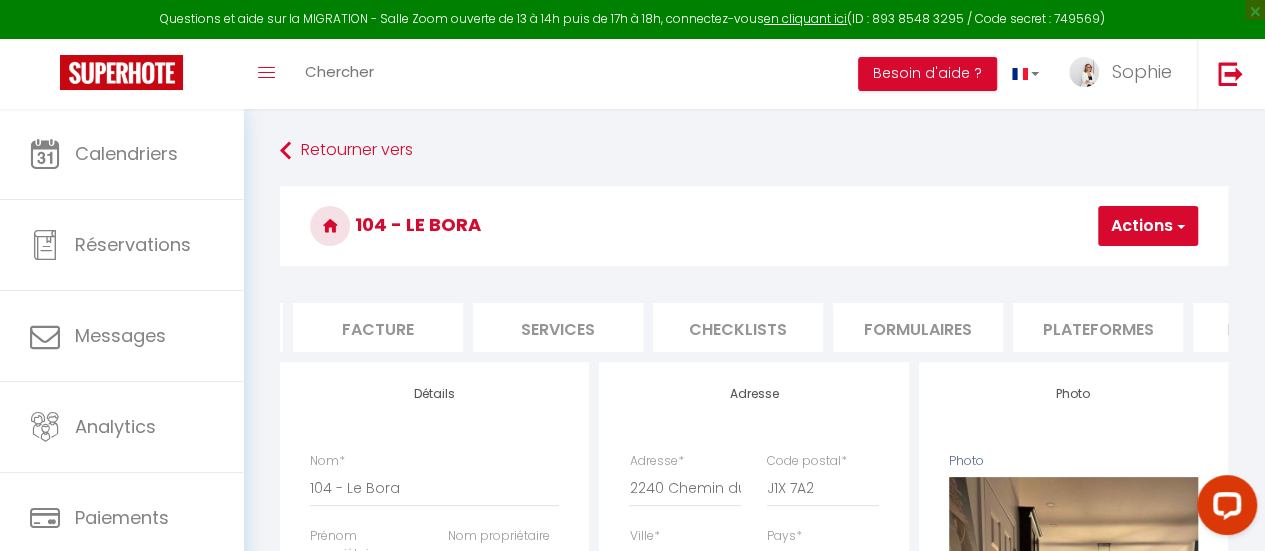 click on "Formulaires" at bounding box center [918, 327] 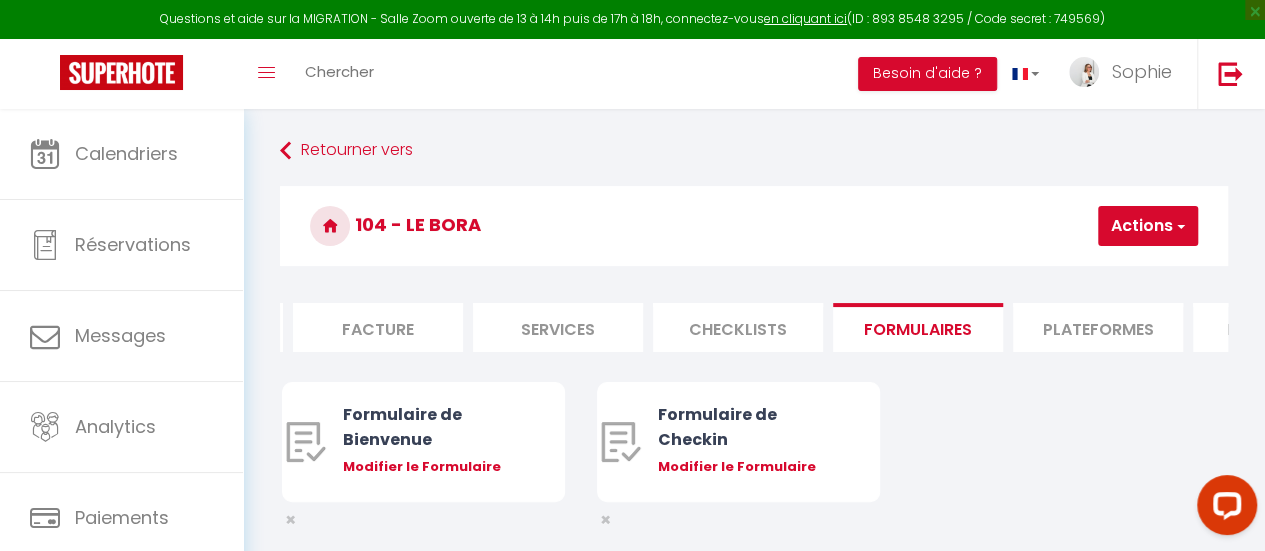 click on "Plateformes" at bounding box center [1098, 327] 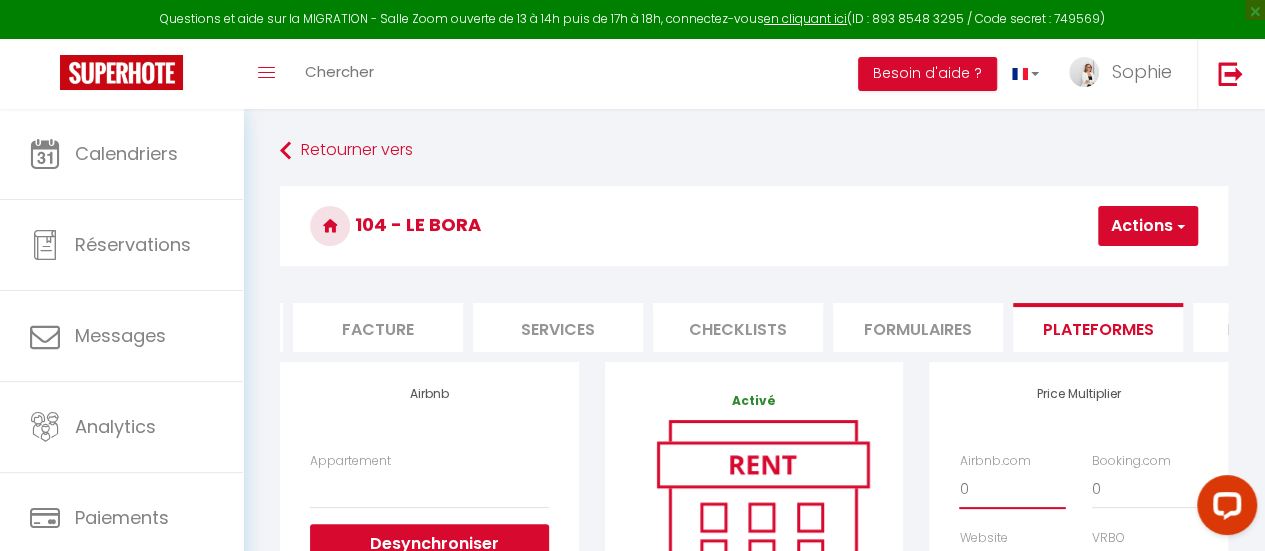 drag, startPoint x: 1000, startPoint y: 502, endPoint x: 986, endPoint y: 495, distance: 15.652476 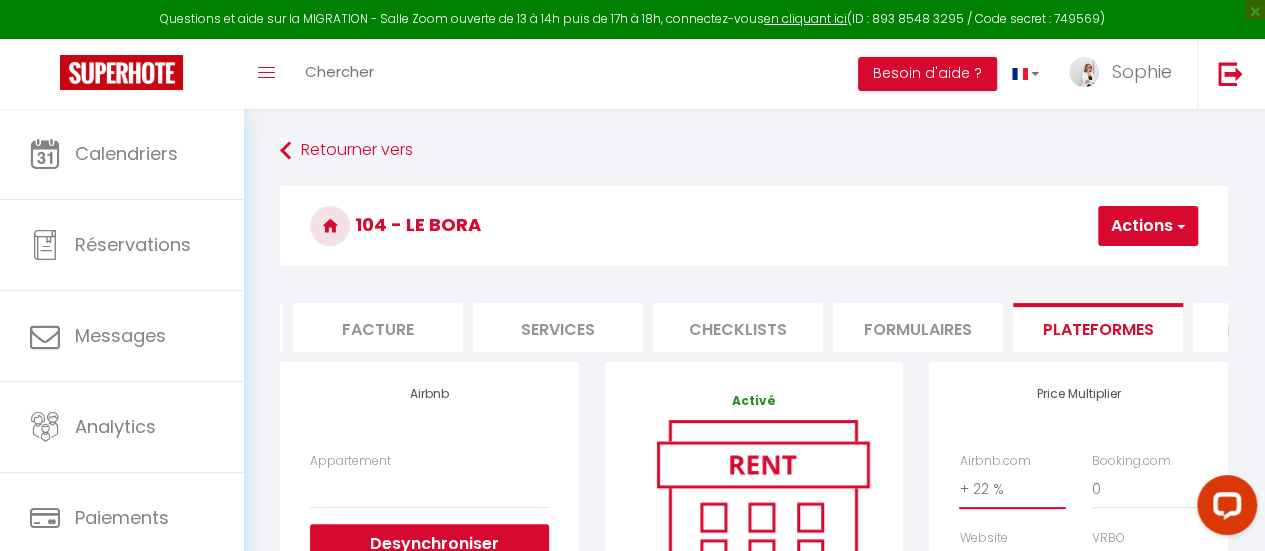 click on "0
+ 1 %
+ 2 %
+ 3 %
+ 4 %
+ 5 %
+ 6 %
+ 7 %
+ 8 %
+ 9 %" at bounding box center [1012, 489] 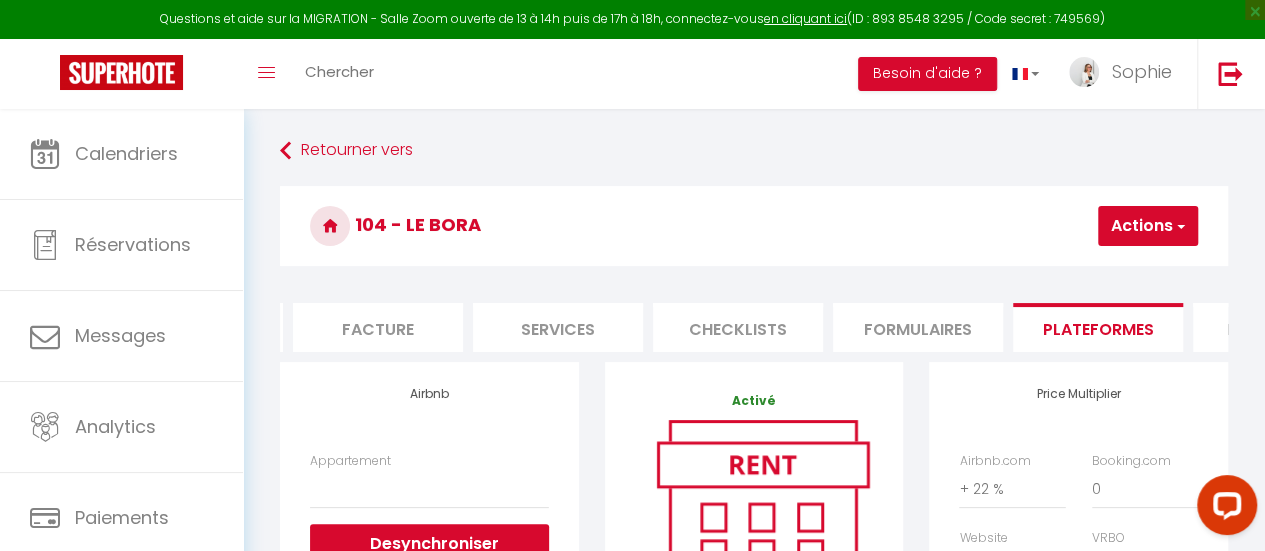 click on "Actions" at bounding box center [1148, 226] 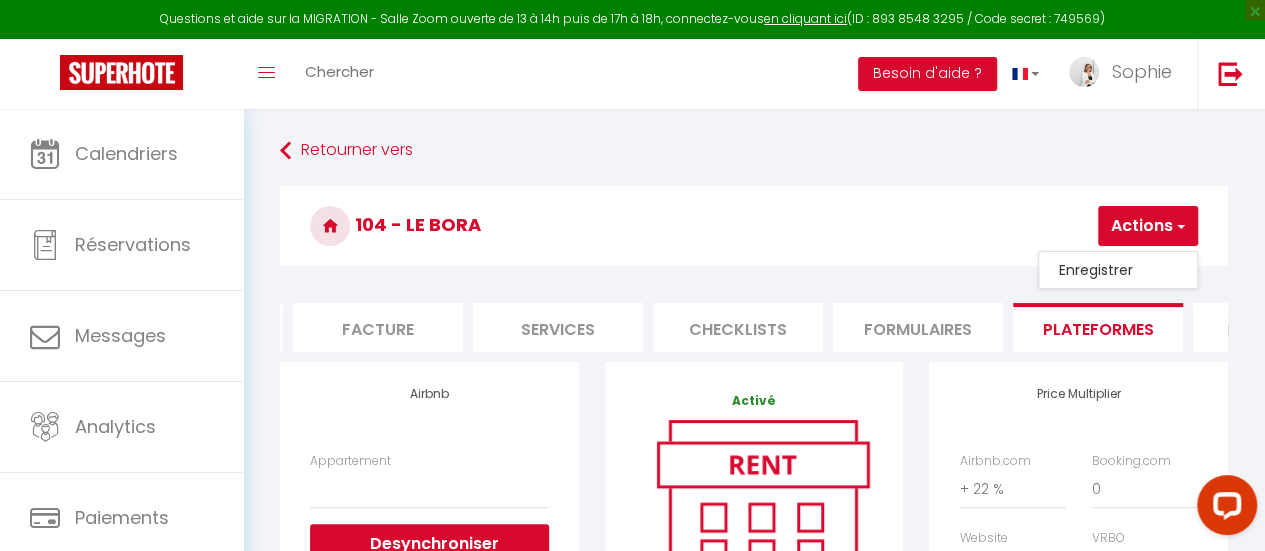 click on "Enregistrer" at bounding box center (1118, 270) 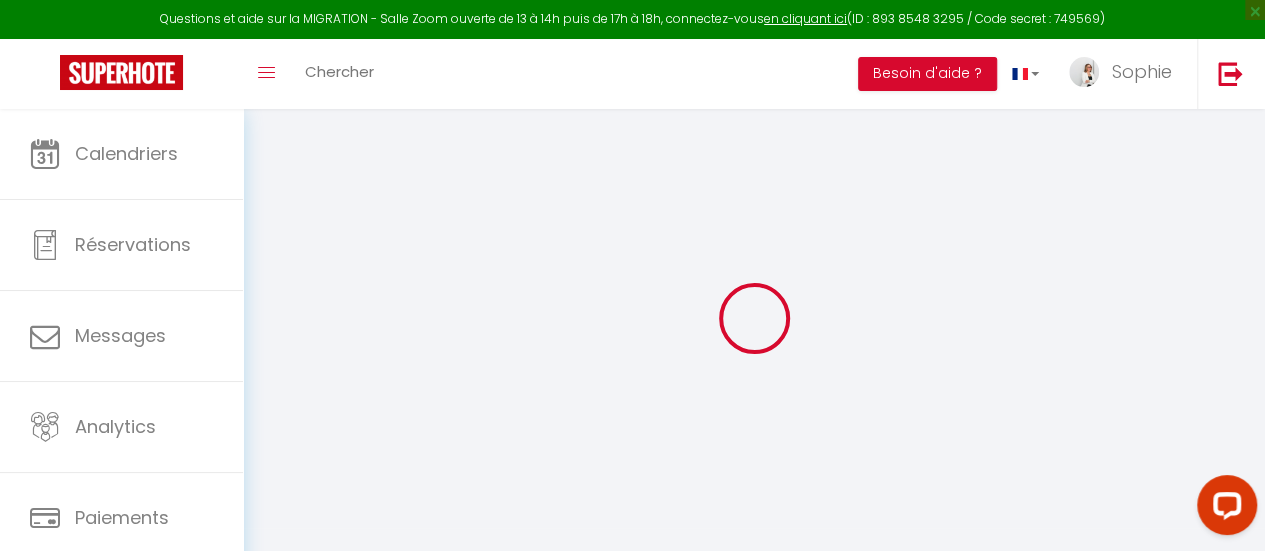 select 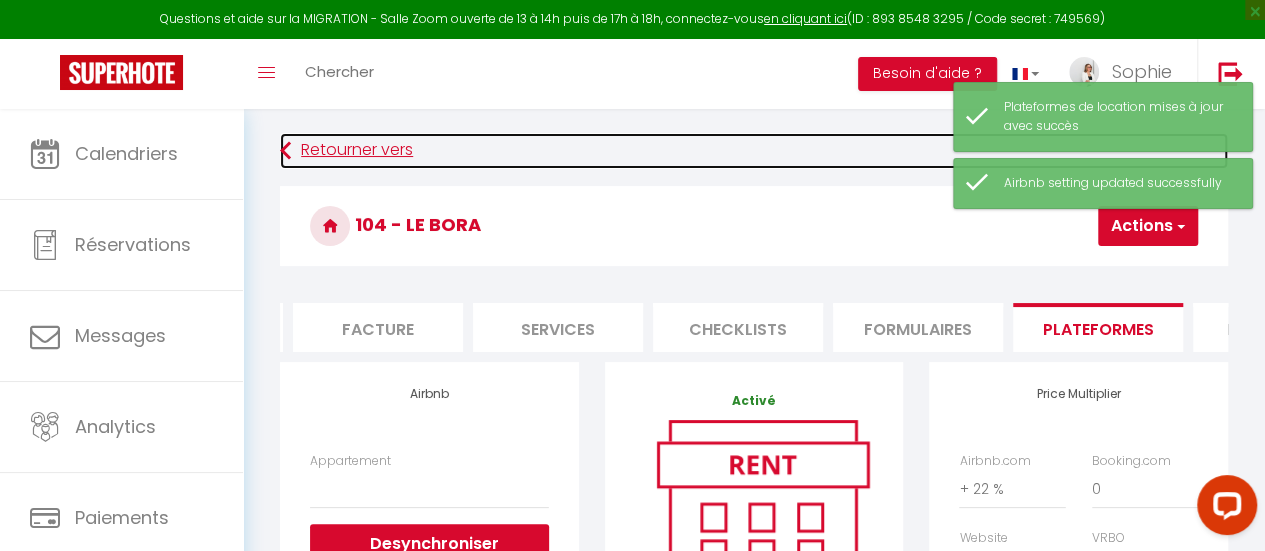 click on "Retourner vers" at bounding box center (754, 151) 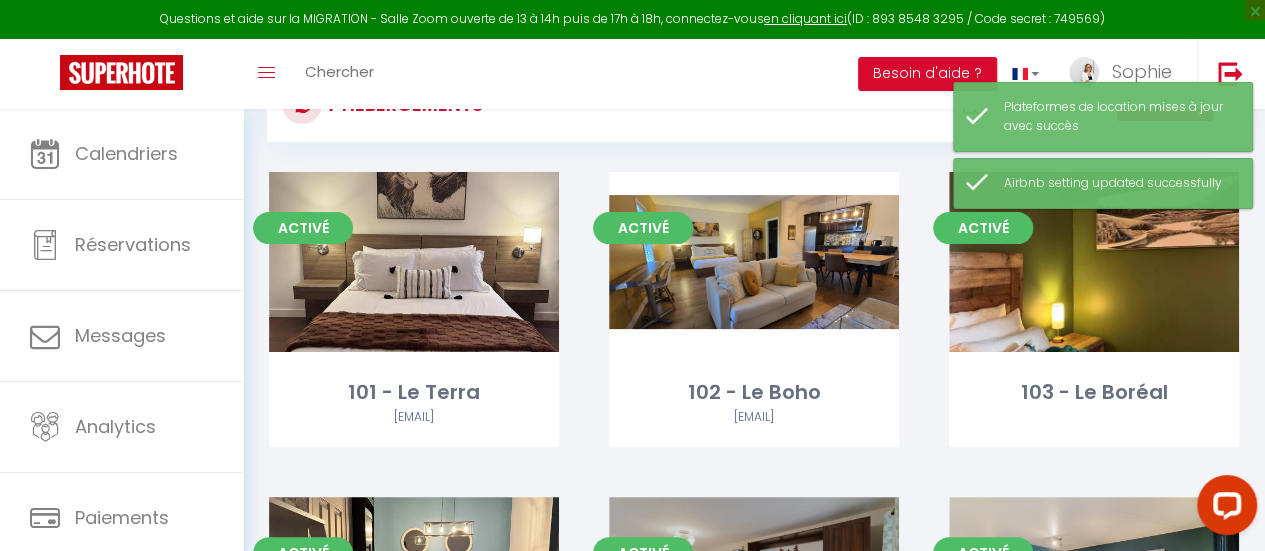 scroll, scrollTop: 200, scrollLeft: 0, axis: vertical 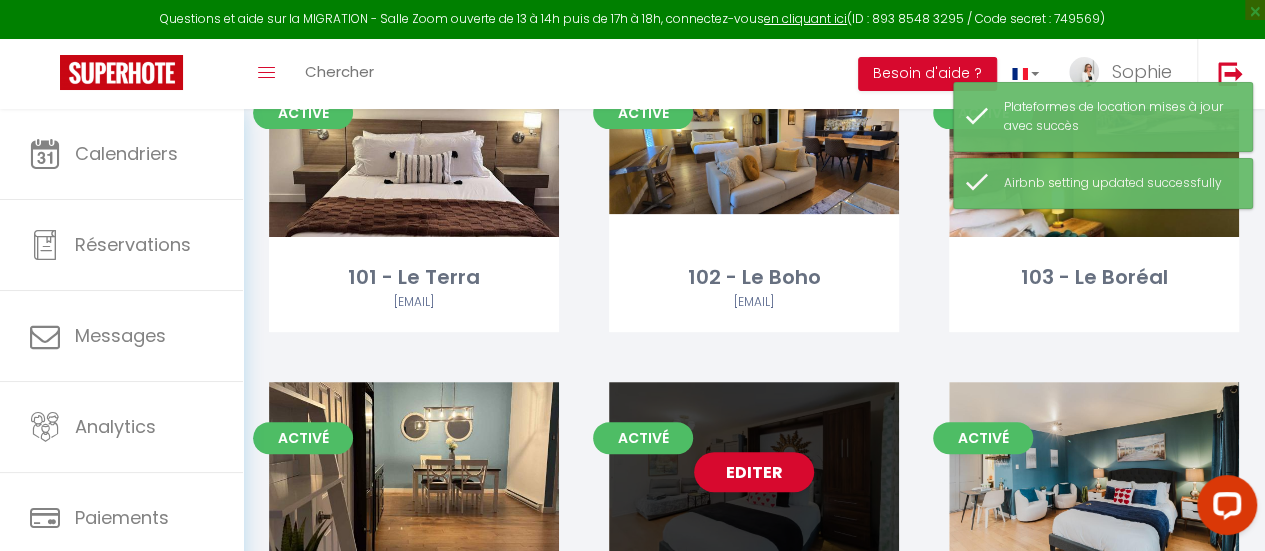 click on "Editer" at bounding box center (754, 472) 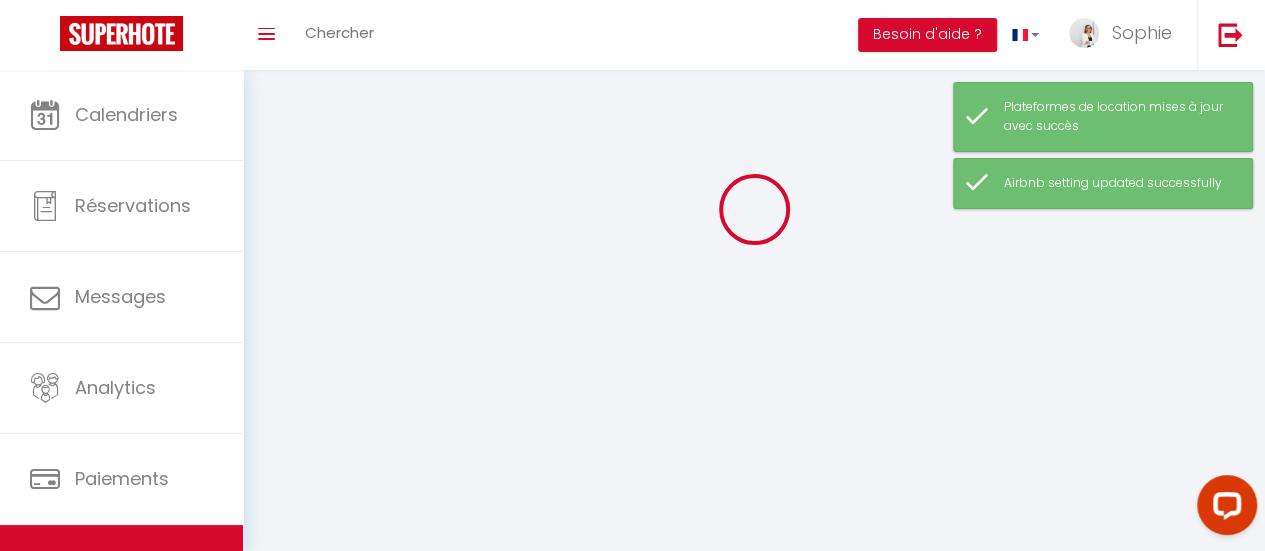 scroll, scrollTop: 0, scrollLeft: 0, axis: both 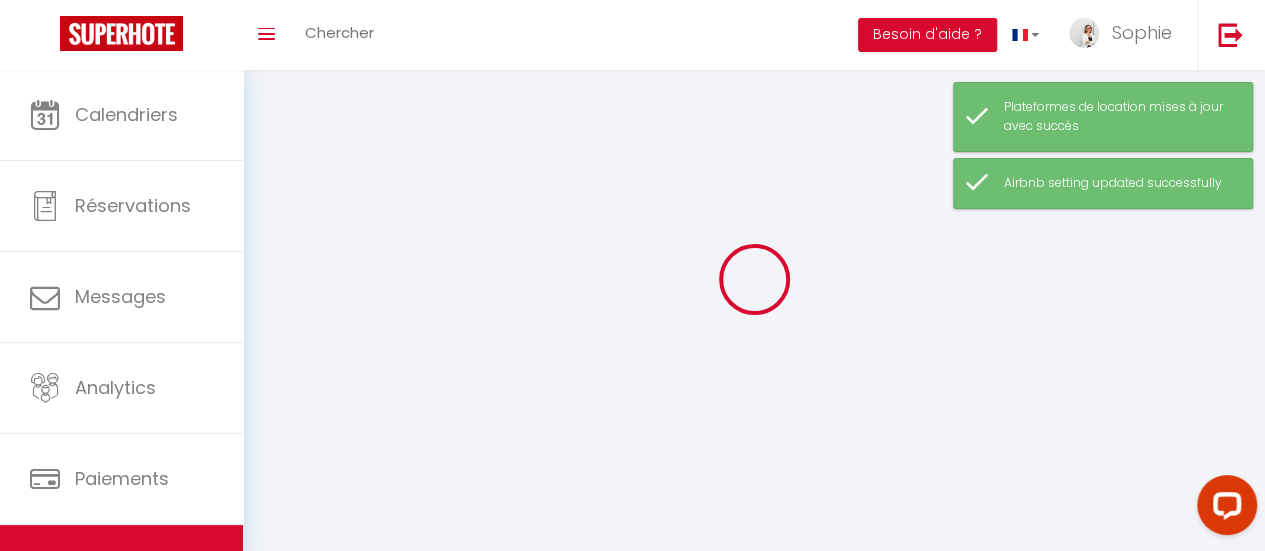 select on "1" 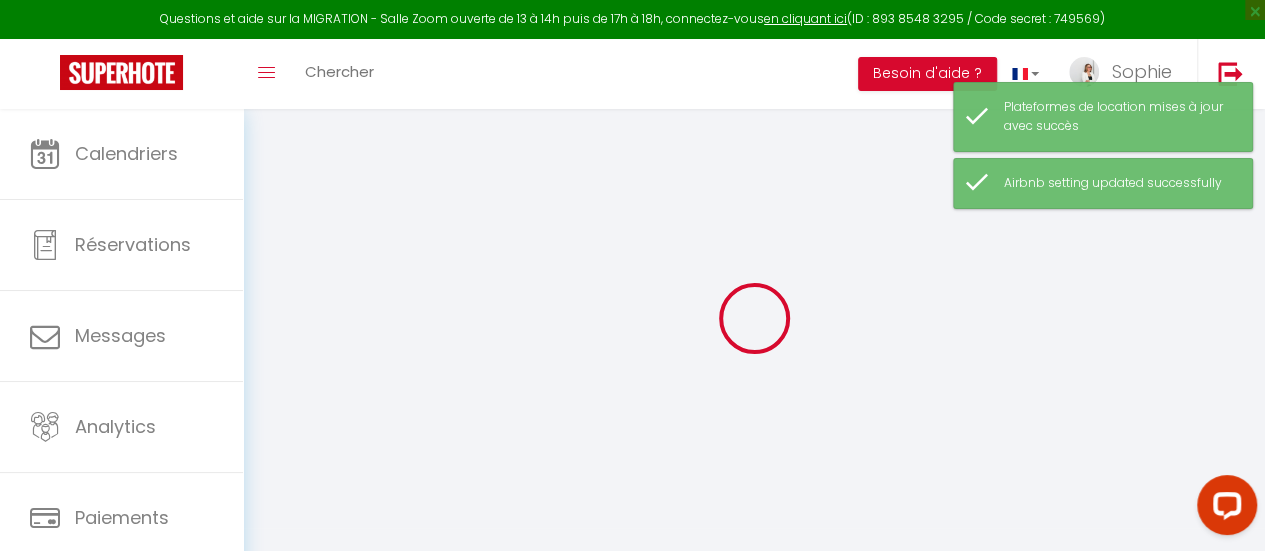 select 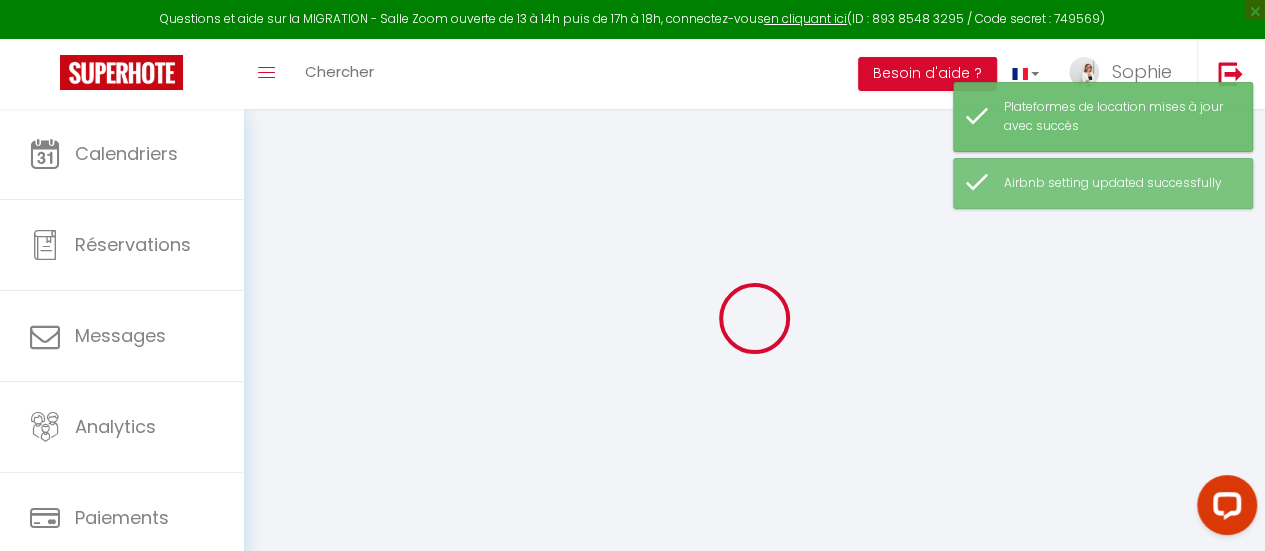 select 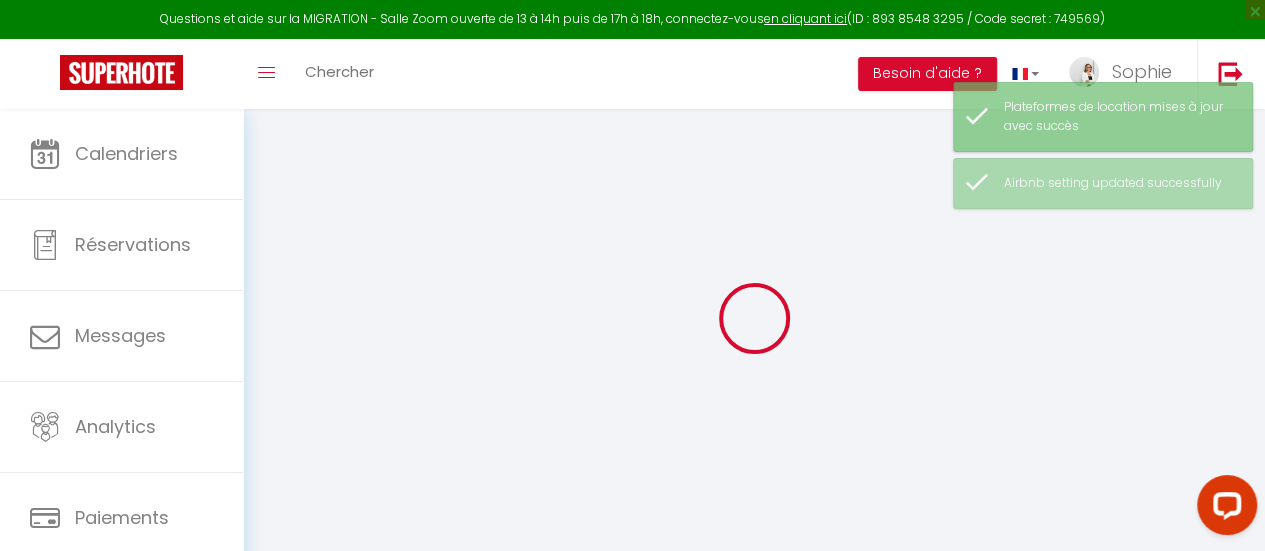 select 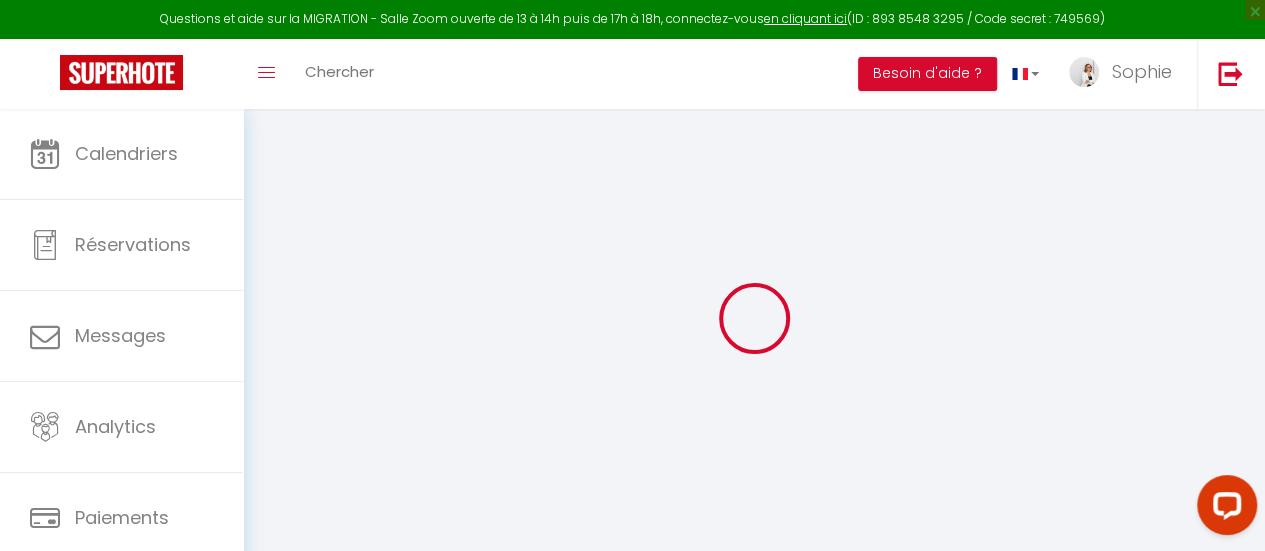 type on "111 -L'Eclipse" 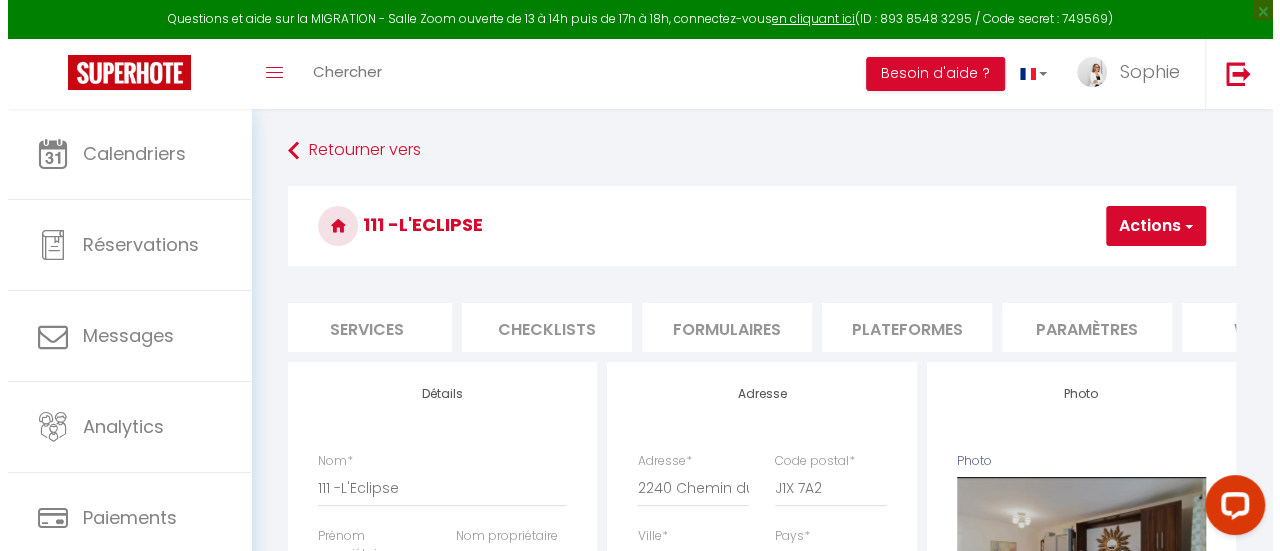 scroll, scrollTop: 0, scrollLeft: 560, axis: horizontal 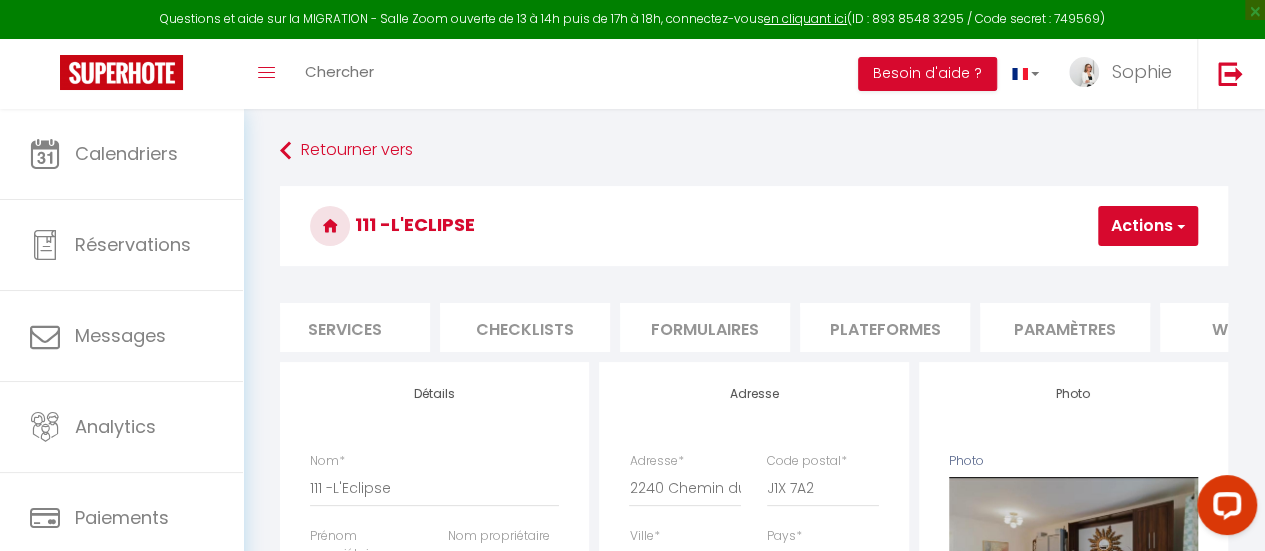 click on "Plateformes" at bounding box center [885, 327] 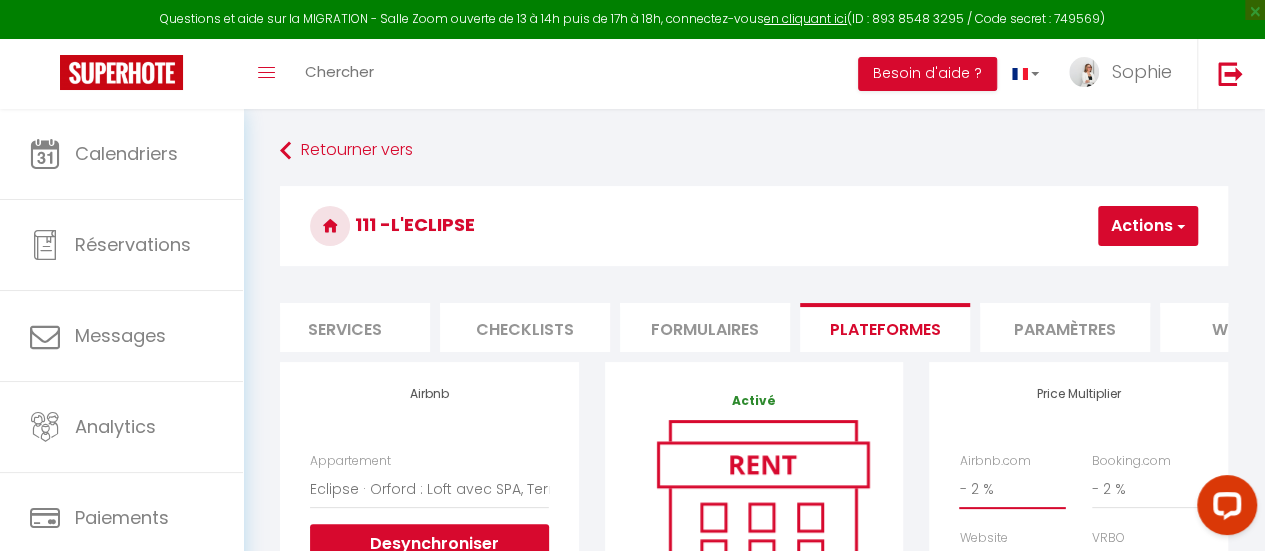 click on "0
+ 1 %
+ 2 %
+ 3 %
+ 4 %
+ 5 %
+ 6 %
+ 7 %
+ 8 %
+ 9 %" at bounding box center [1012, 489] 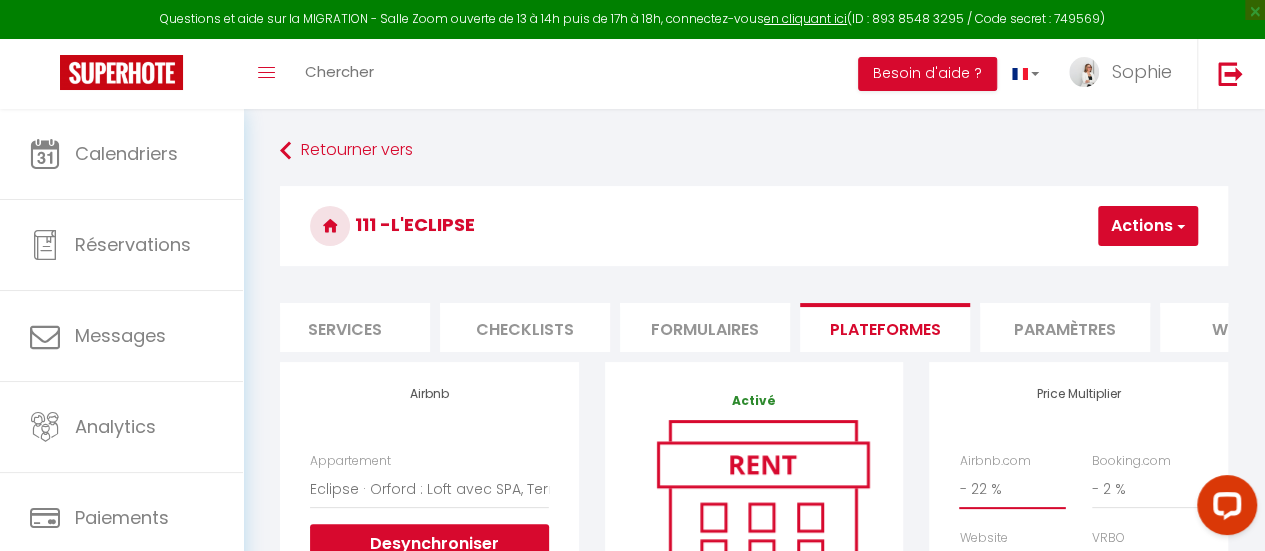 click on "0
+ 1 %
+ 2 %
+ 3 %
+ 4 %
+ 5 %
+ 6 %
+ 7 %
+ 8 %
+ 9 %" at bounding box center (1012, 489) 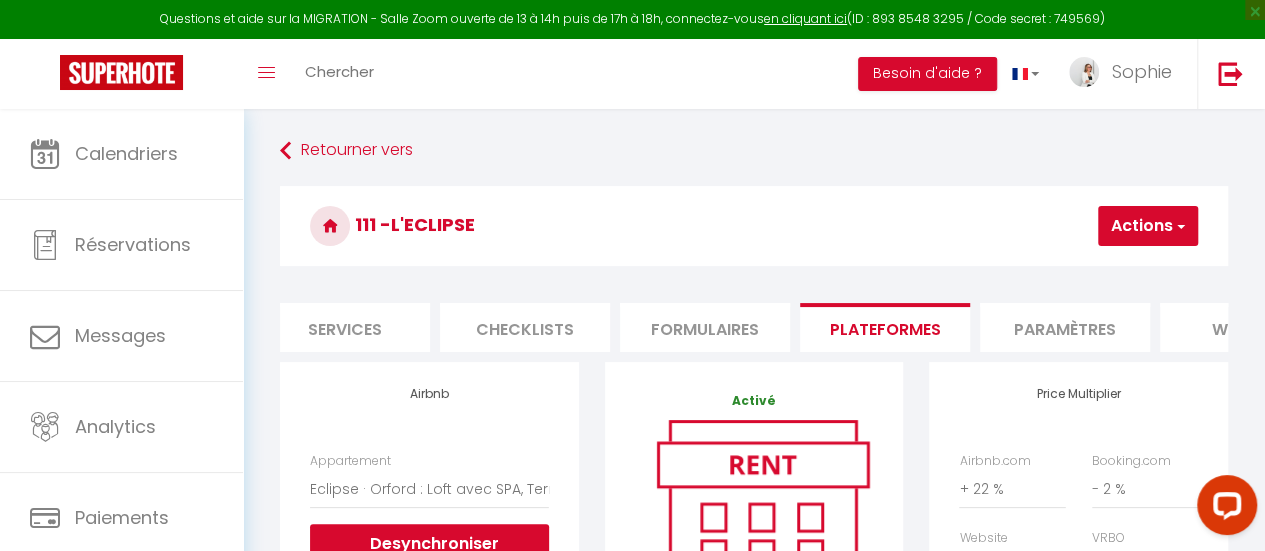 click on "Actions" at bounding box center (1148, 226) 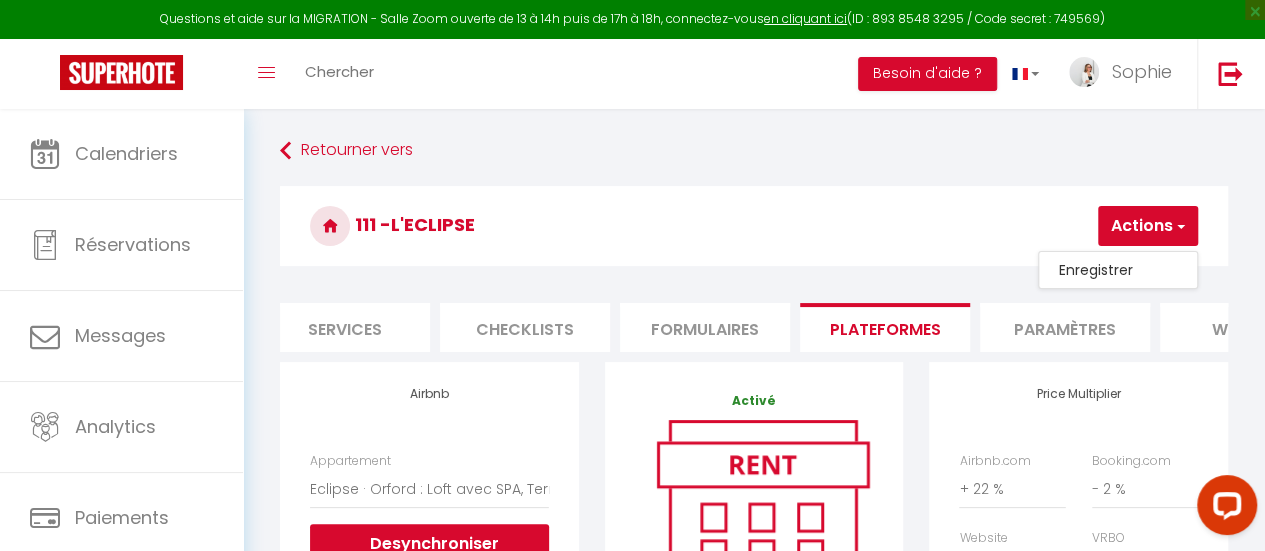 click on "Enregistrer" at bounding box center [1118, 270] 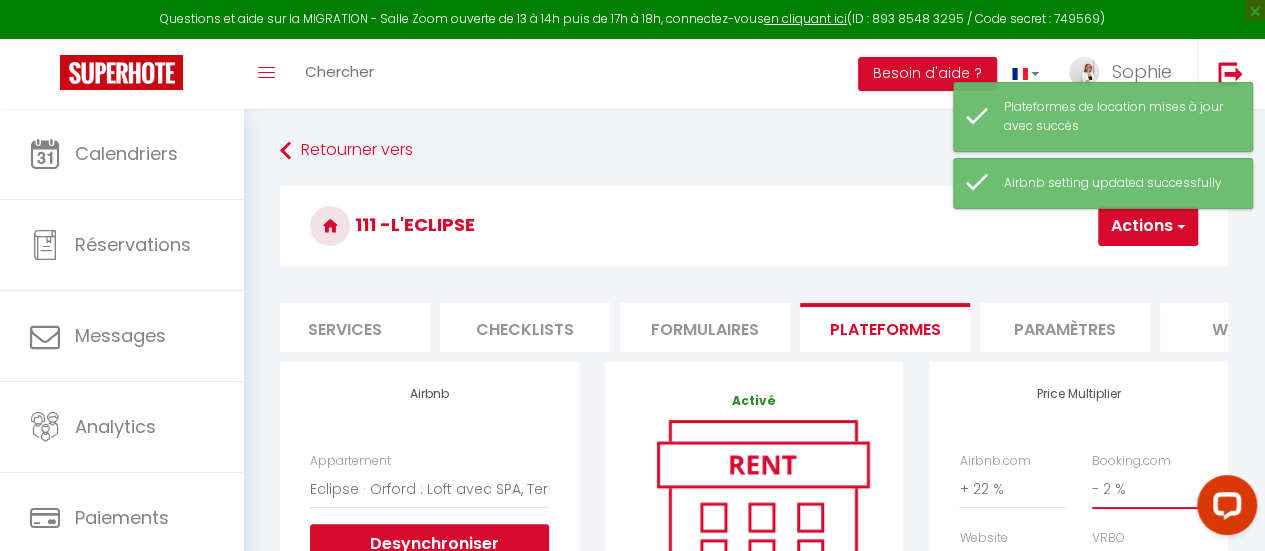 click on "0
+ 1 %
+ 2 %
+ 3 %
+ 4 %
+ 5 %
+ 6 %
+ 7 %
+ 8 %
+ 9 %" at bounding box center [1145, 489] 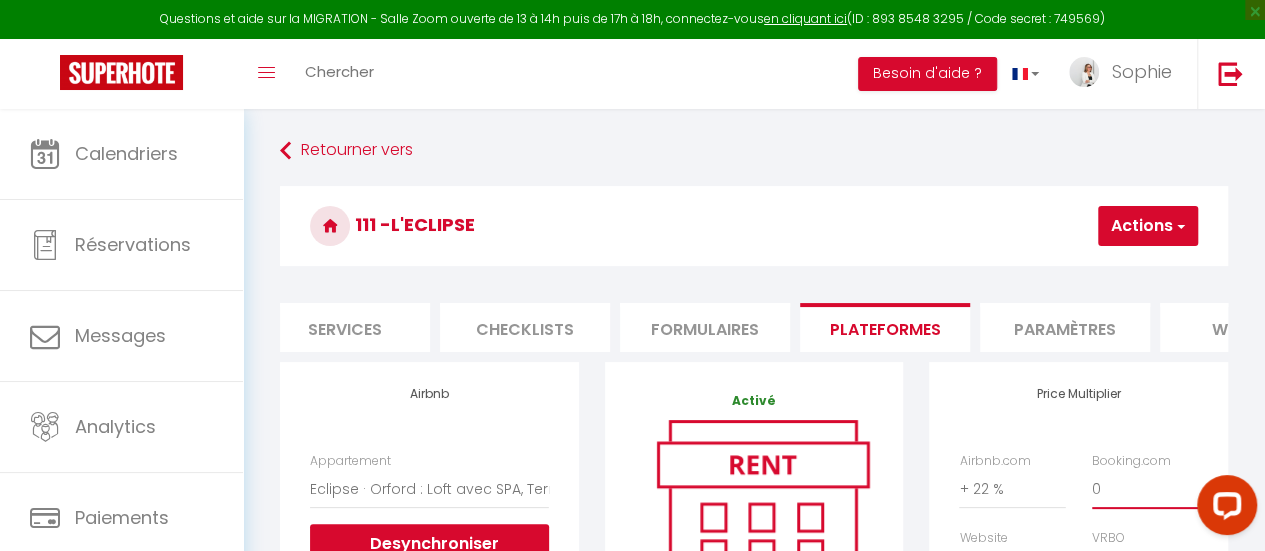 click on "0
+ 1 %
+ 2 %
+ 3 %
+ 4 %
+ 5 %
+ 6 %
+ 7 %
+ 8 %
+ 9 %" at bounding box center [1145, 489] 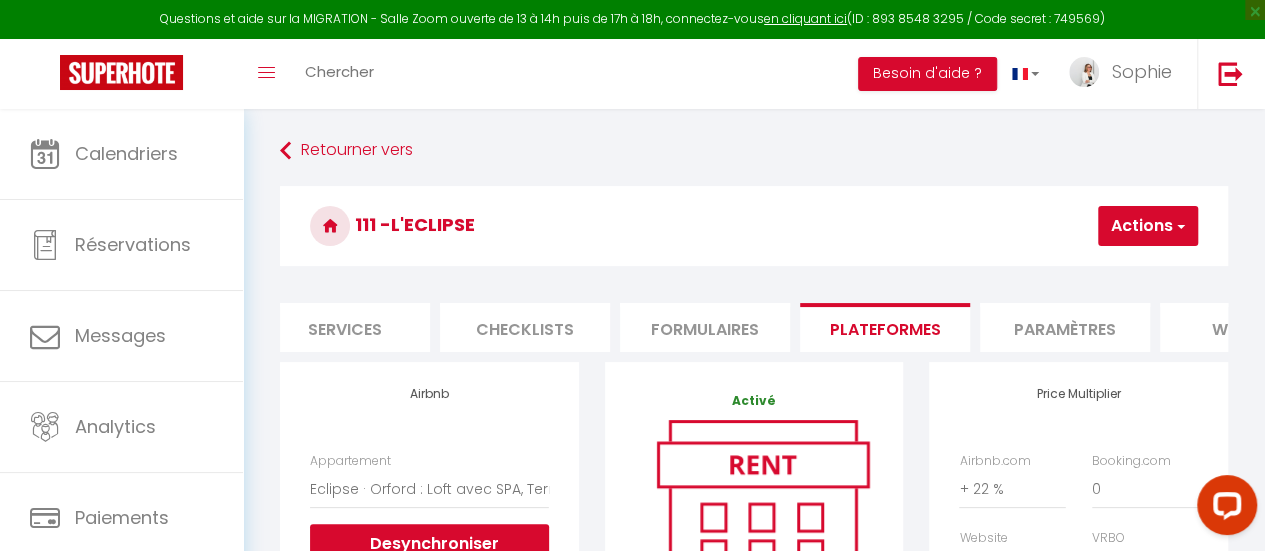 click on "Actions" at bounding box center [1148, 226] 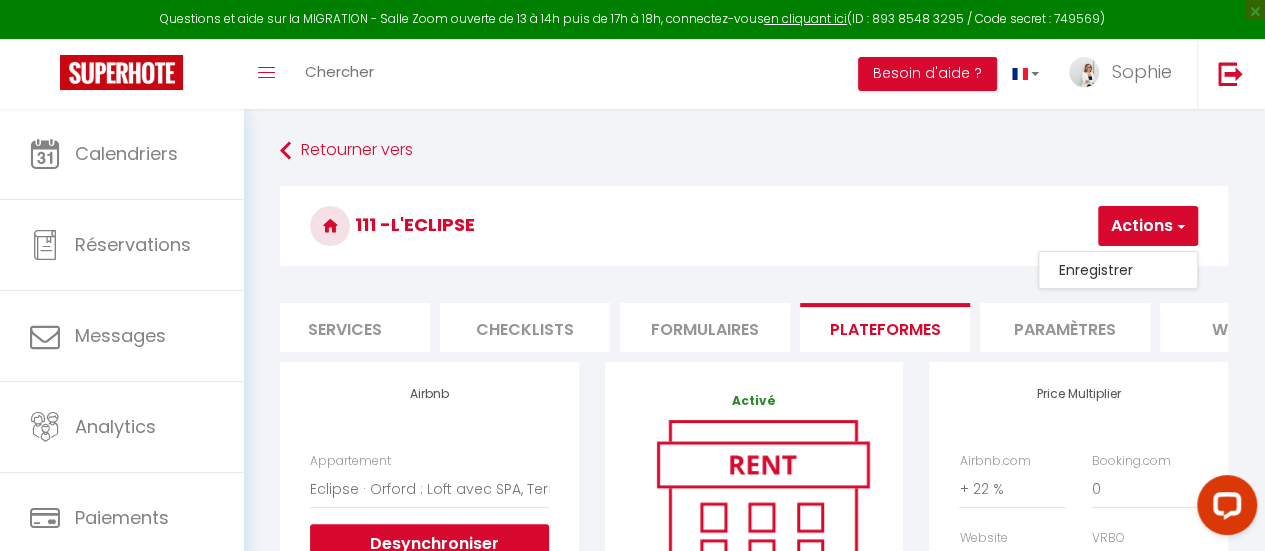 click on "Enregistrer" at bounding box center (1118, 270) 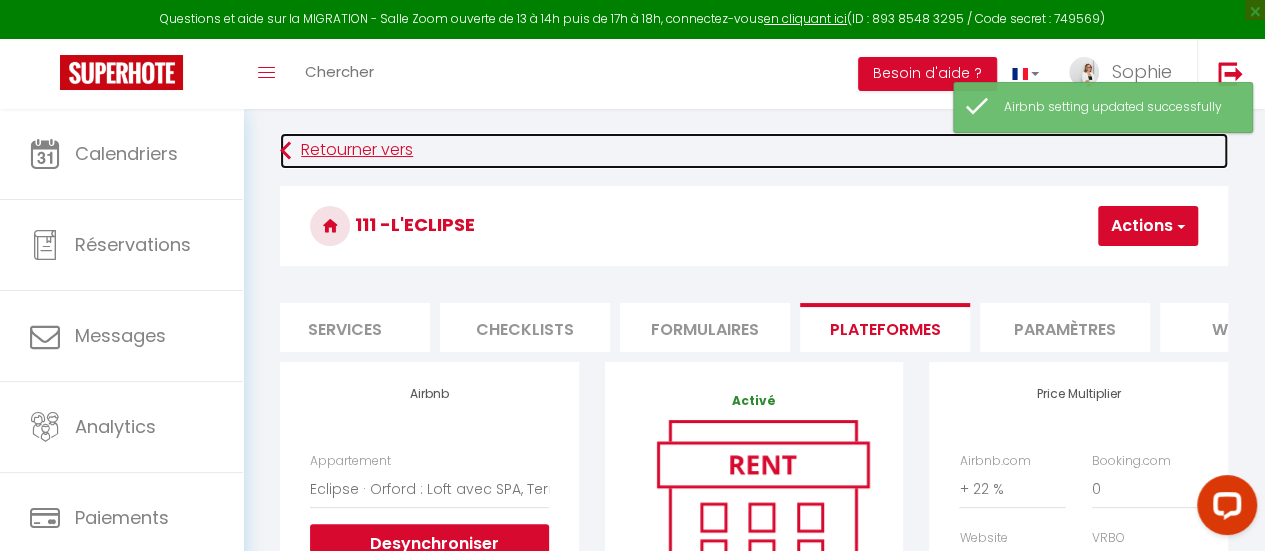 click on "Retourner vers" at bounding box center (754, 151) 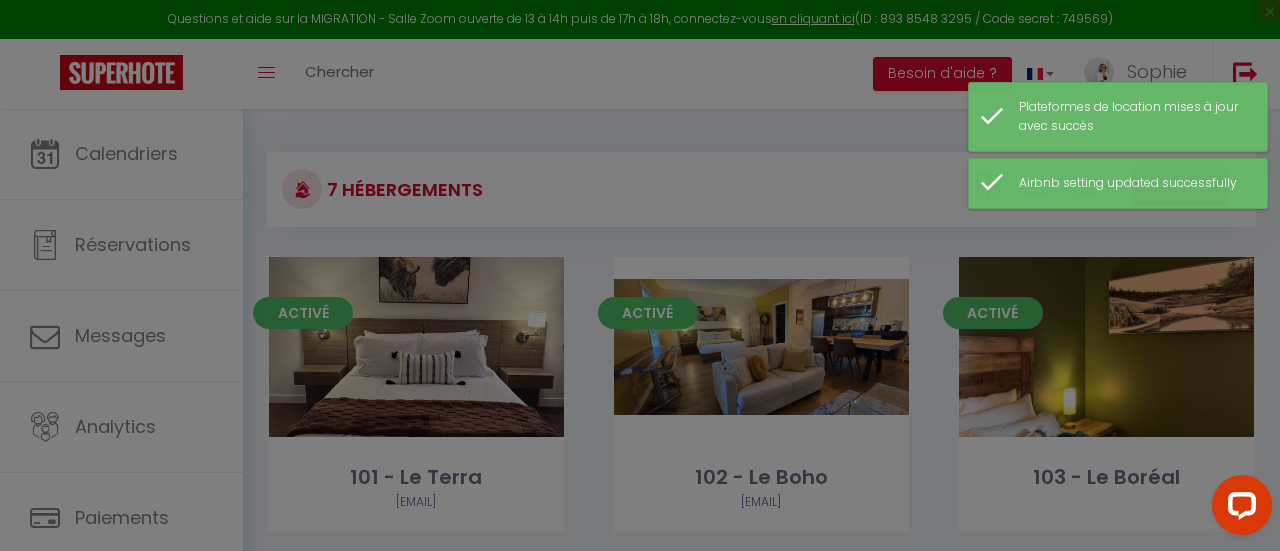 click at bounding box center (640, 275) 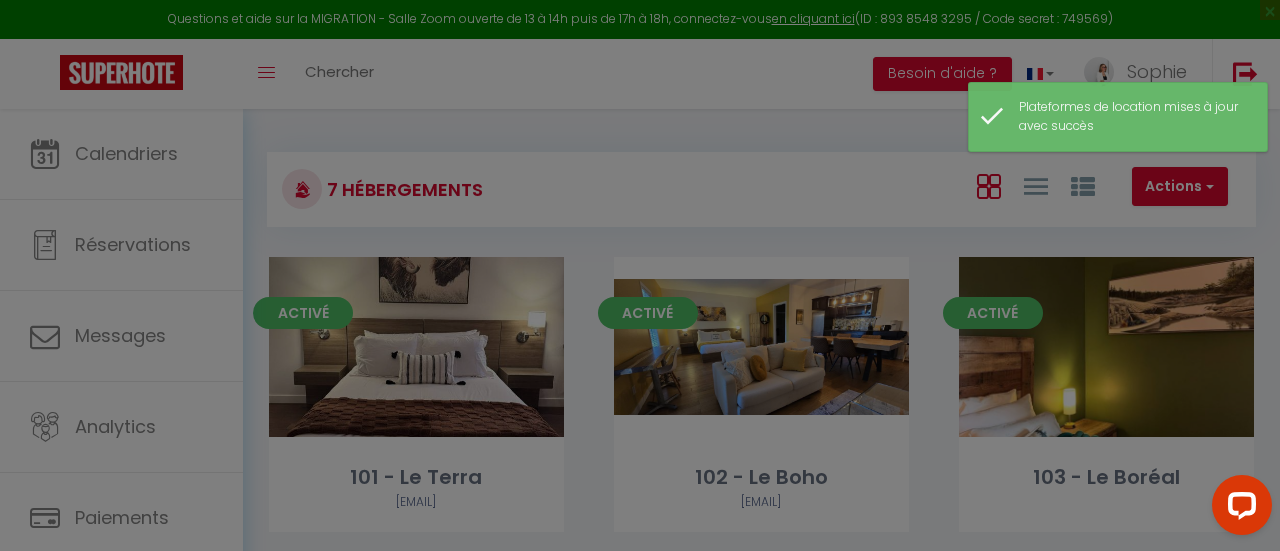 click at bounding box center (640, 275) 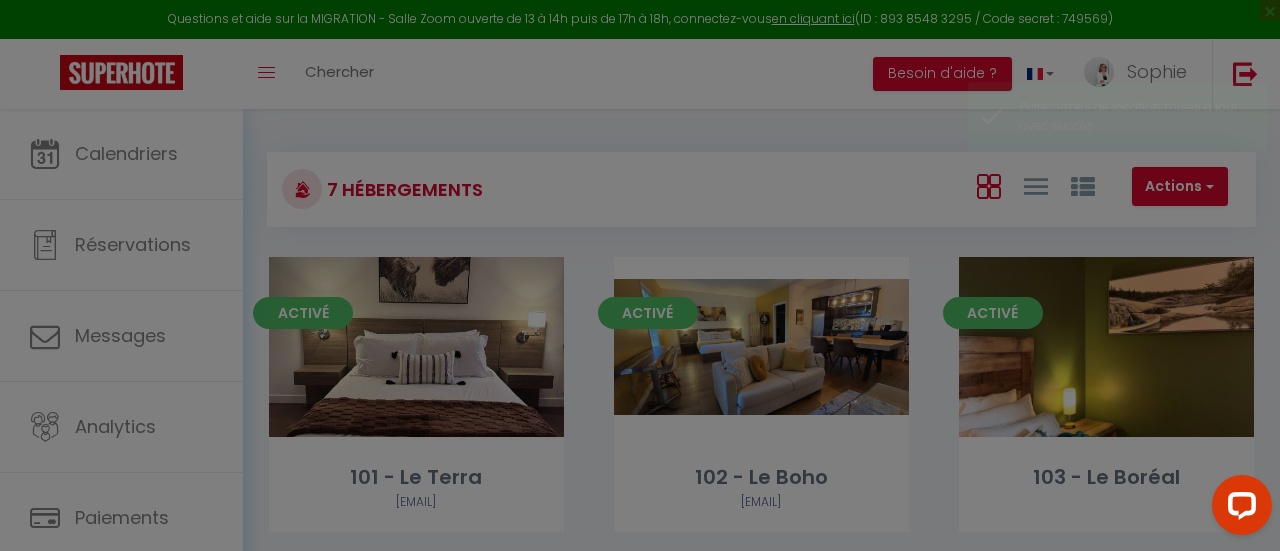 click at bounding box center [640, 275] 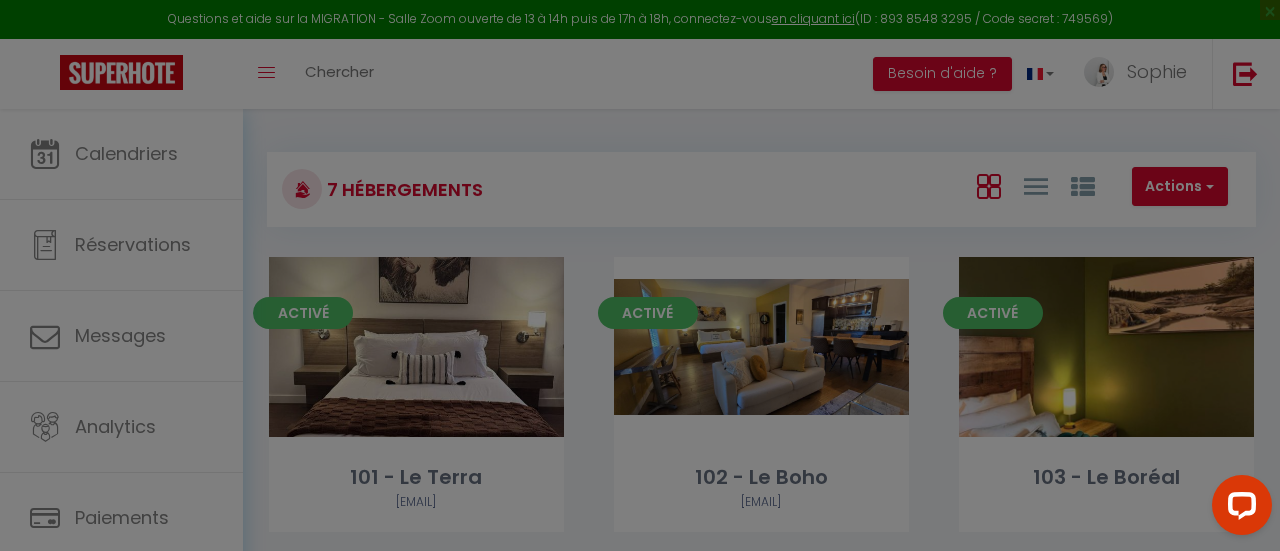 click at bounding box center [640, 275] 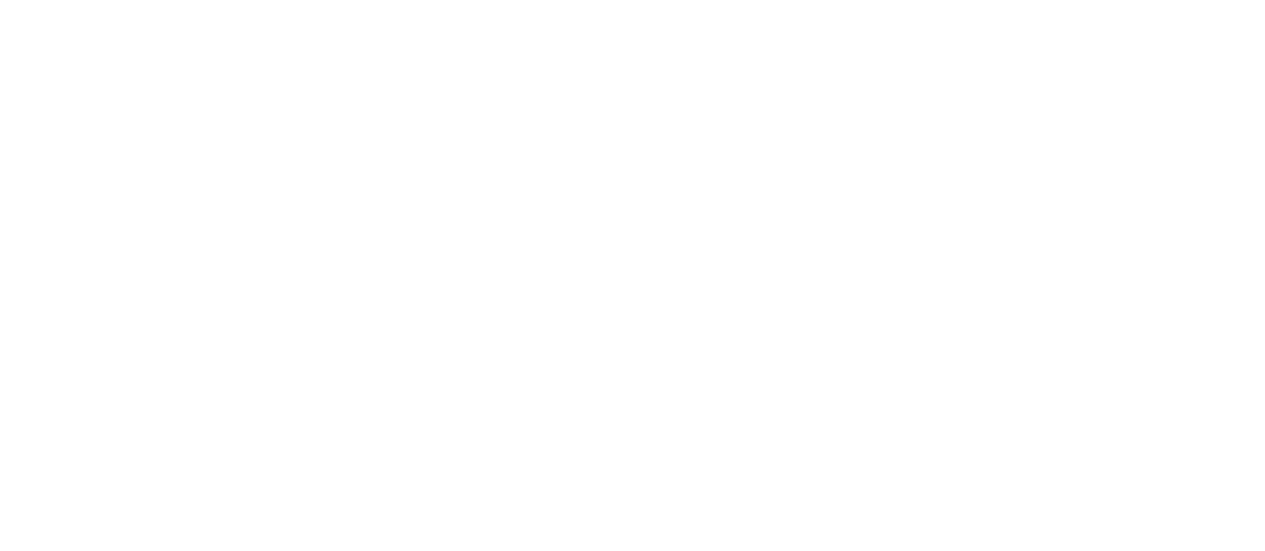 scroll, scrollTop: 0, scrollLeft: 0, axis: both 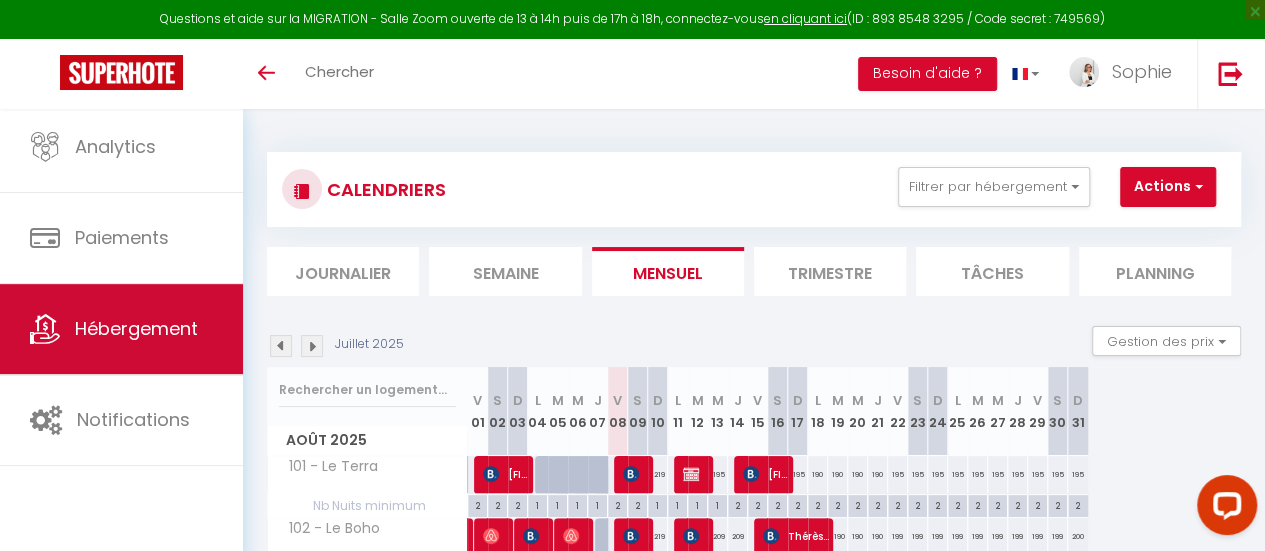 click on "Hébergement" at bounding box center [121, 329] 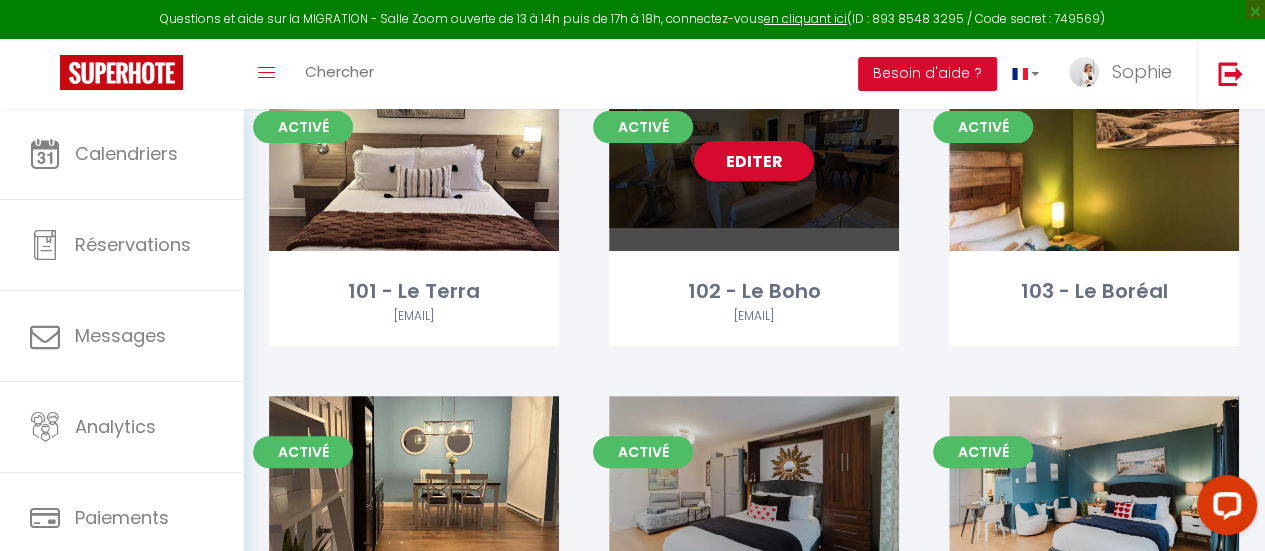 scroll, scrollTop: 100, scrollLeft: 0, axis: vertical 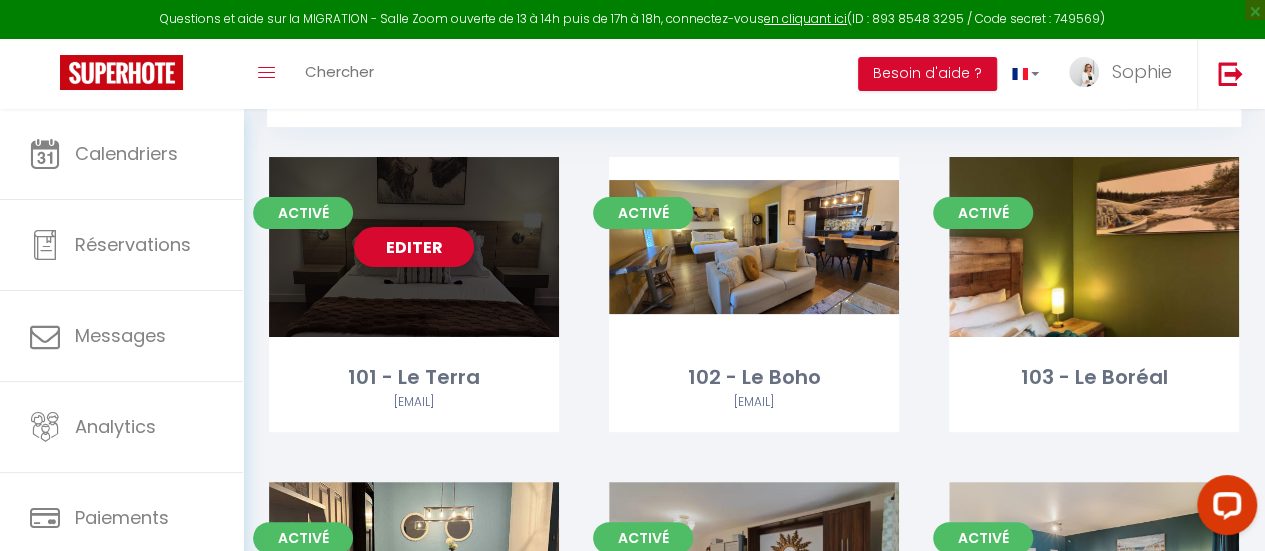 click on "Editer" at bounding box center (414, 247) 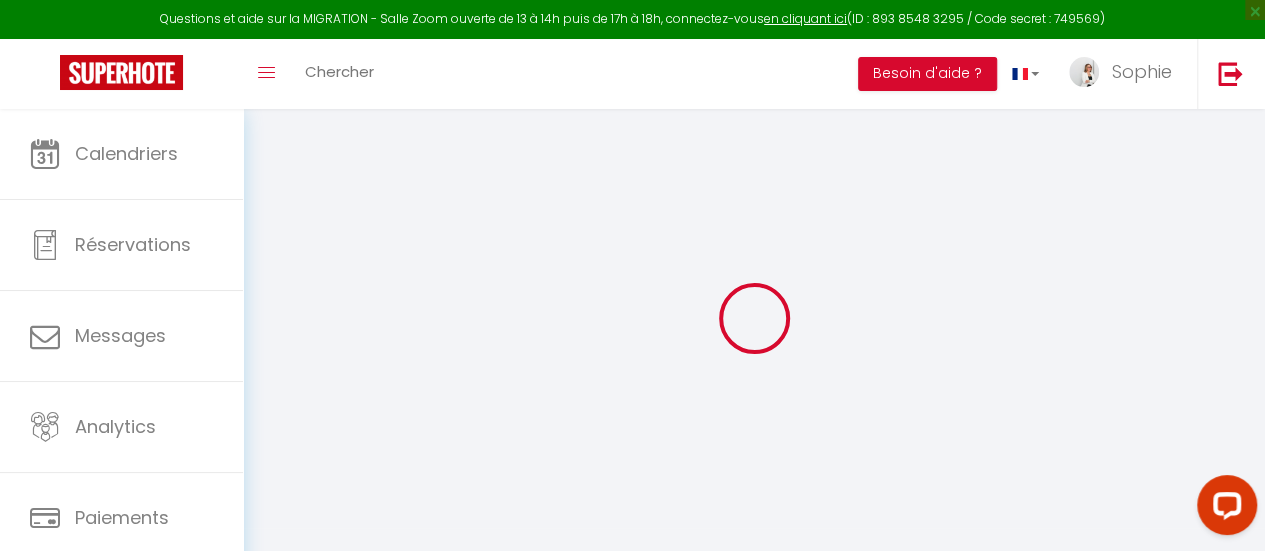checkbox on "true" 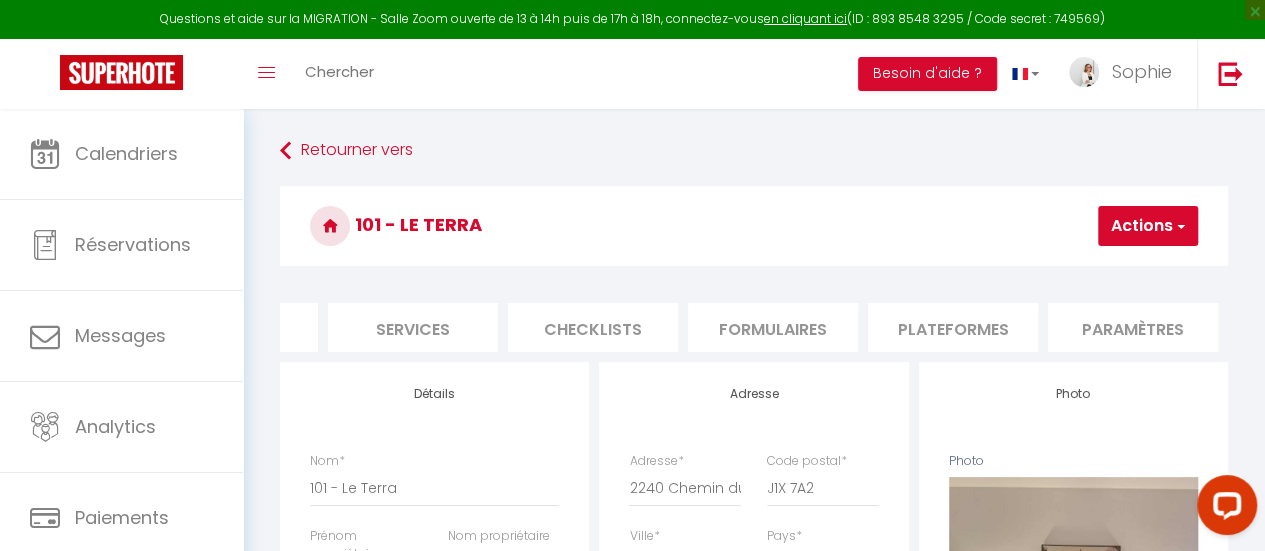scroll, scrollTop: 0, scrollLeft: 576, axis: horizontal 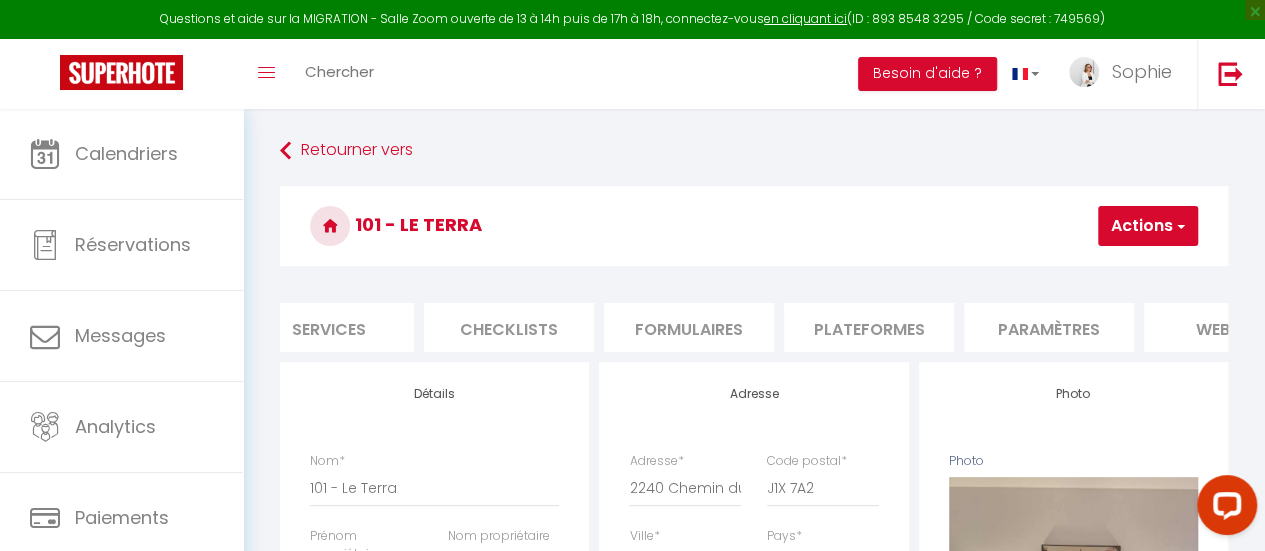 click on "Plateformes" at bounding box center [869, 327] 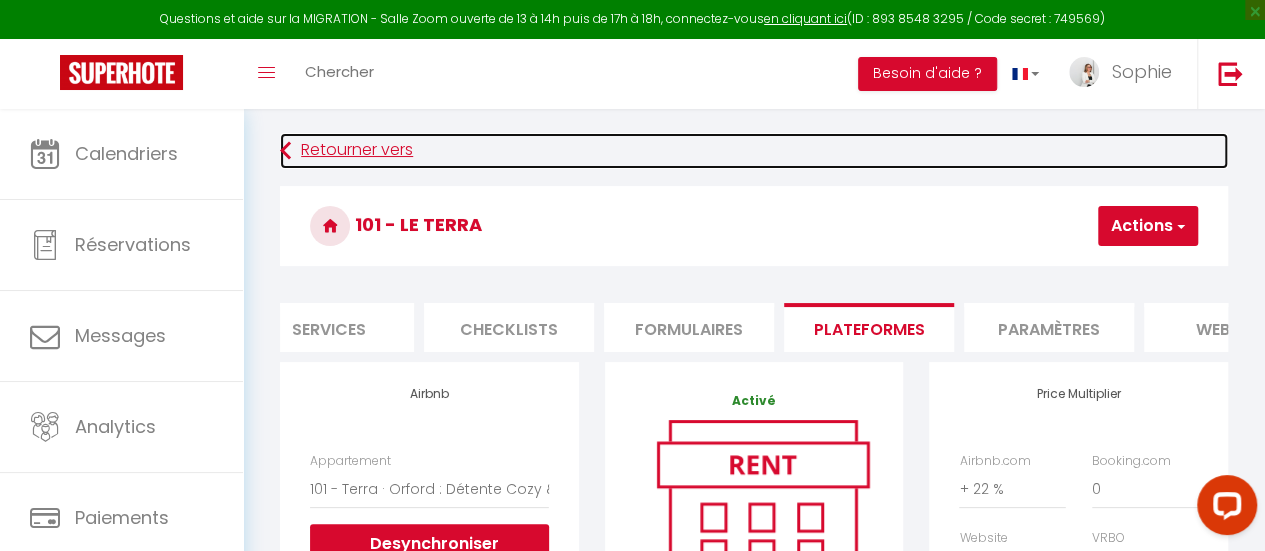 click on "Retourner vers" at bounding box center (754, 151) 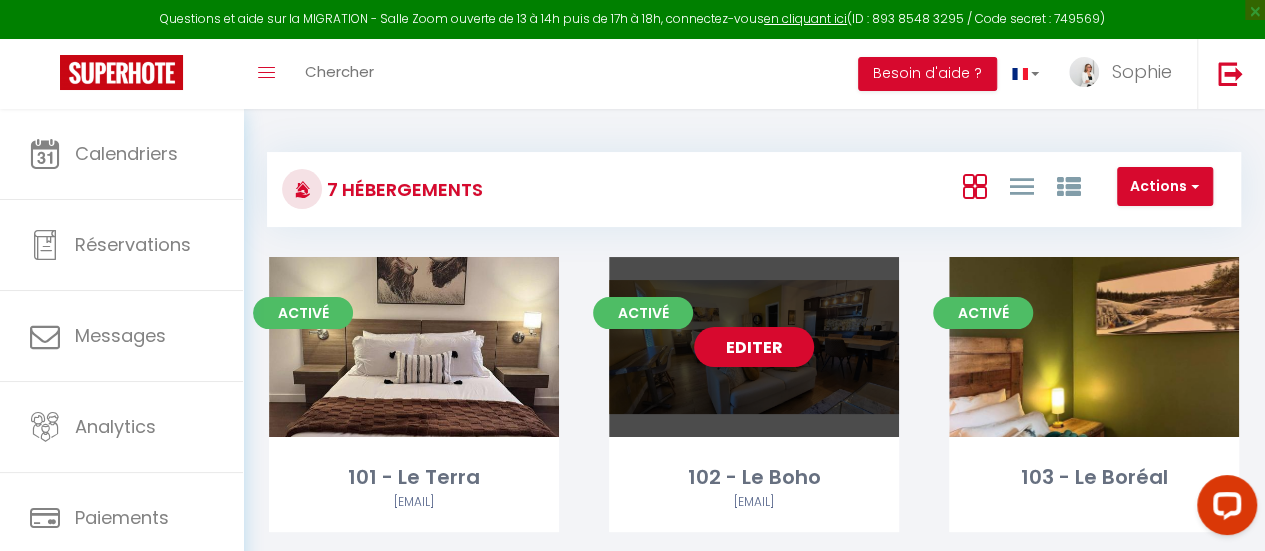 click on "Editer" at bounding box center (754, 347) 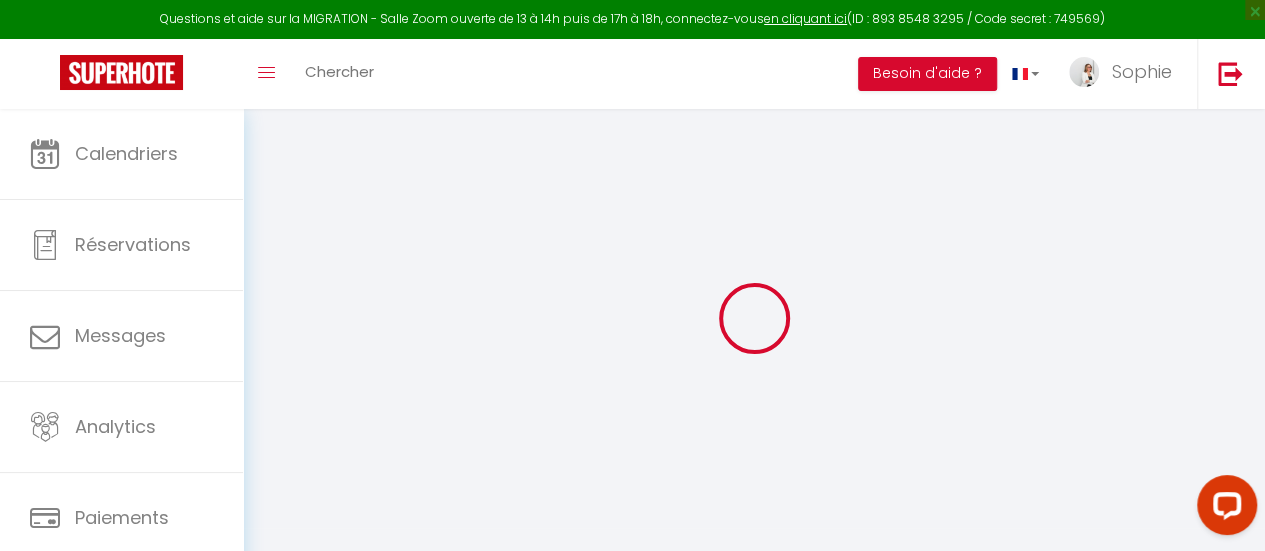 checkbox on "true" 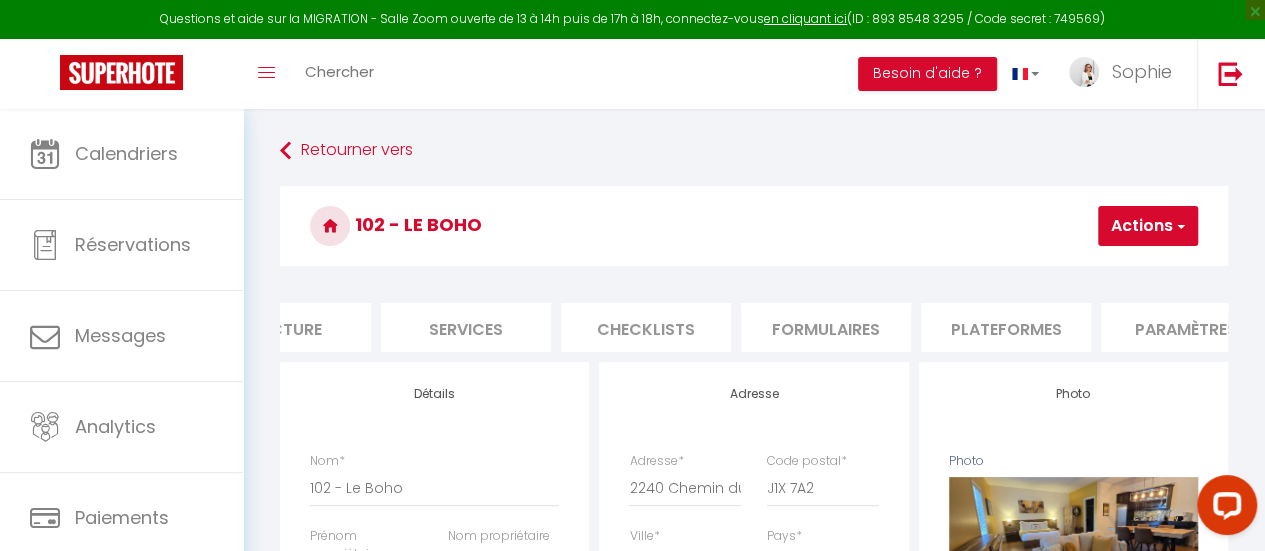 scroll, scrollTop: 0, scrollLeft: 452, axis: horizontal 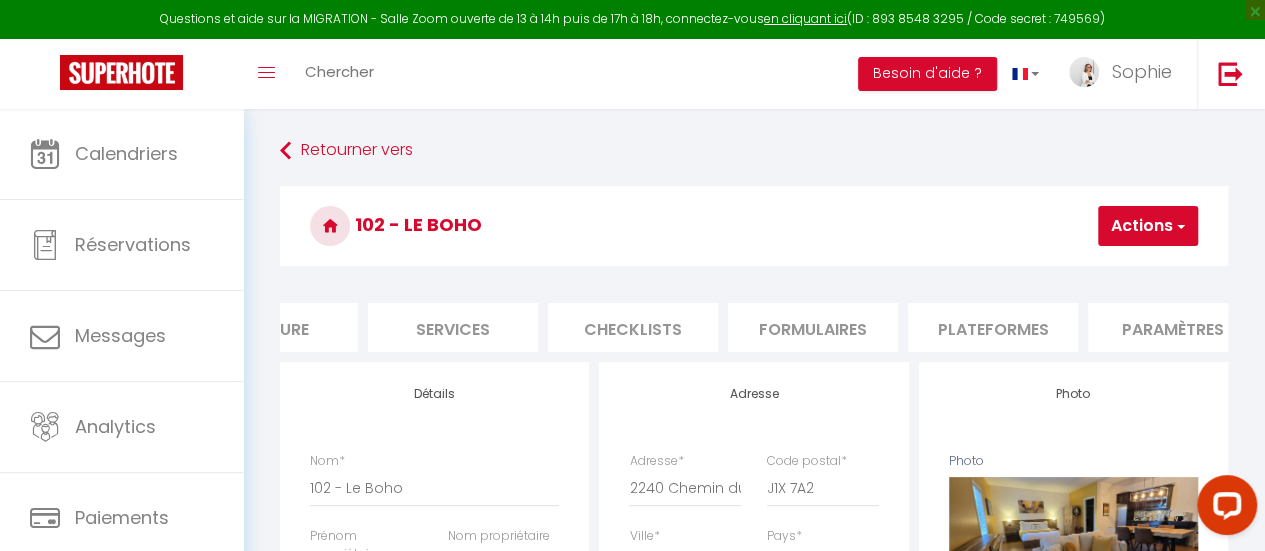 click on "Plateformes" at bounding box center (993, 327) 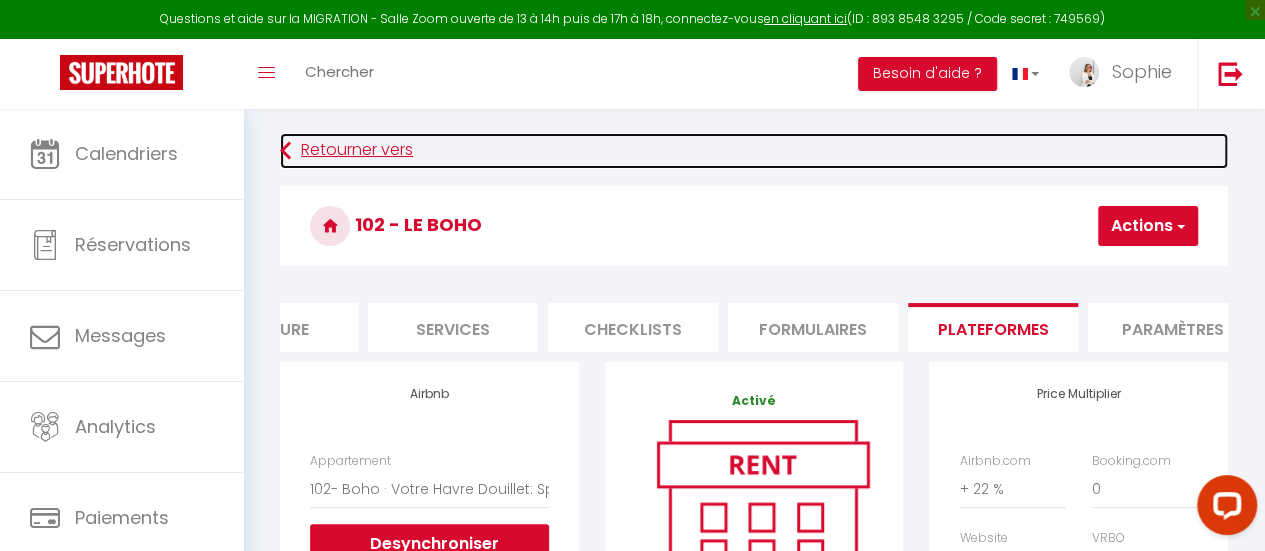 click on "Retourner vers" at bounding box center [754, 151] 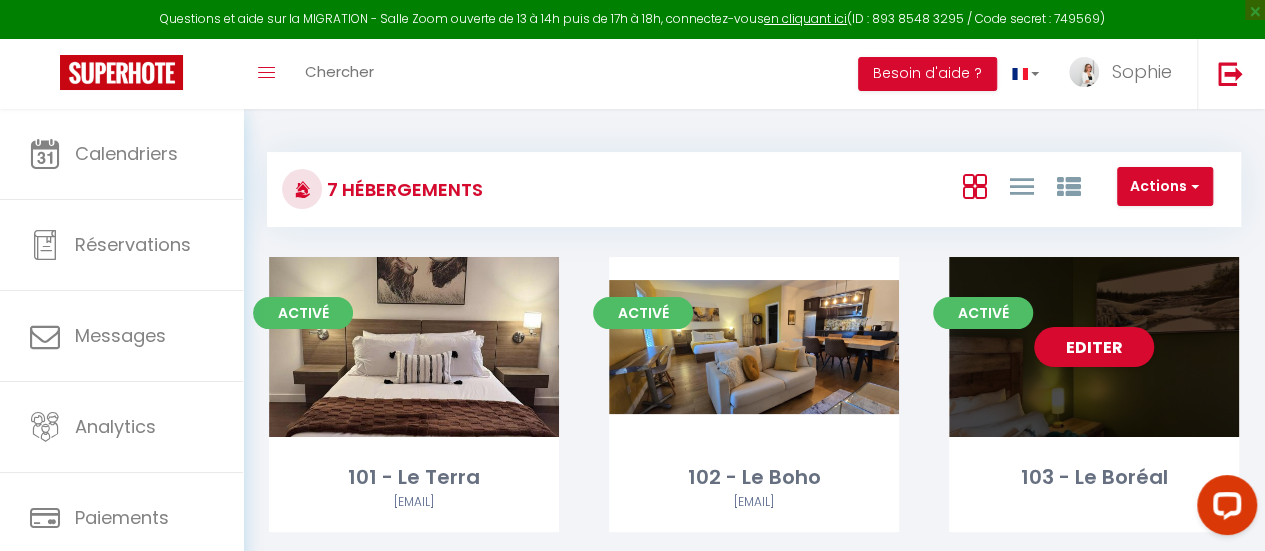 click on "Editer" at bounding box center [1094, 347] 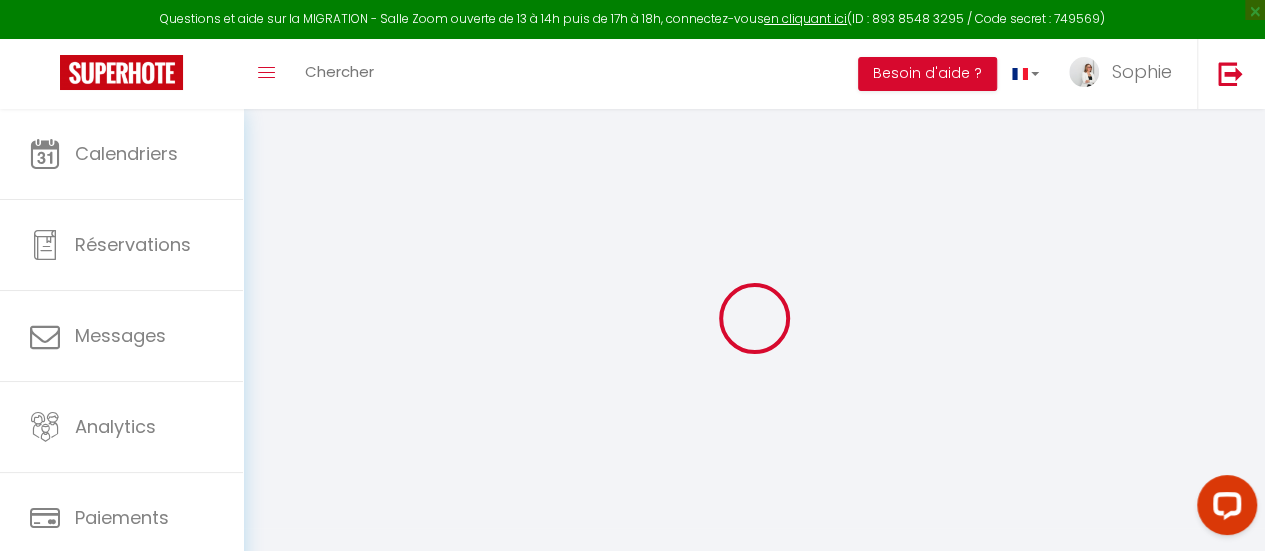 checkbox on "true" 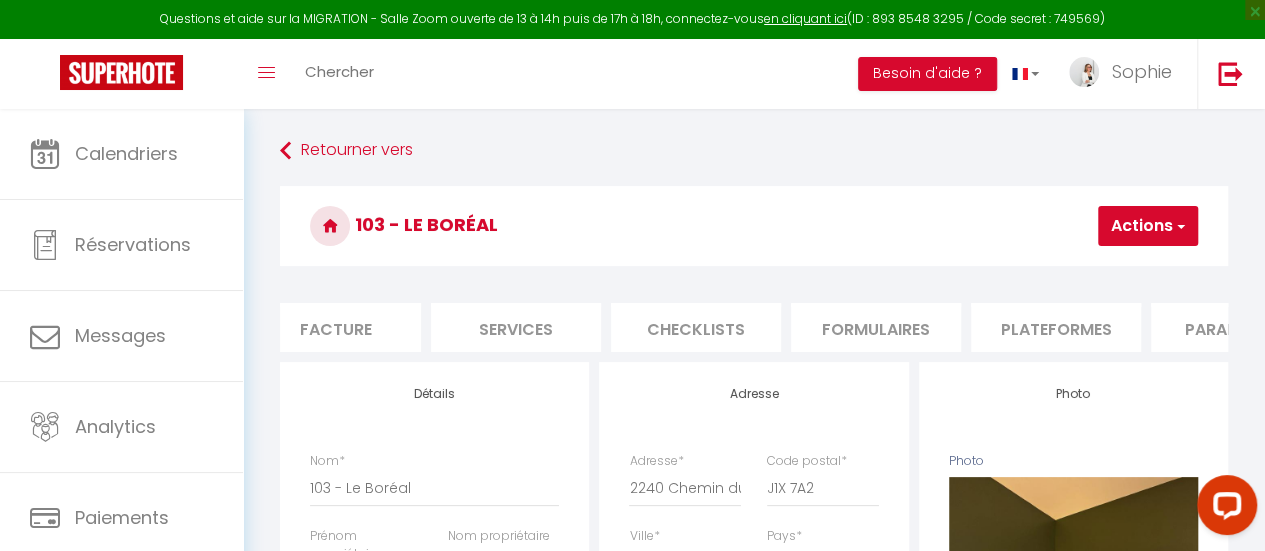 scroll, scrollTop: 0, scrollLeft: 463, axis: horizontal 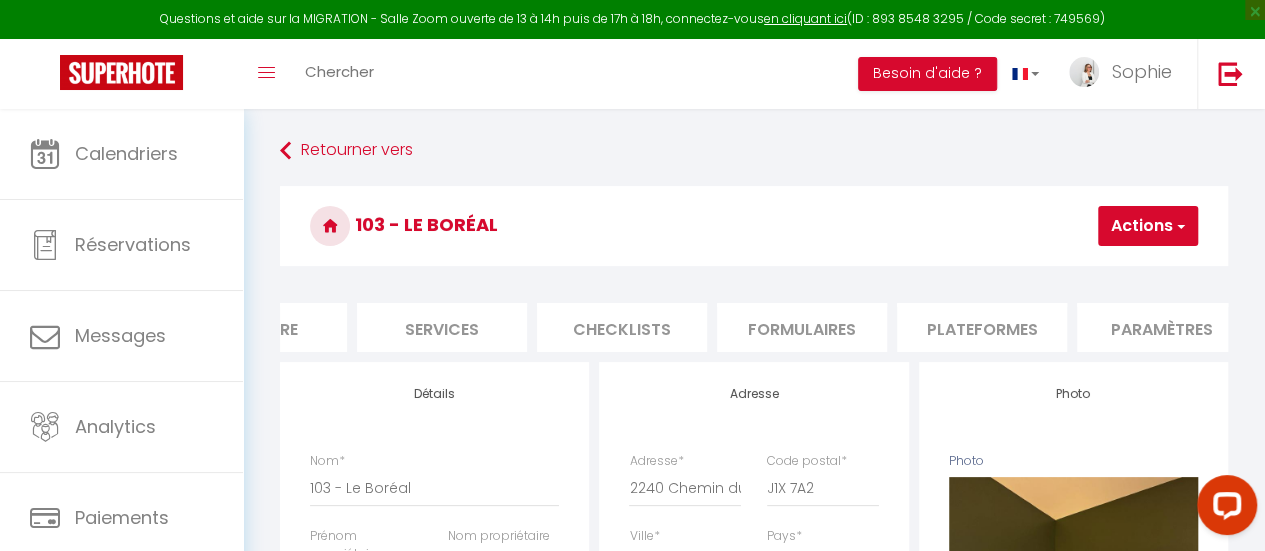 click on "Plateformes" at bounding box center [982, 327] 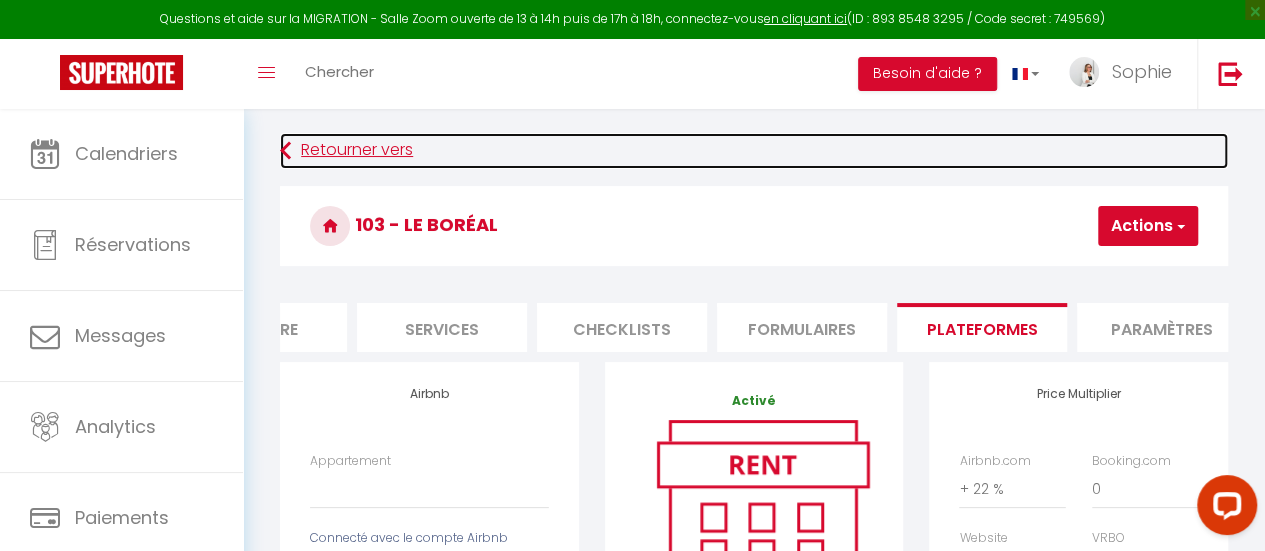 click on "Retourner vers" at bounding box center [754, 151] 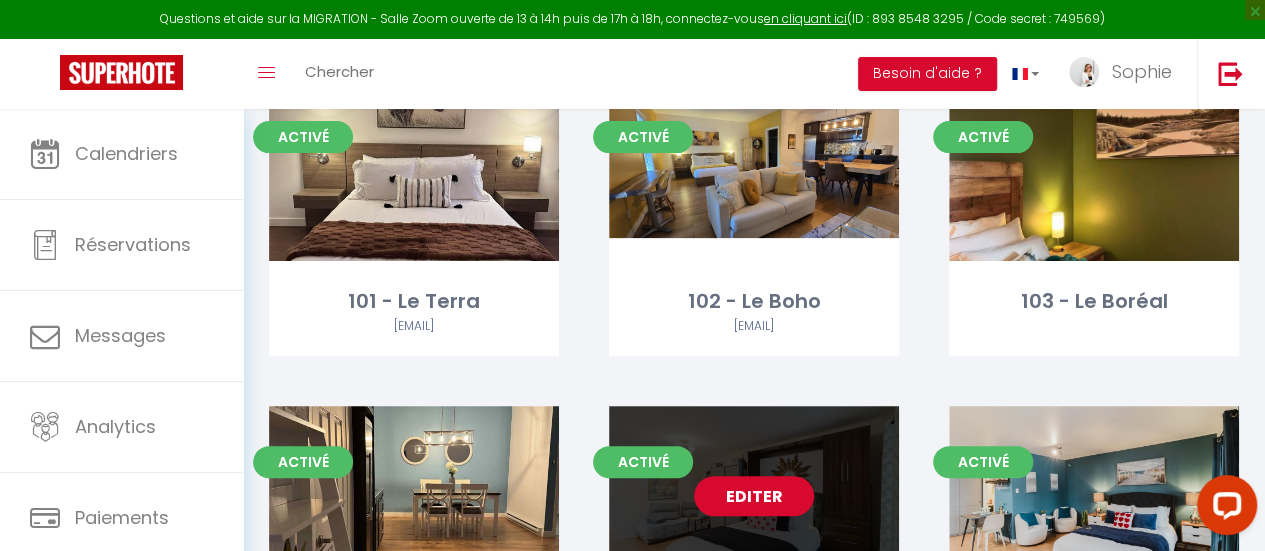 scroll, scrollTop: 300, scrollLeft: 0, axis: vertical 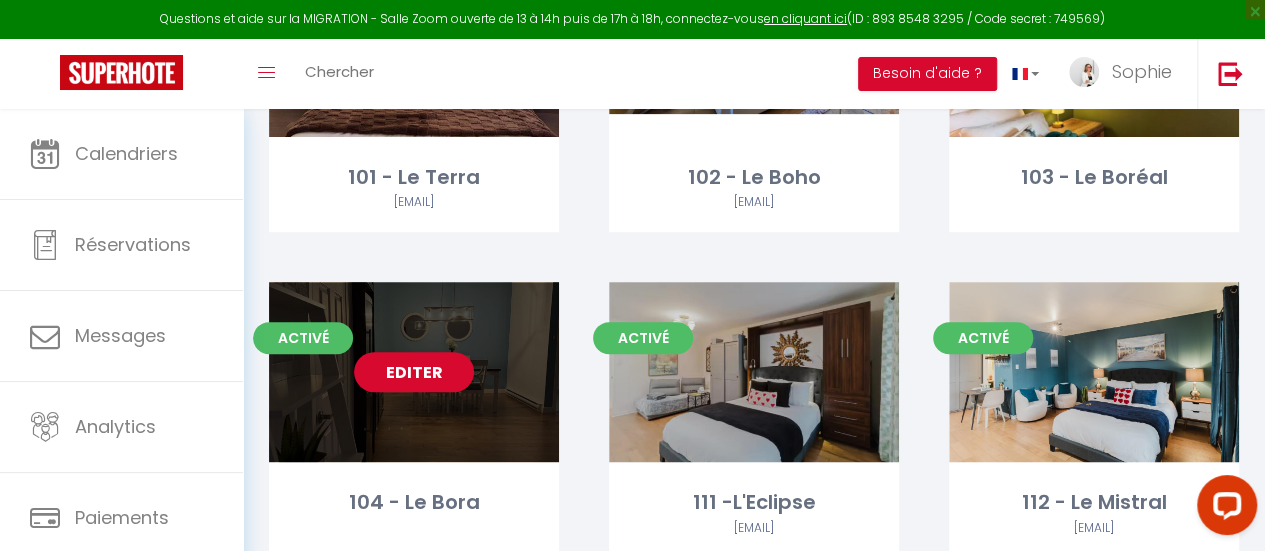 click on "Editer" at bounding box center [414, 372] 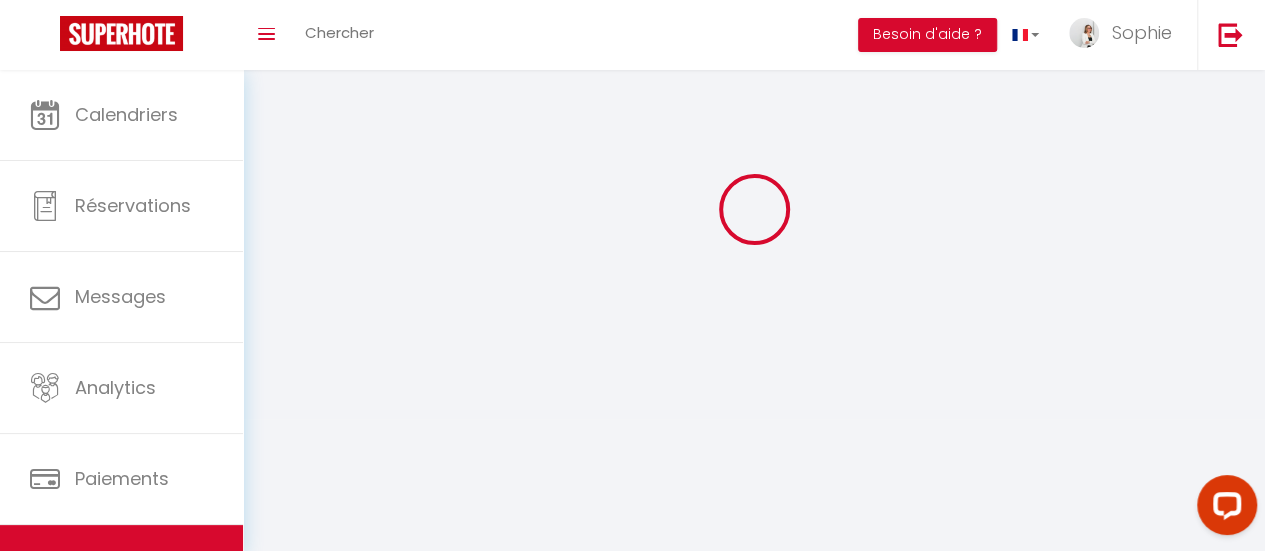 scroll, scrollTop: 0, scrollLeft: 0, axis: both 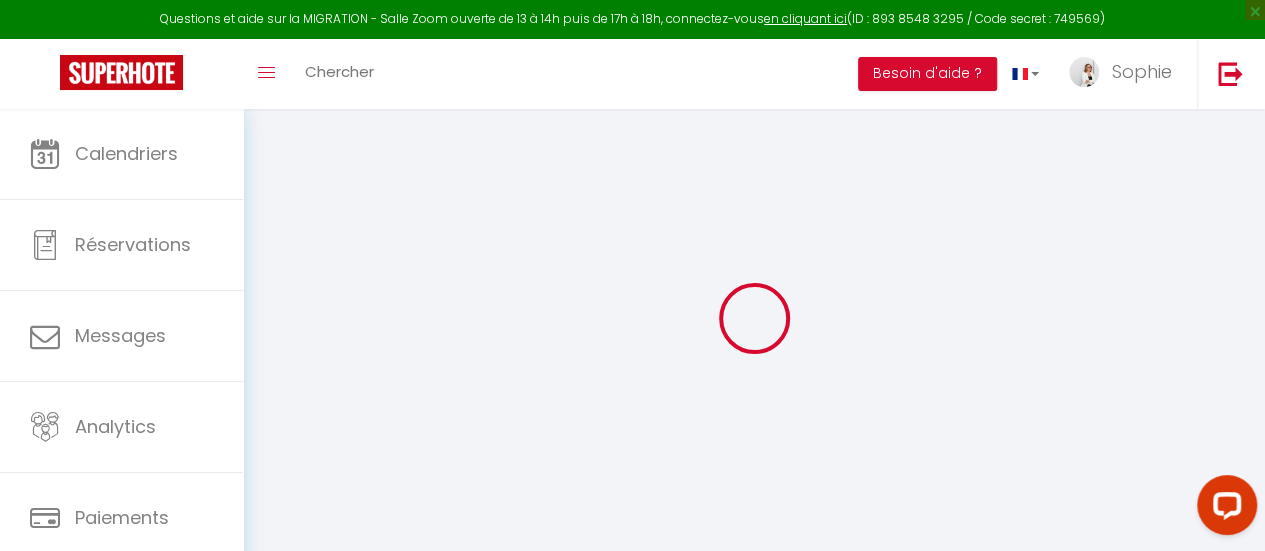 checkbox on "true" 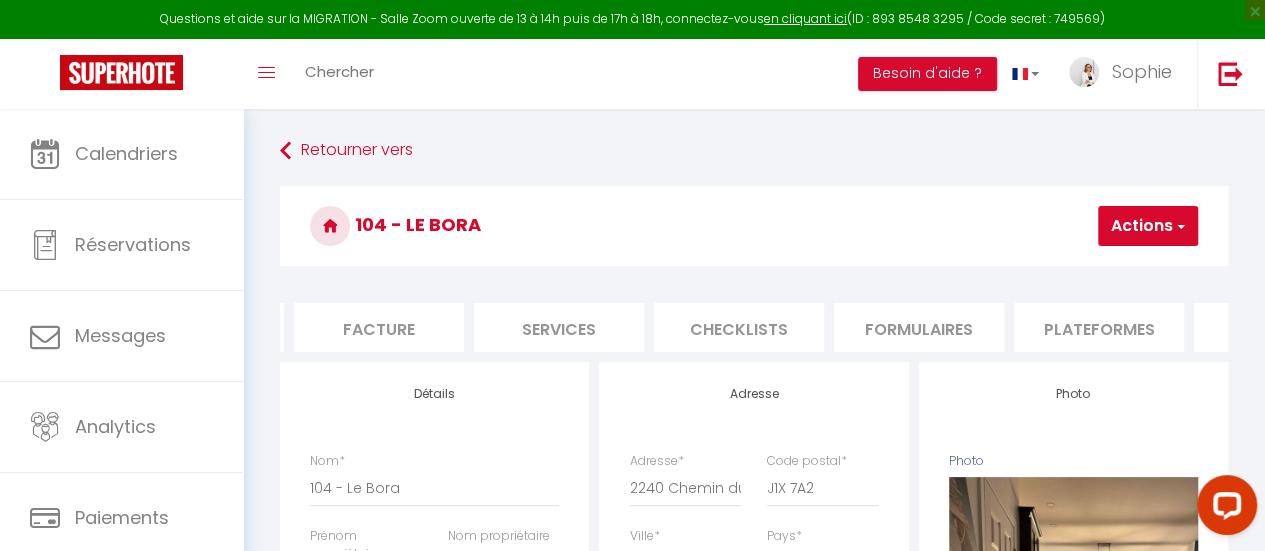 scroll, scrollTop: 0, scrollLeft: 458, axis: horizontal 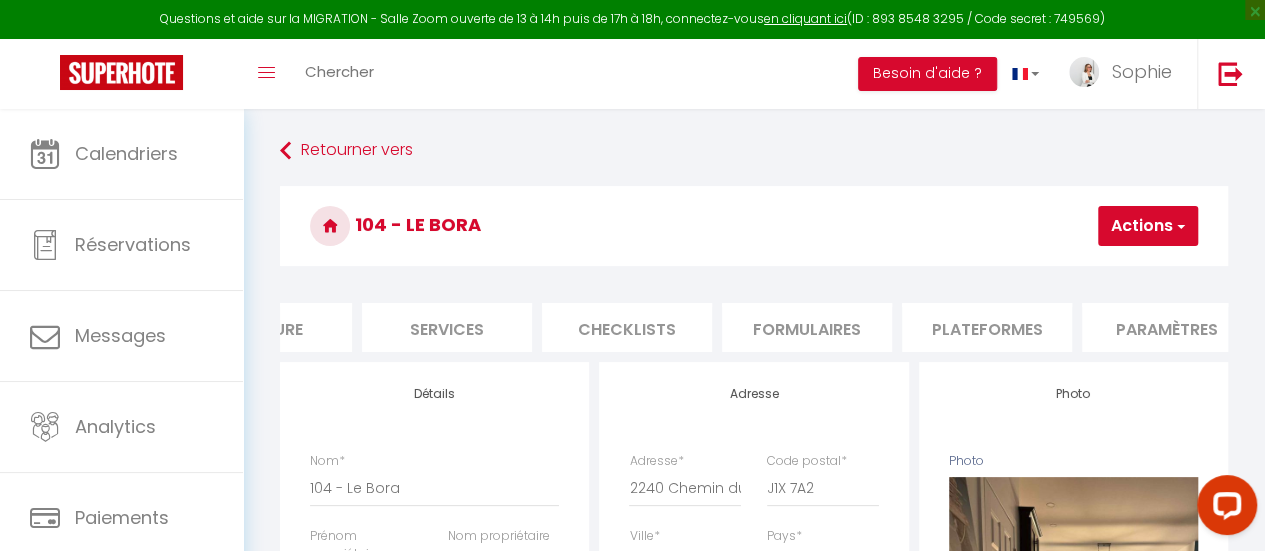 click on "Plateformes" at bounding box center [987, 327] 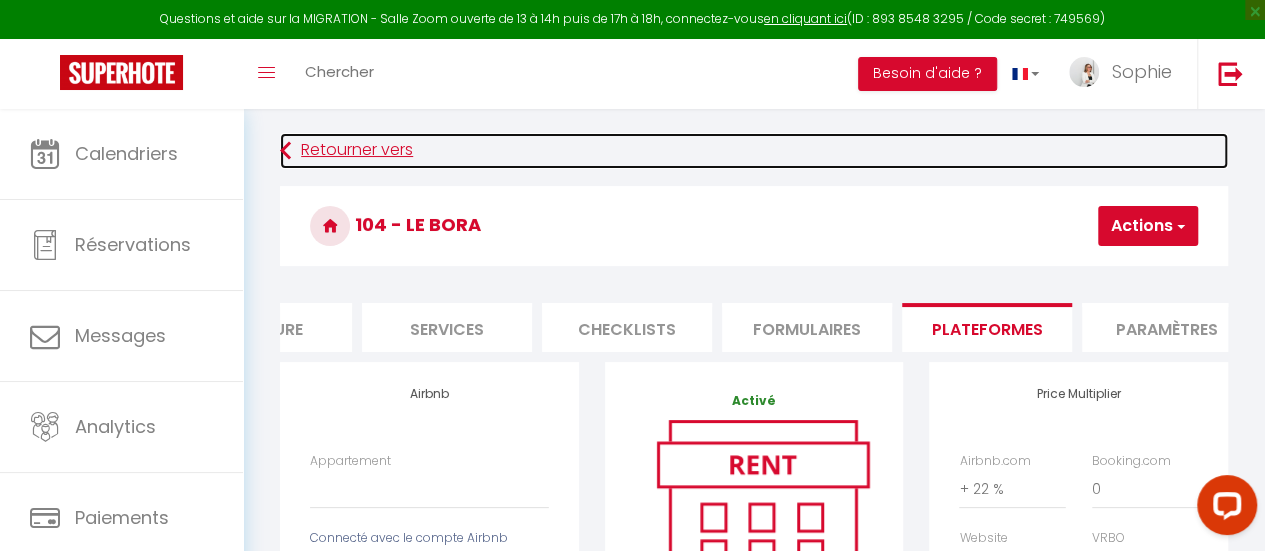click on "Retourner vers" at bounding box center [754, 151] 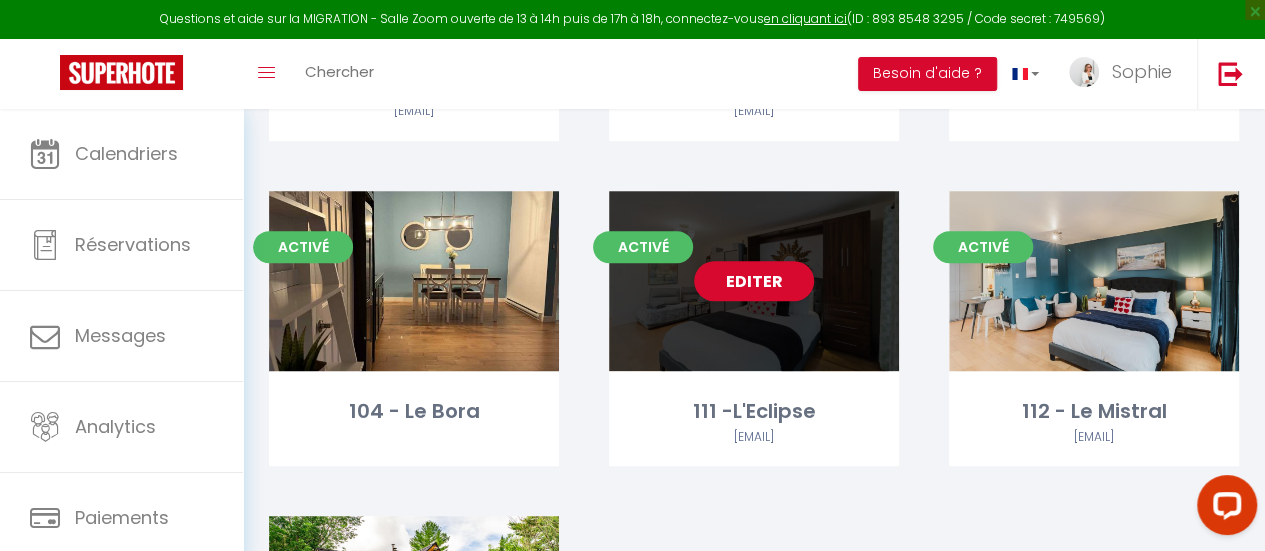 scroll, scrollTop: 400, scrollLeft: 0, axis: vertical 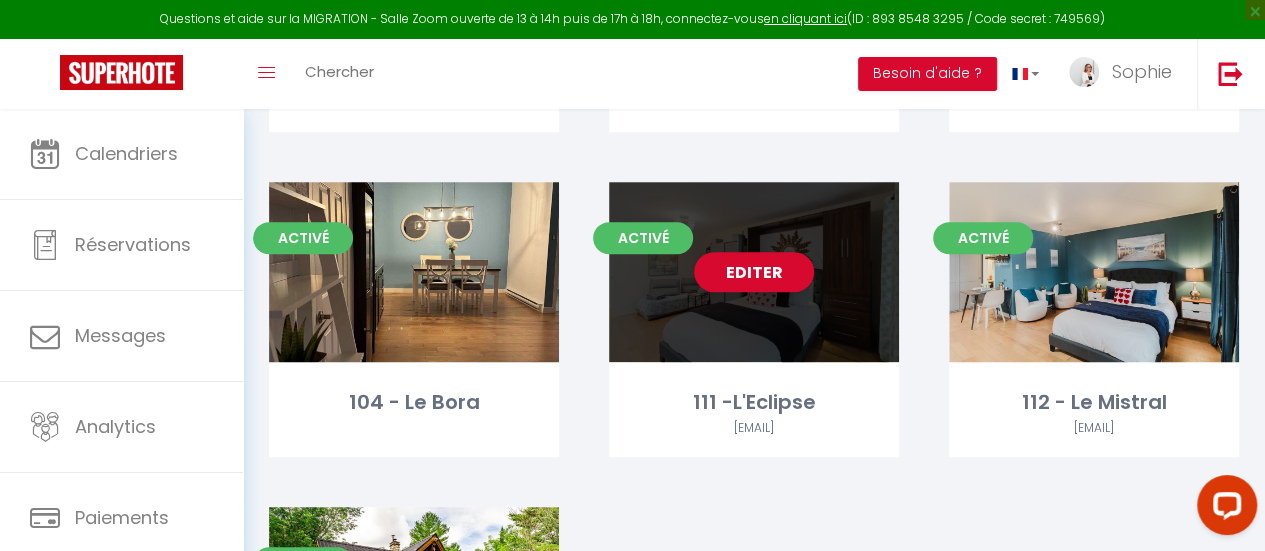 click on "Editer" at bounding box center [754, 272] 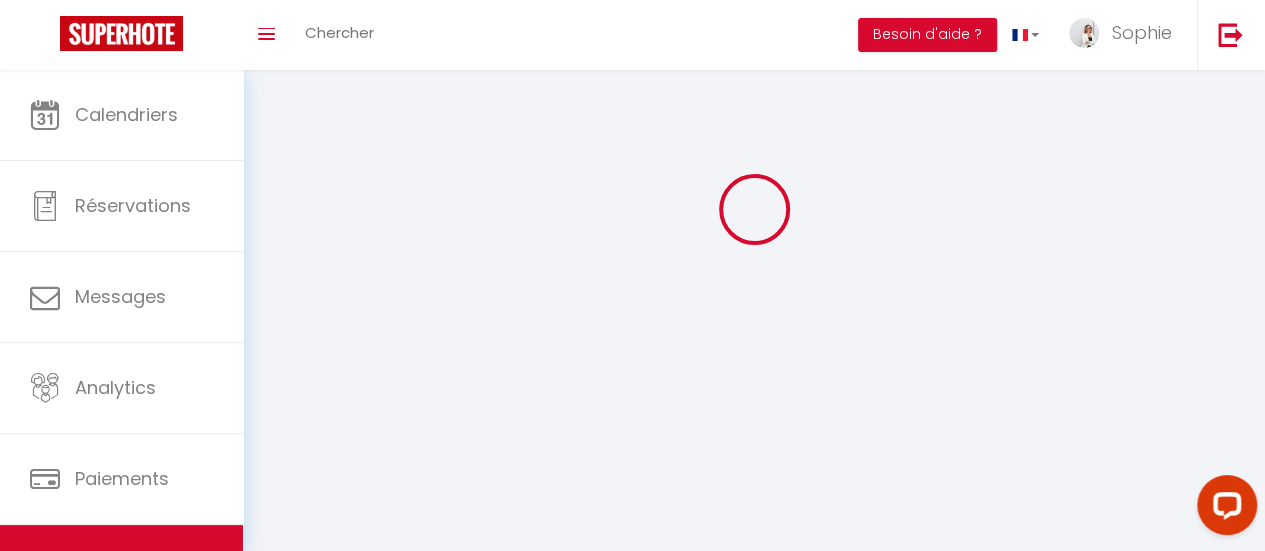 scroll, scrollTop: 0, scrollLeft: 0, axis: both 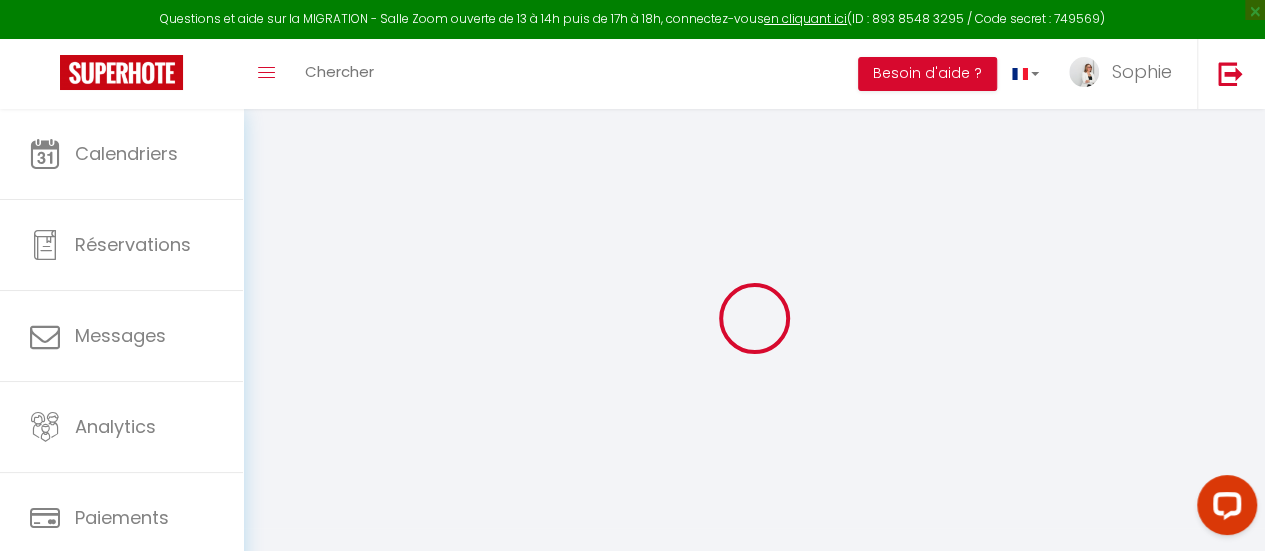 checkbox on "true" 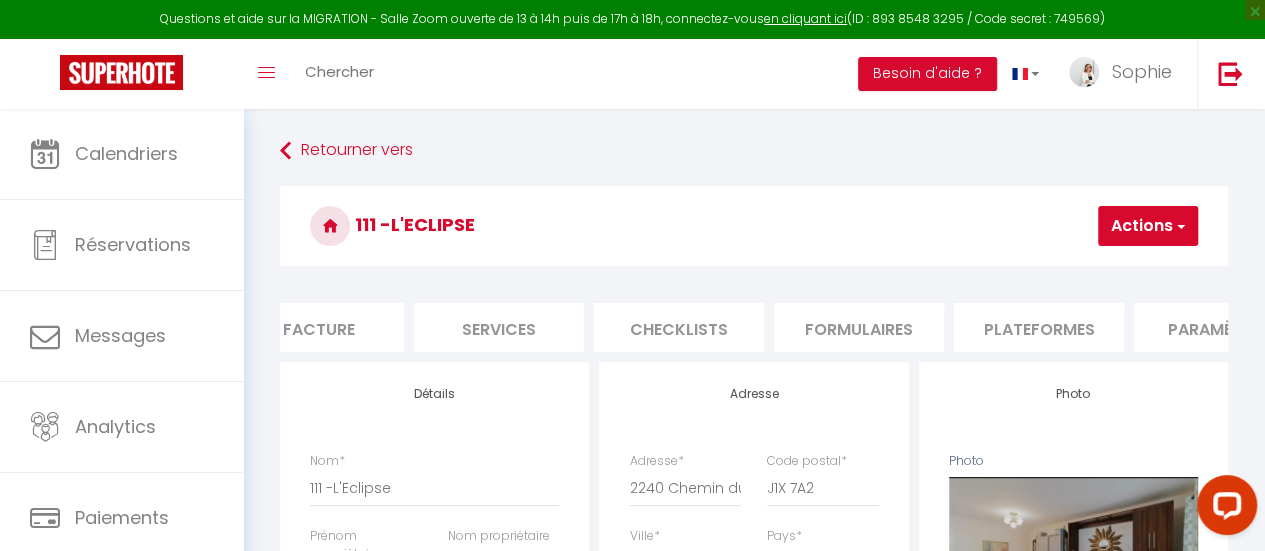 scroll, scrollTop: 0, scrollLeft: 472, axis: horizontal 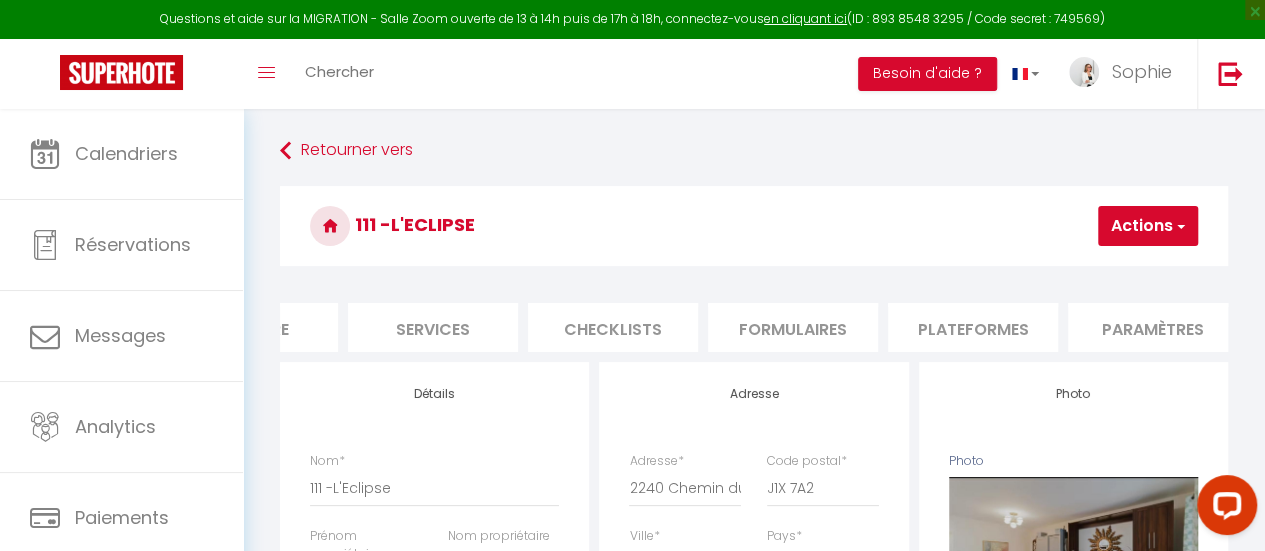 click on "Plateformes" at bounding box center [973, 327] 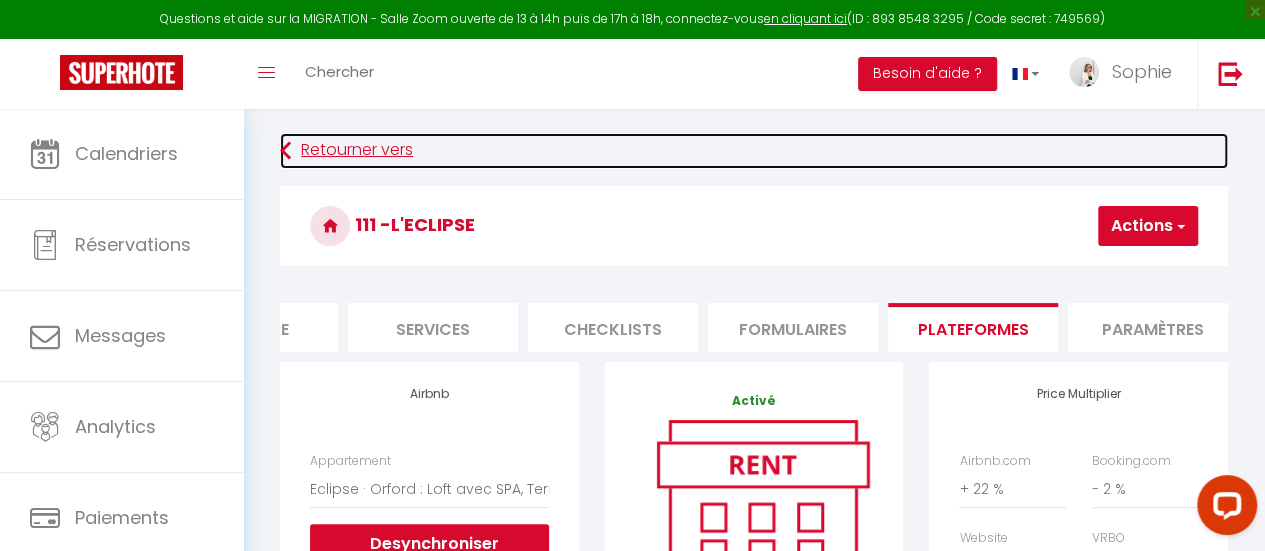 click on "Retourner vers" at bounding box center (754, 151) 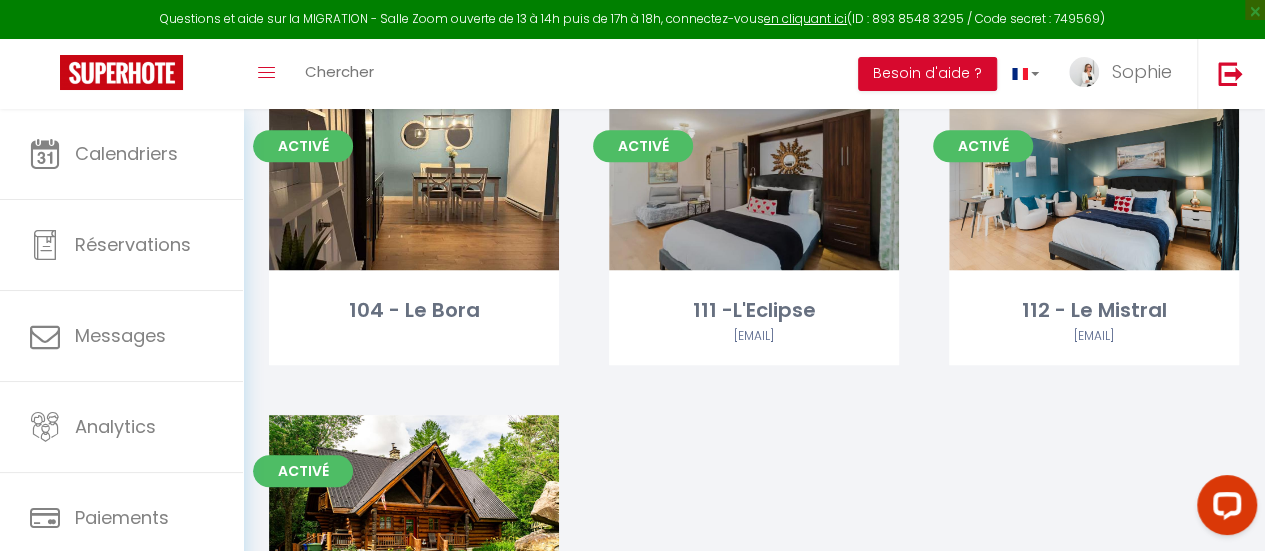 scroll, scrollTop: 500, scrollLeft: 0, axis: vertical 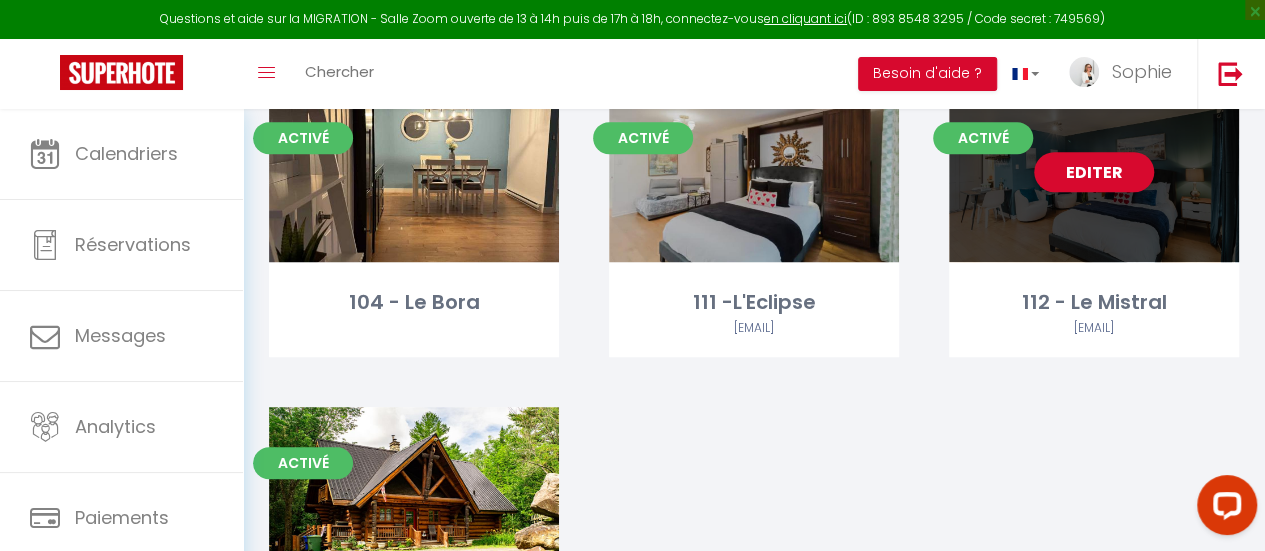 click on "Editer" at bounding box center (1094, 172) 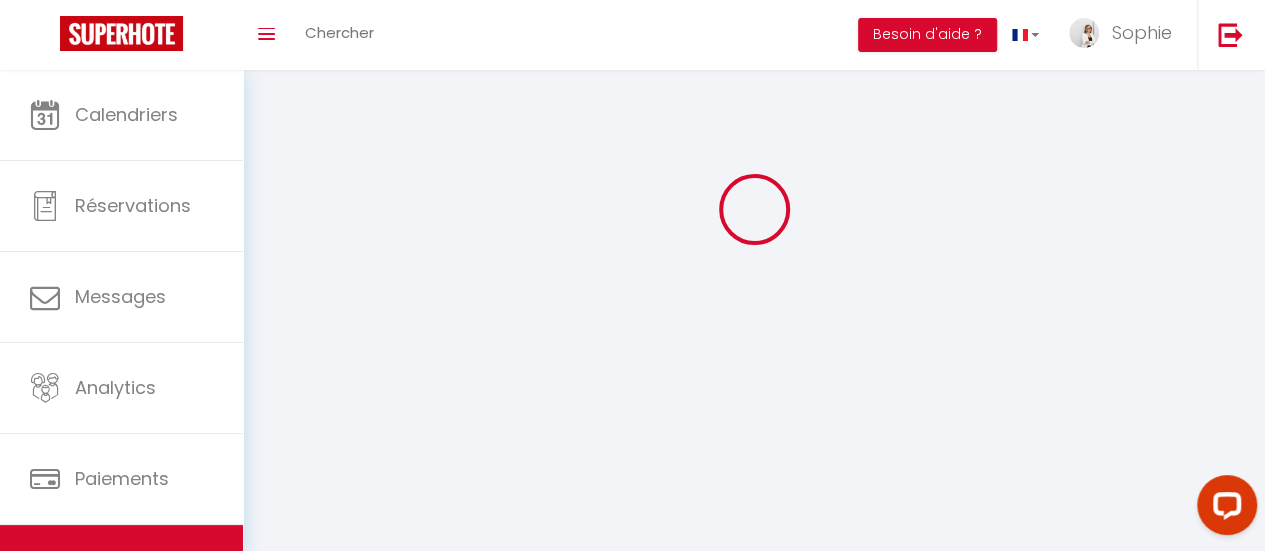 scroll, scrollTop: 0, scrollLeft: 0, axis: both 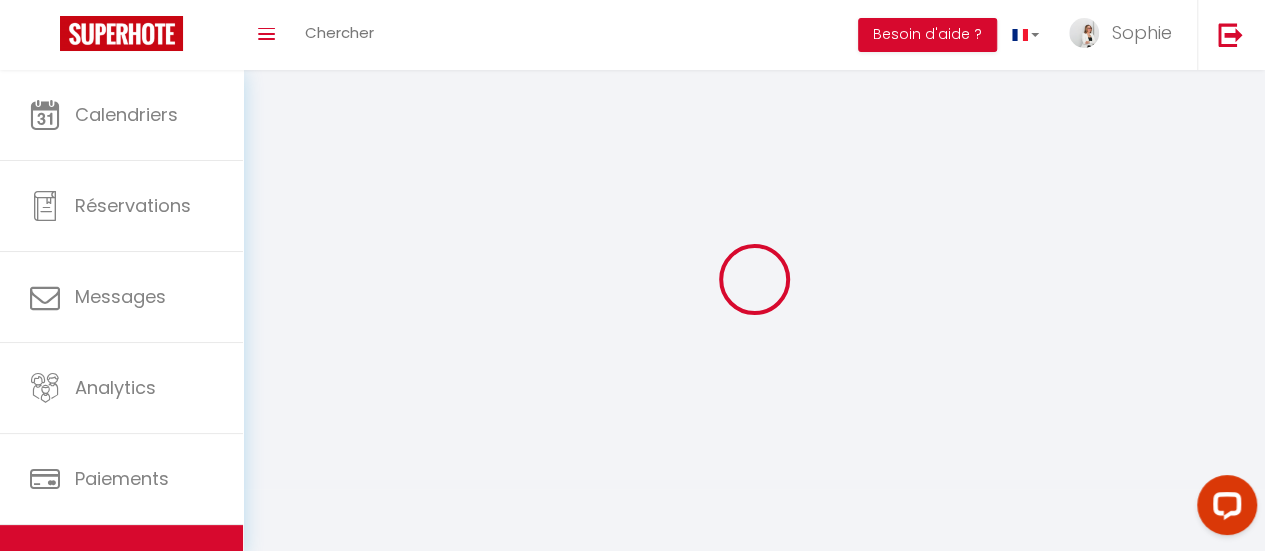 select 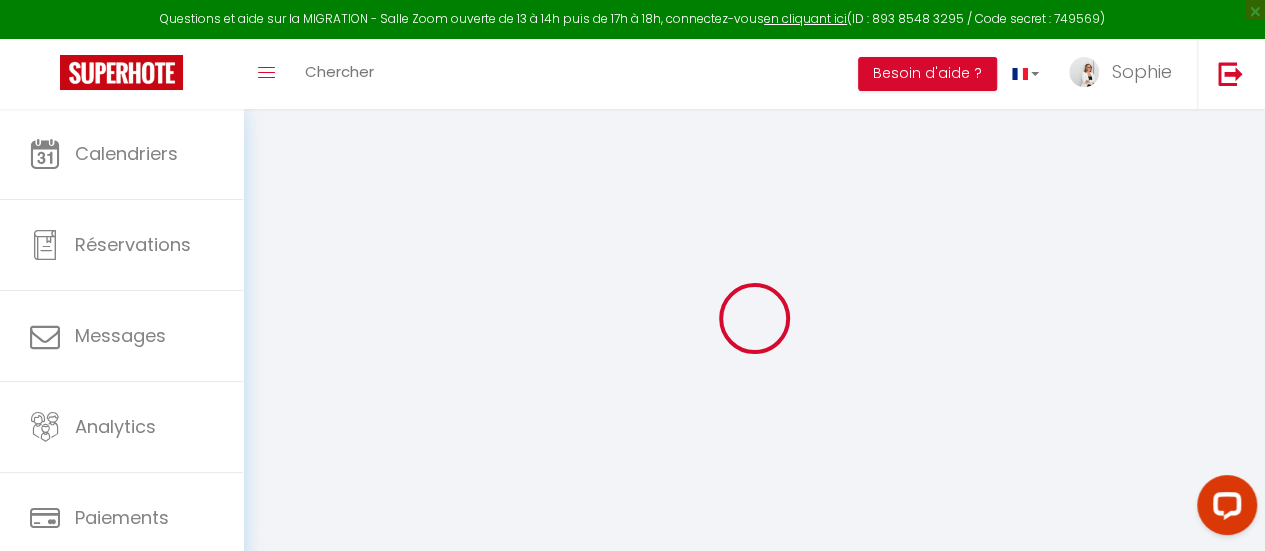 select 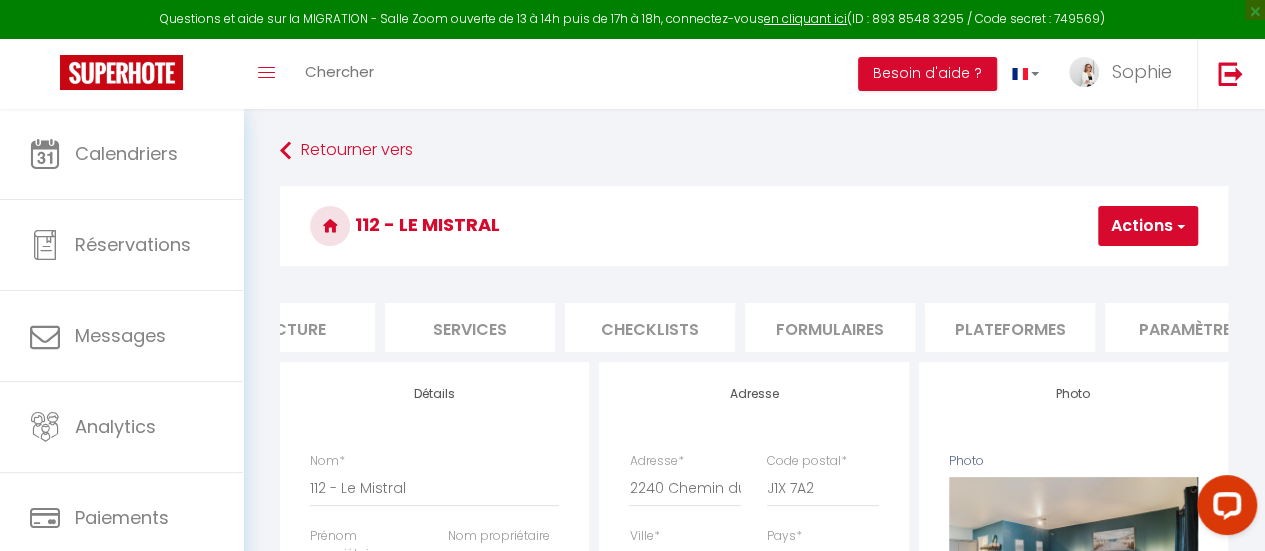 scroll, scrollTop: 0, scrollLeft: 456, axis: horizontal 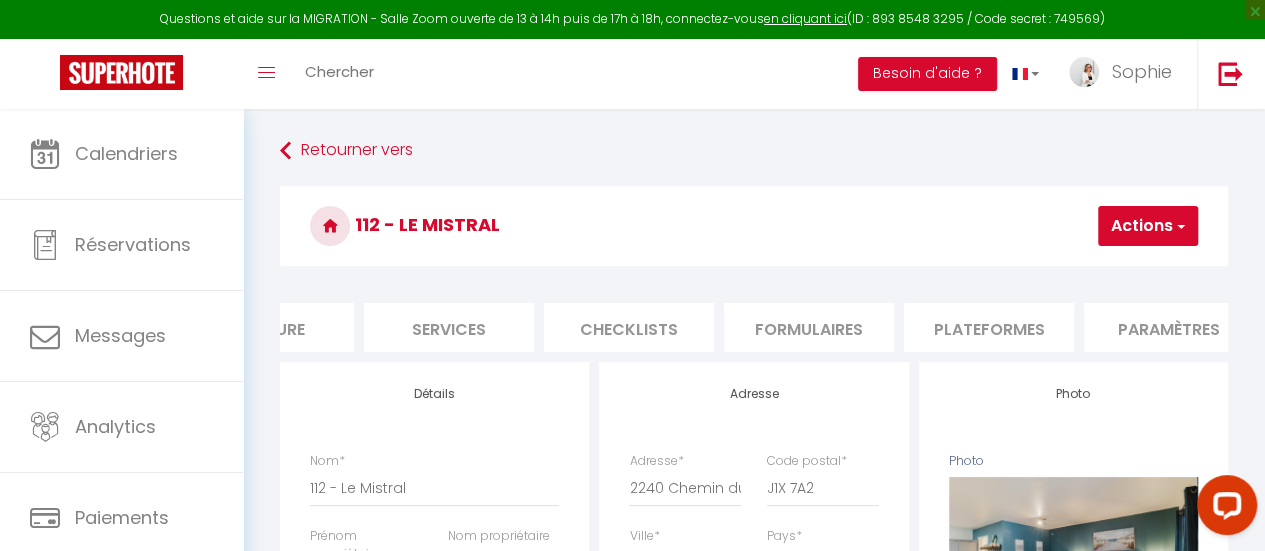 click on "Plateformes" at bounding box center (989, 327) 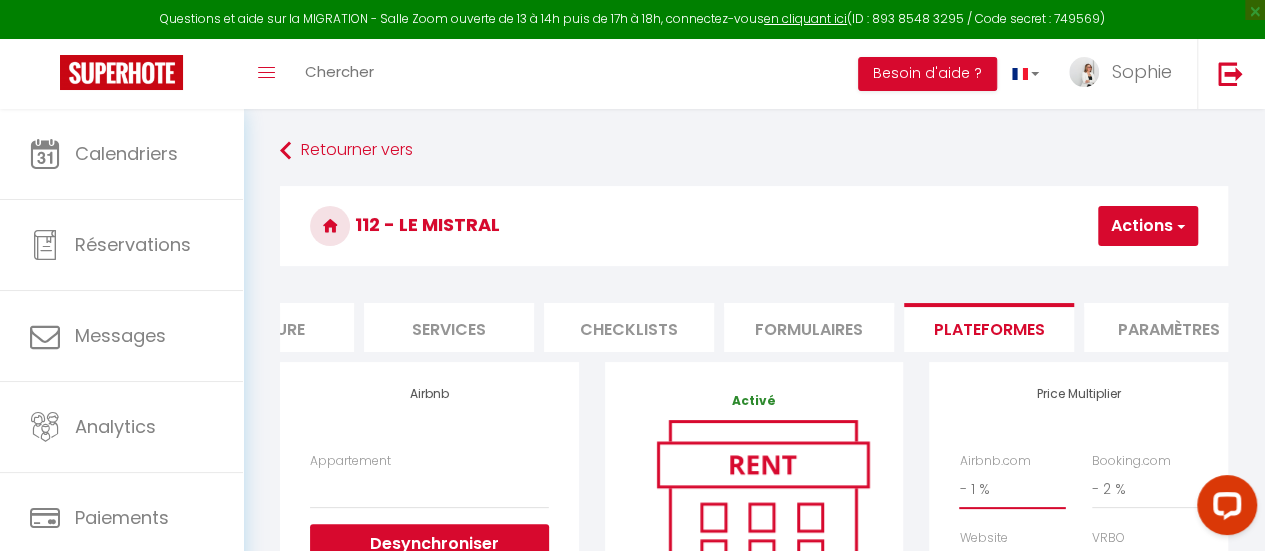 click on "0
+ 1 %
+ 2 %
+ 3 %
+ 4 %
+ 5 %
+ 6 %
+ 7 %
+ 8 %
+ 9 %" at bounding box center [1012, 489] 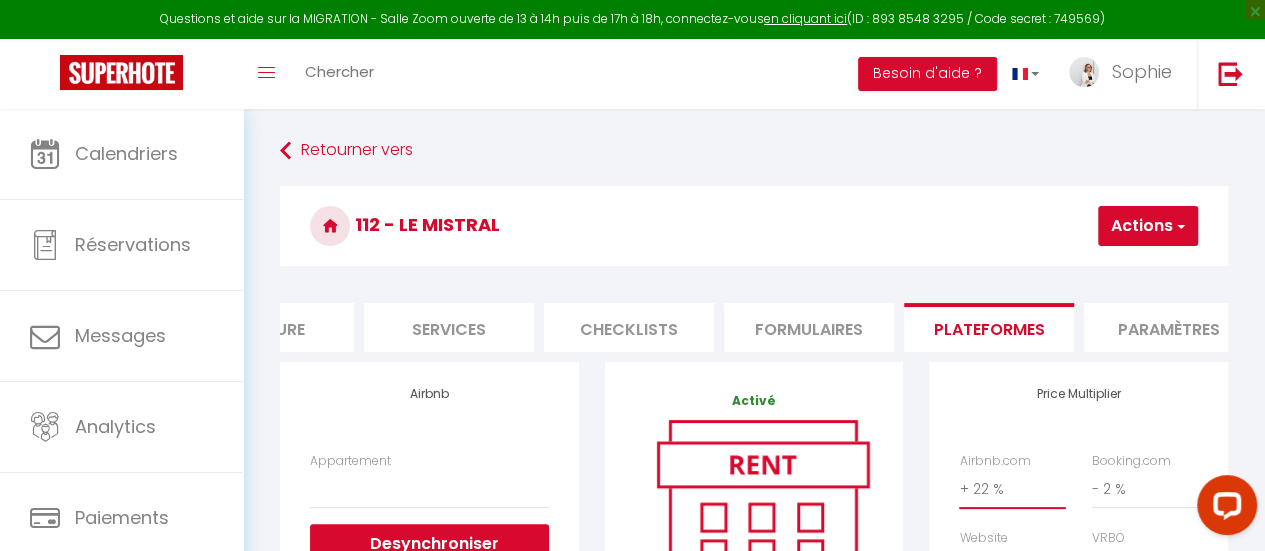 click on "0
+ 1 %
+ 2 %
+ 3 %
+ 4 %
+ 5 %
+ 6 %
+ 7 %
+ 8 %
+ 9 %" at bounding box center [1012, 489] 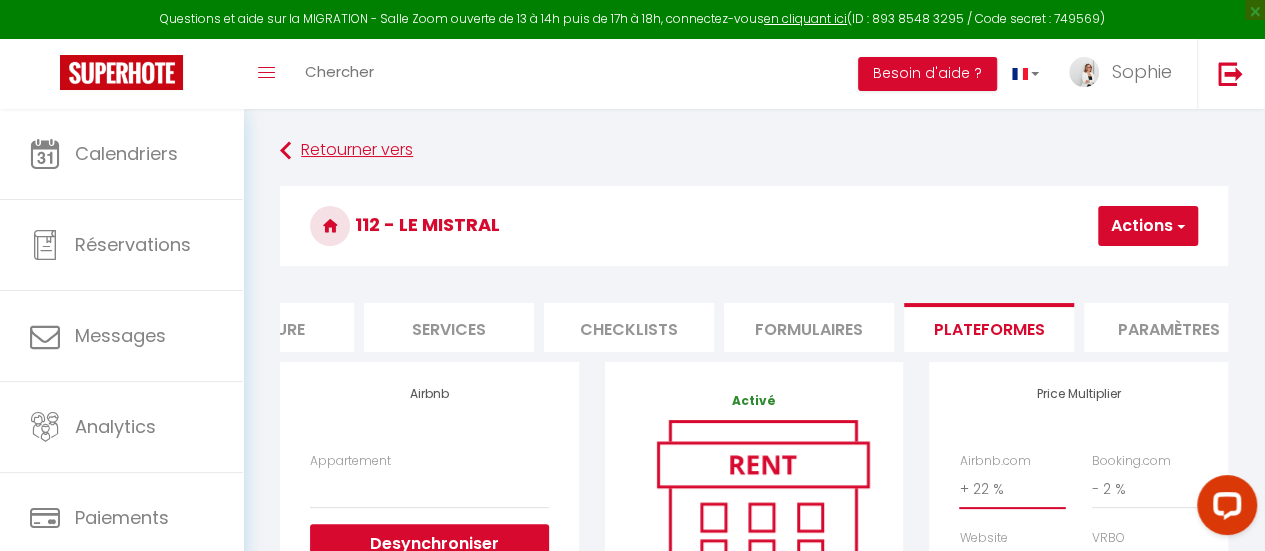 select 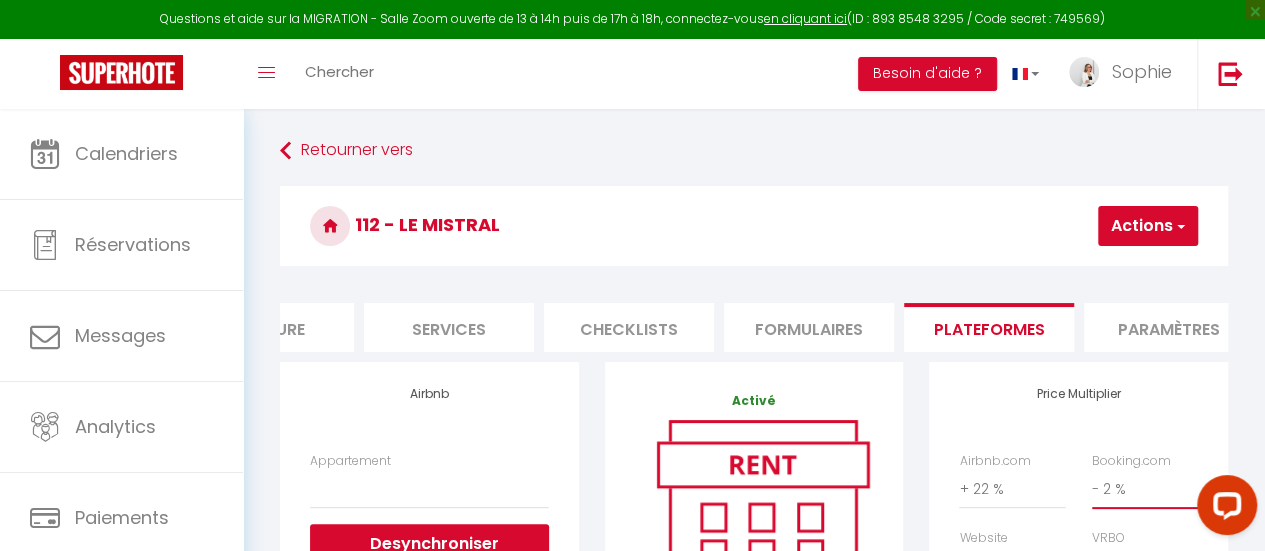 click on "0
+ 1 %
+ 2 %
+ 3 %
+ 4 %
+ 5 %
+ 6 %
+ 7 %
+ 8 %
+ 9 %" at bounding box center [1145, 489] 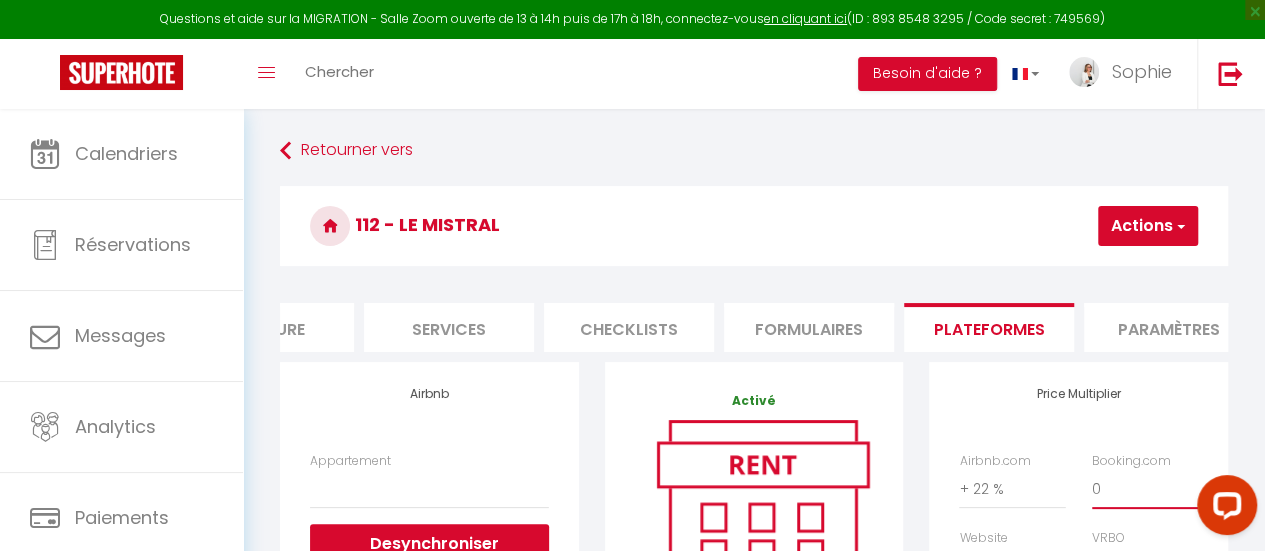 click on "0
+ 1 %
+ 2 %
+ 3 %
+ 4 %
+ 5 %
+ 6 %
+ 7 %
+ 8 %
+ 9 %" at bounding box center [1145, 489] 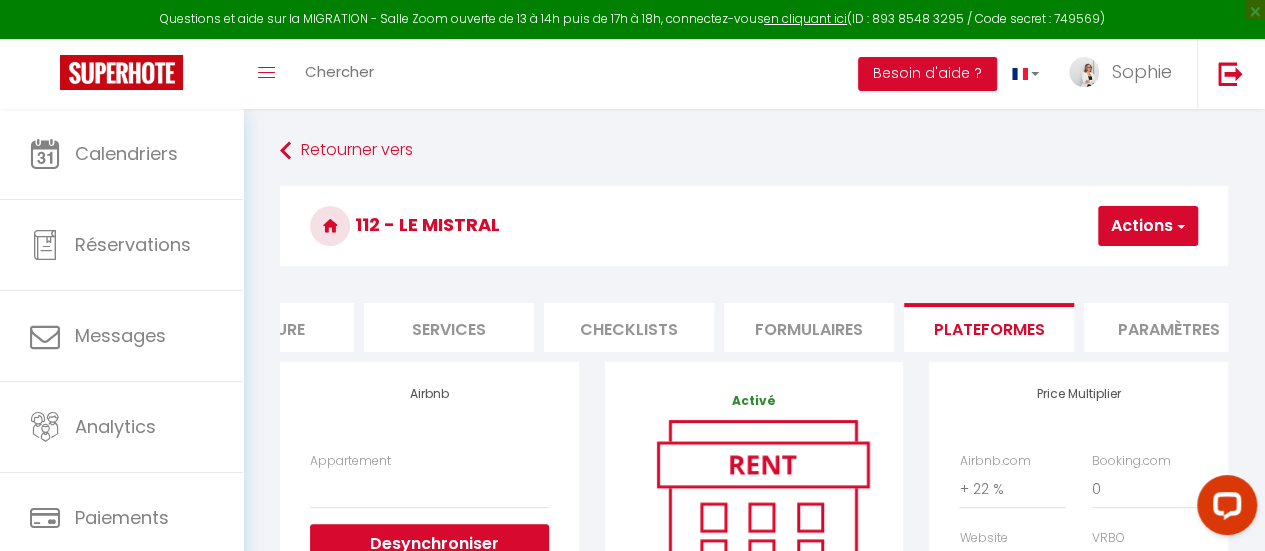 click on "Retourner vers    112 - Le Mistral
Actions
Enregistrer
Info
Contrat
Facture
Services
Checklists
Formulaires
Plateformes
Paramètres
website
Journal
Modèle personnalisé
×         Titre Modèle
Annuler
Enregistrer
Liste de checklist
×
Titre
*     *" at bounding box center (754, 837) 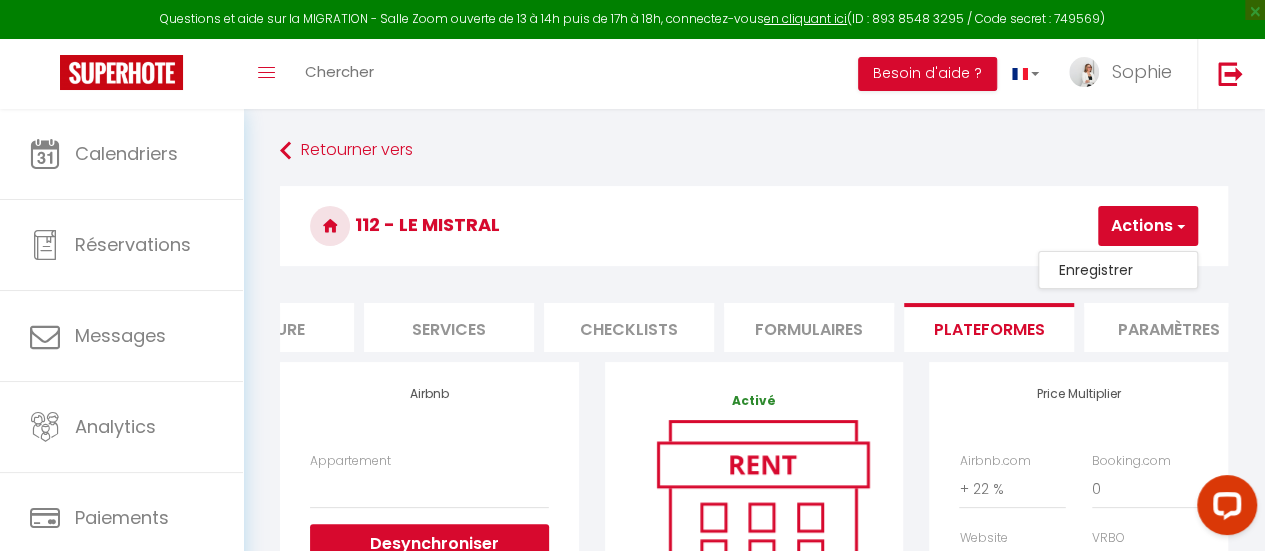 click on "Enregistrer" at bounding box center (1118, 270) 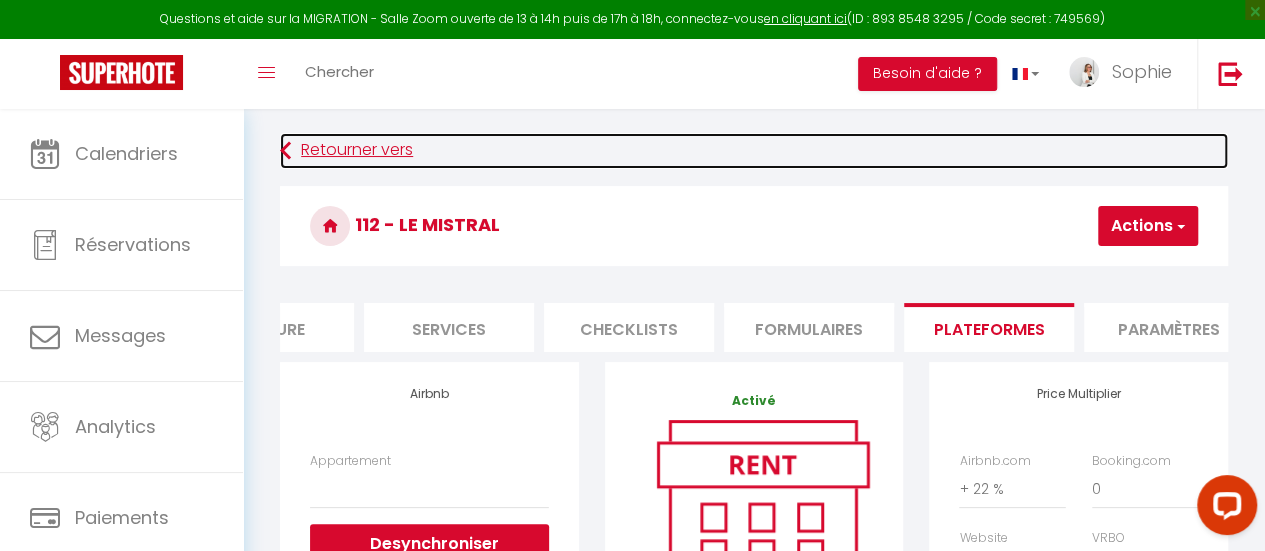 click on "Retourner vers" at bounding box center (754, 151) 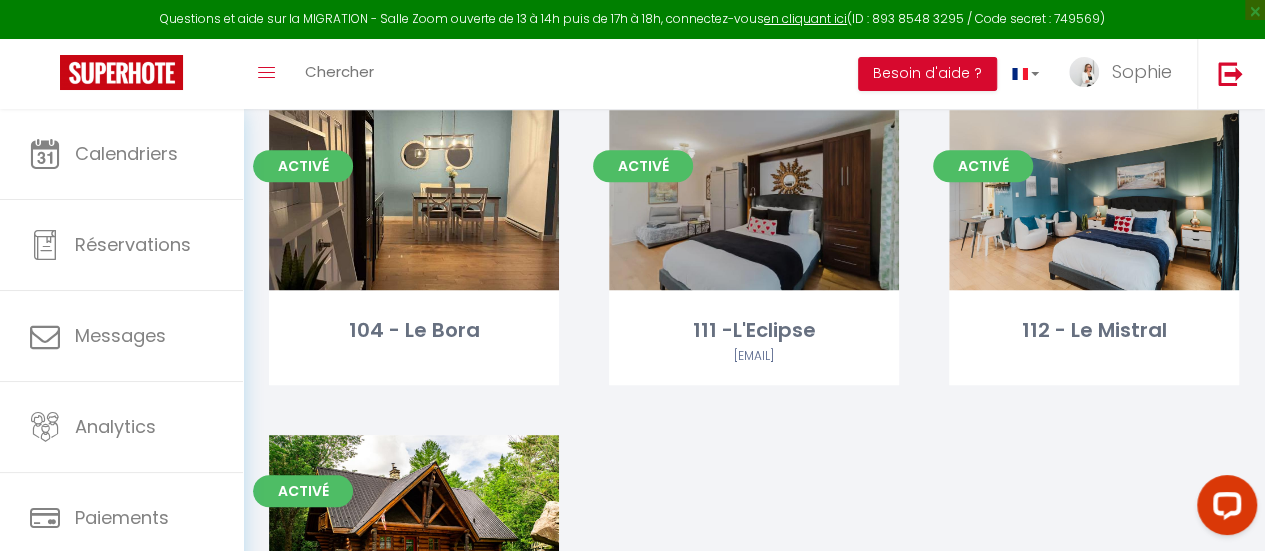 scroll, scrollTop: 705, scrollLeft: 0, axis: vertical 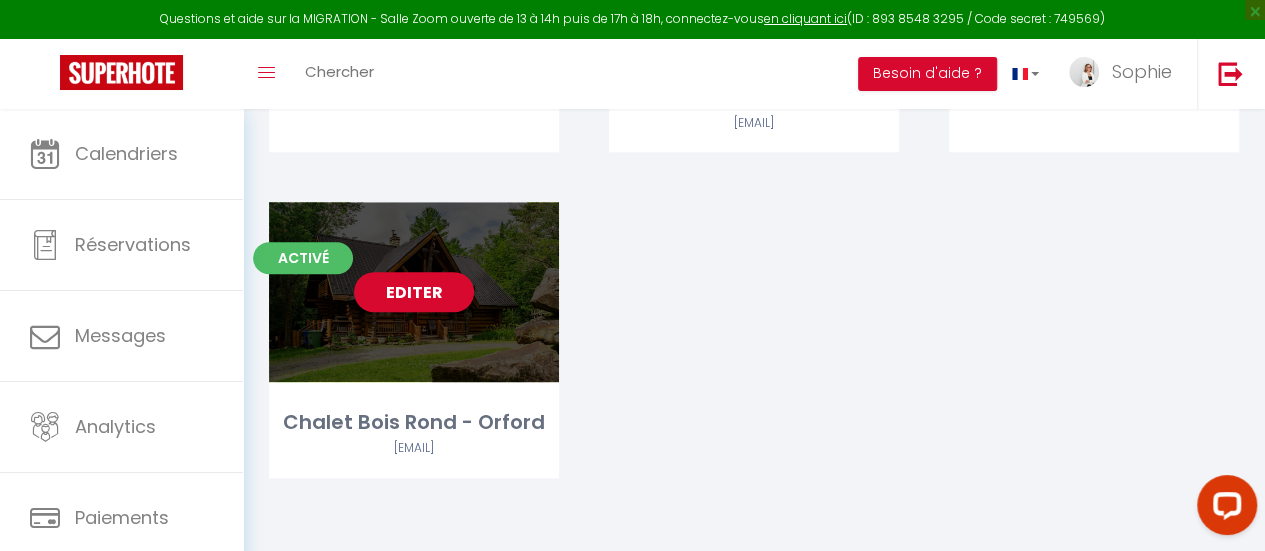 click on "Editer" at bounding box center [414, 292] 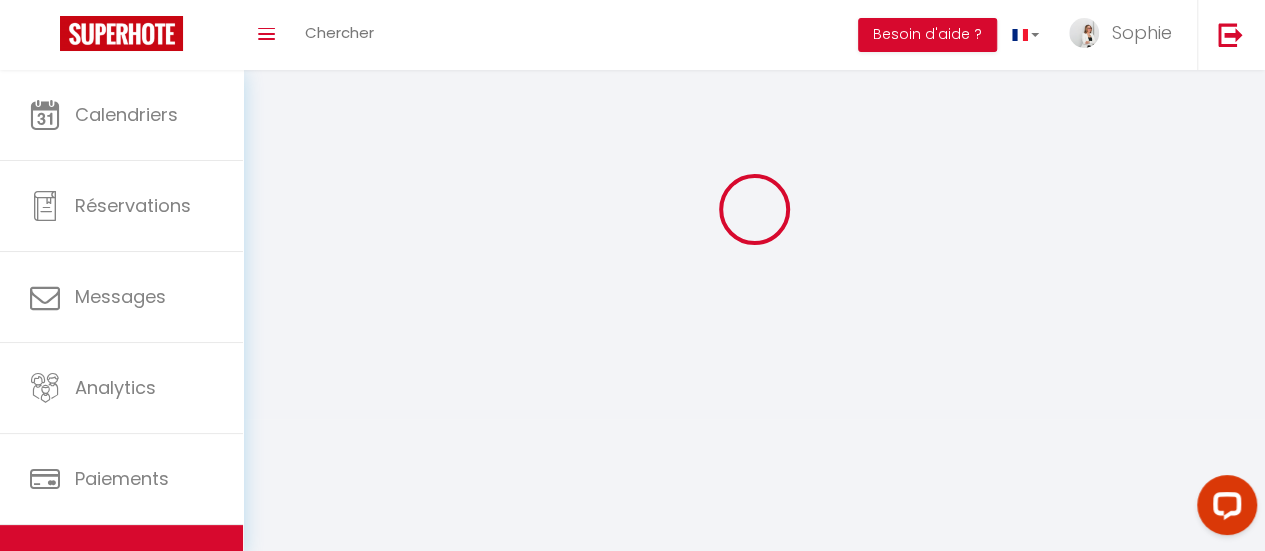 scroll, scrollTop: 0, scrollLeft: 0, axis: both 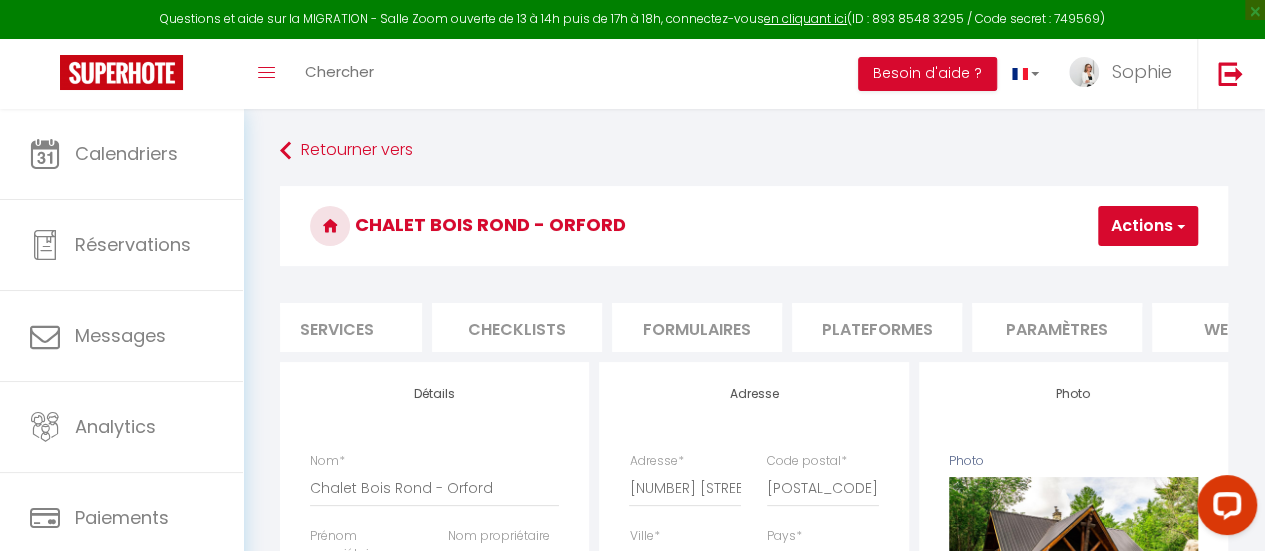 click on "Paramètres" at bounding box center [1057, 327] 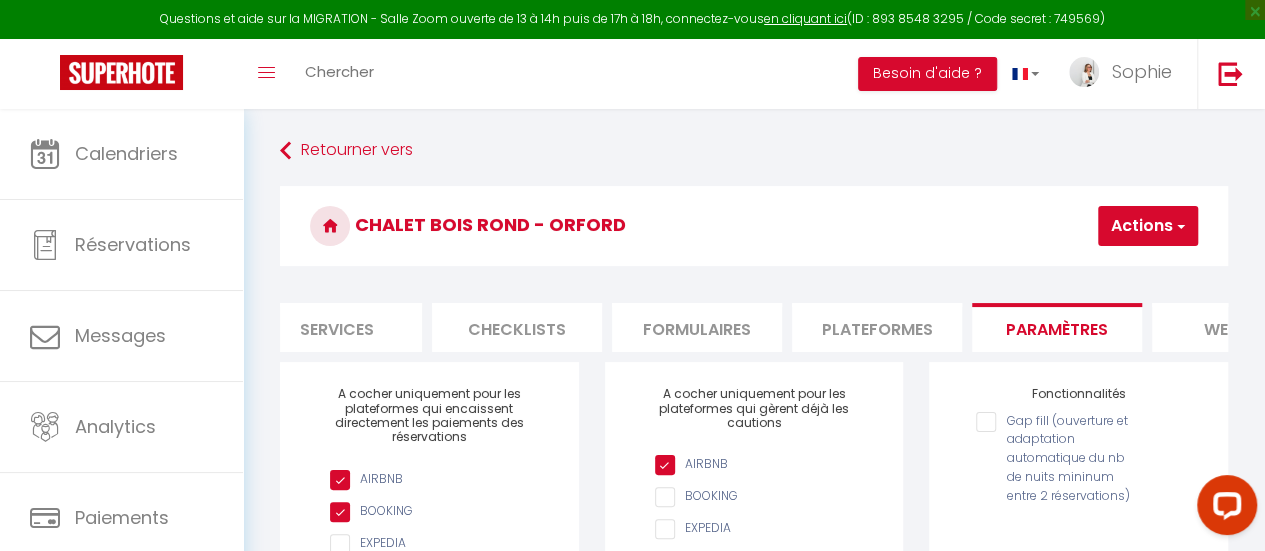 click on "Plateformes" at bounding box center (877, 327) 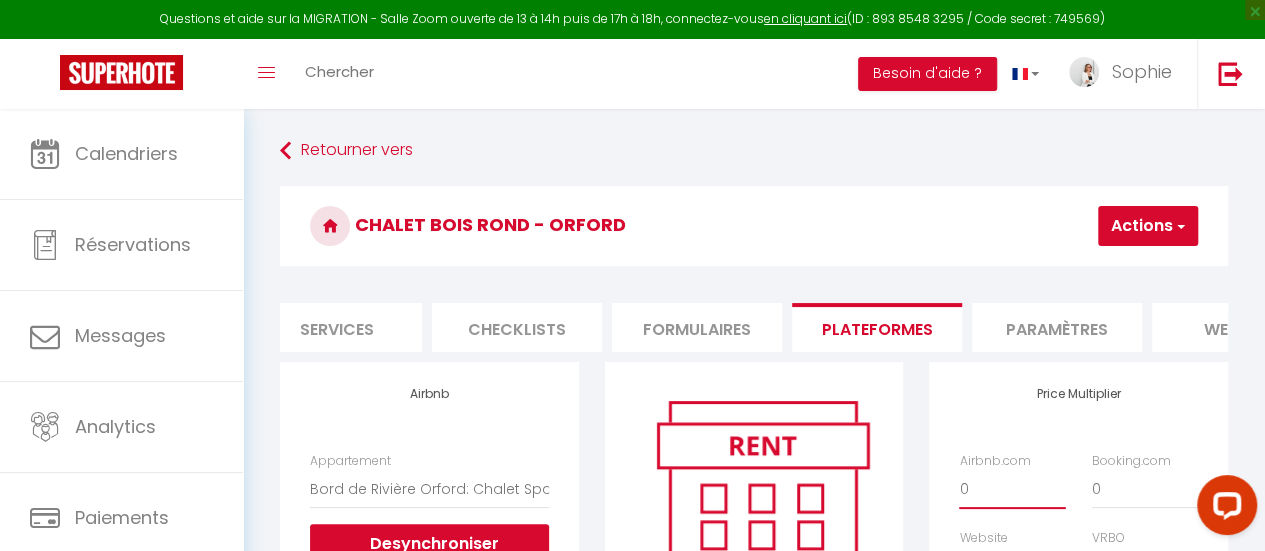 click on "0
+ 1 %
+ 2 %
+ 3 %
+ 4 %
+ 5 %
+ 6 %
+ 7 %
+ 8 %
+ 9 %" at bounding box center [1012, 489] 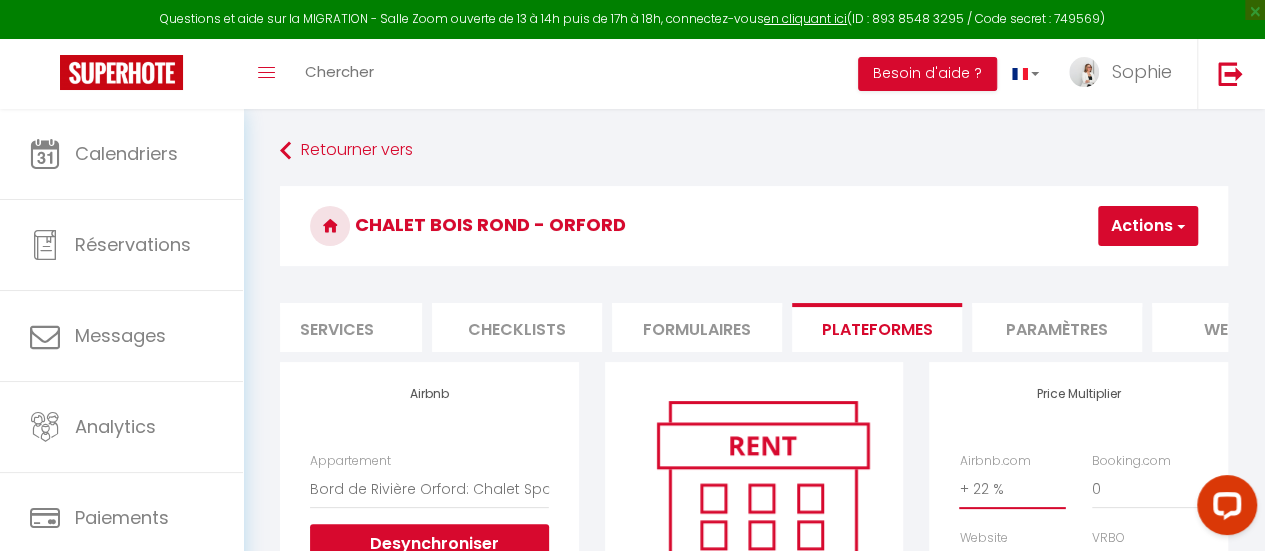 click on "0
+ 1 %
+ 2 %
+ 3 %
+ 4 %
+ 5 %
+ 6 %
+ 7 %
+ 8 %
+ 9 %" at bounding box center (1012, 489) 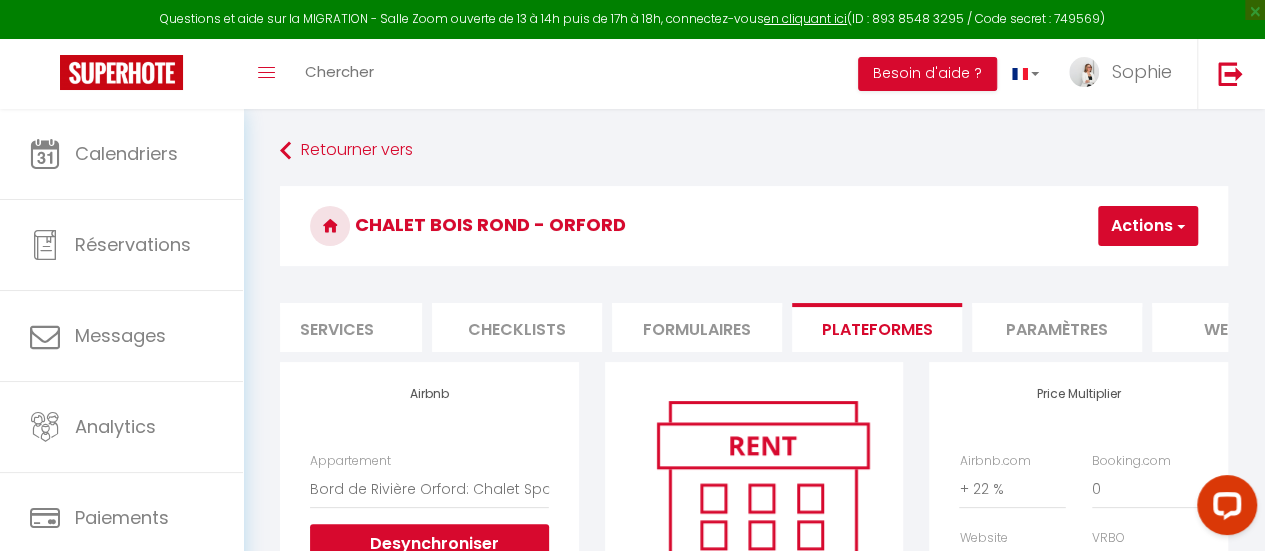click on "Actions" at bounding box center (1148, 226) 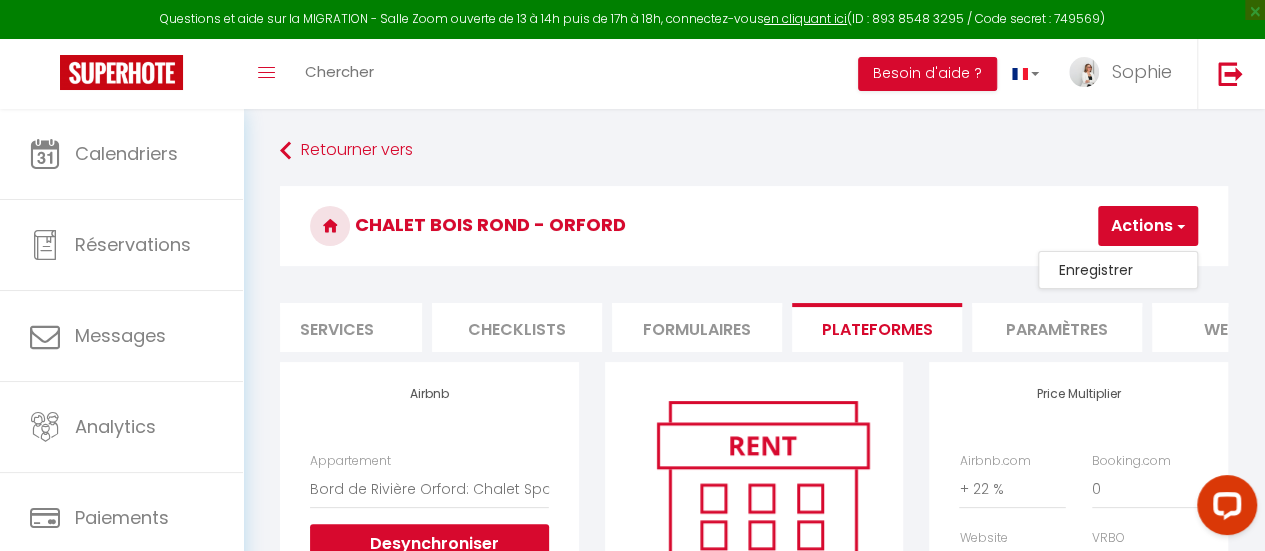 click on "Enregistrer" at bounding box center (1118, 270) 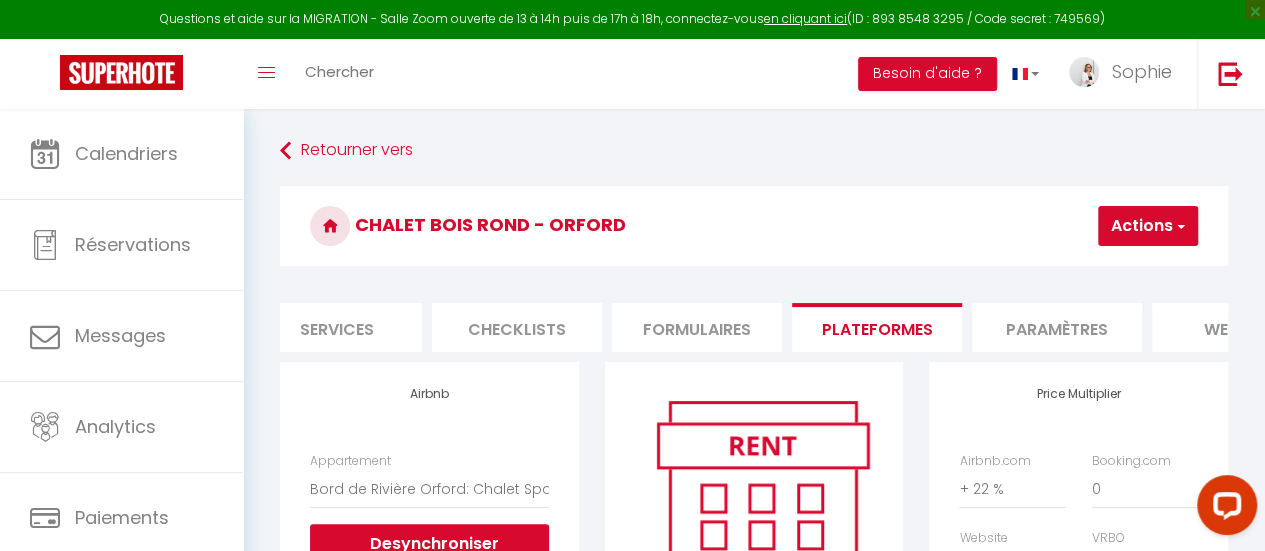 click on "Retourner vers    Chalet Bois Rond - Orford
Actions
Enregistrer
Info
Contrat
Facture
Services
Checklists
Formulaires
Plateformes
Paramètres
website
Journal
Modèle personnalisé
×         Titre Modèle
Annuler
Enregistrer
Liste de checklist
×
Titre" at bounding box center [754, 837] 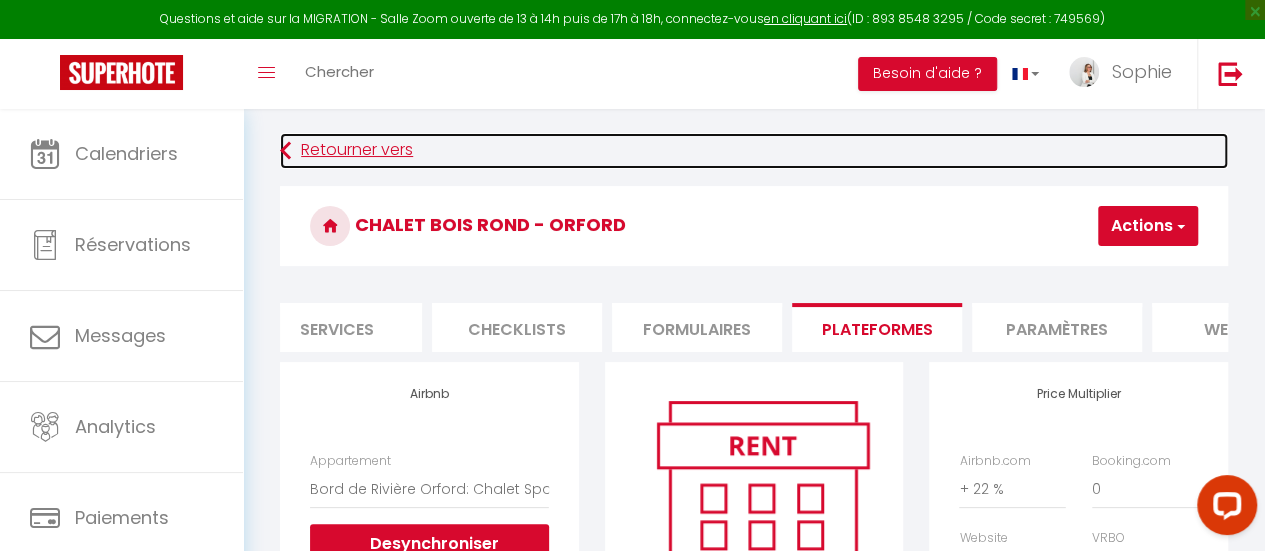 click on "Retourner vers" at bounding box center (754, 151) 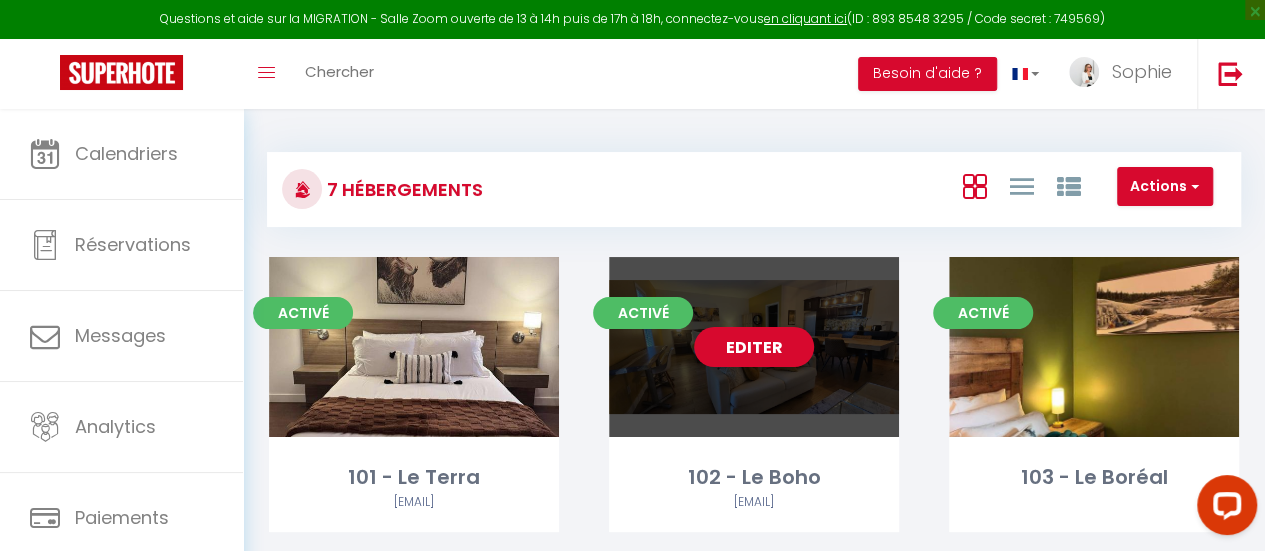 click on "Editer" at bounding box center (754, 347) 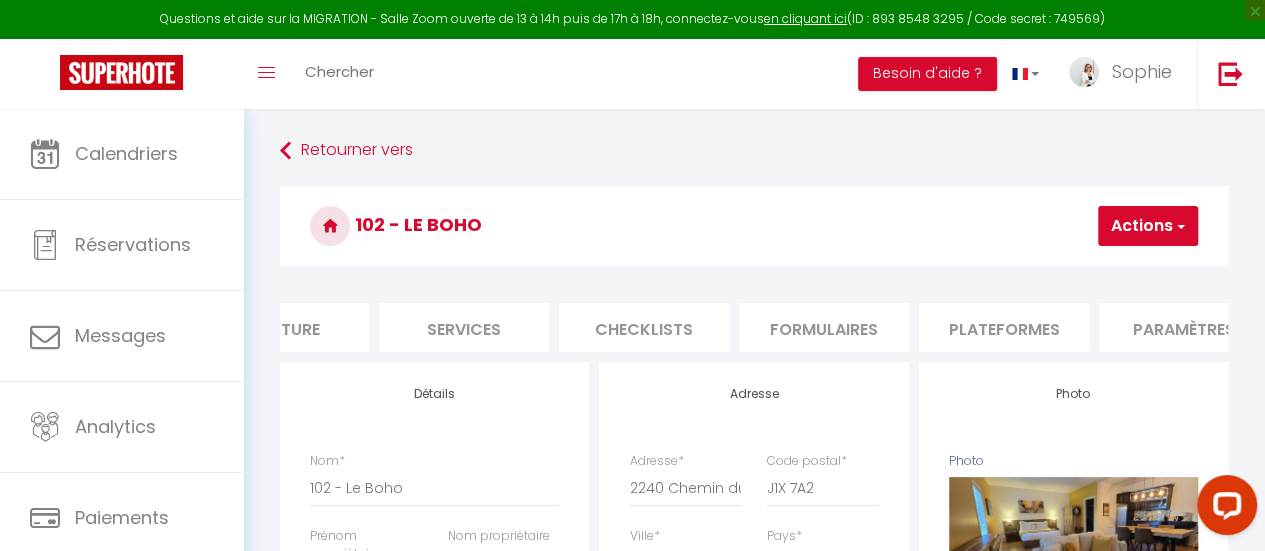 scroll, scrollTop: 0, scrollLeft: 464, axis: horizontal 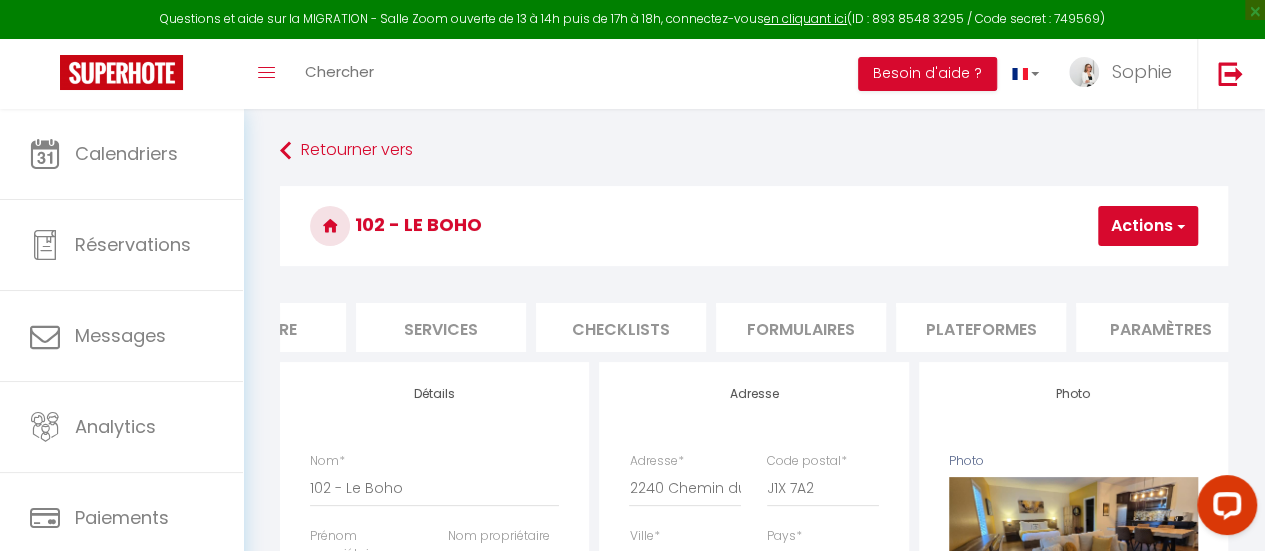 click on "Paramètres" at bounding box center [1161, 327] 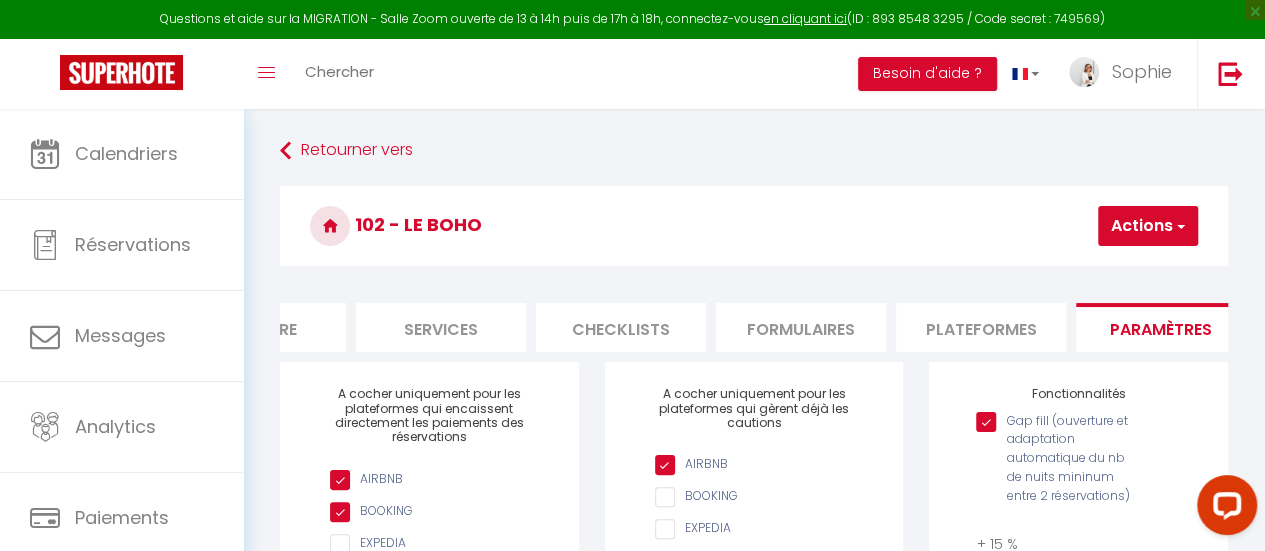 click at bounding box center [1179, 226] 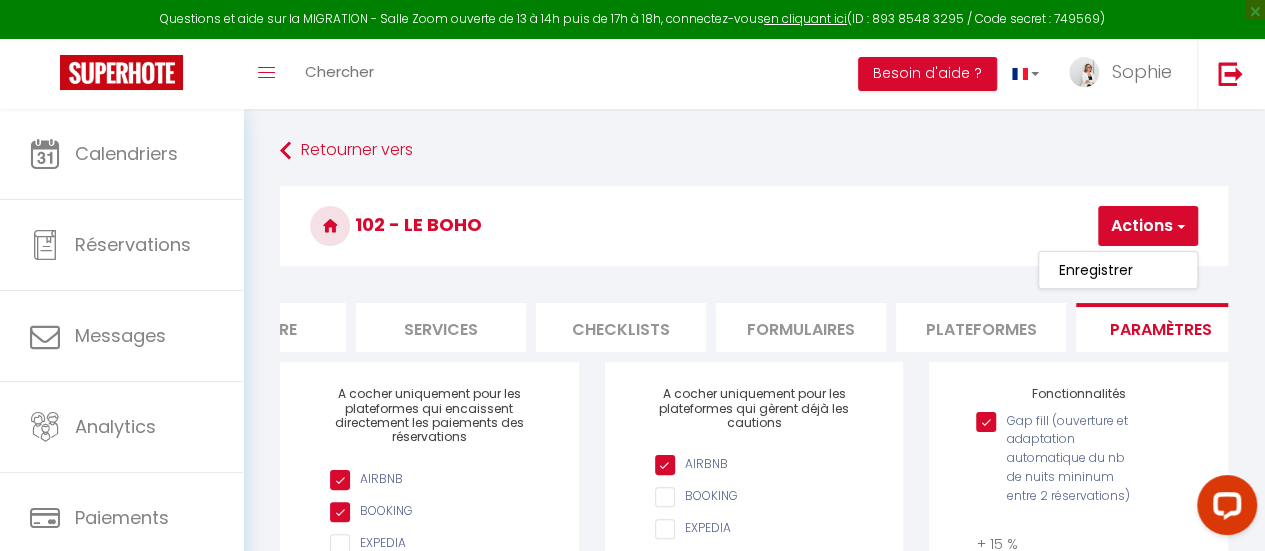 click at bounding box center [1179, 226] 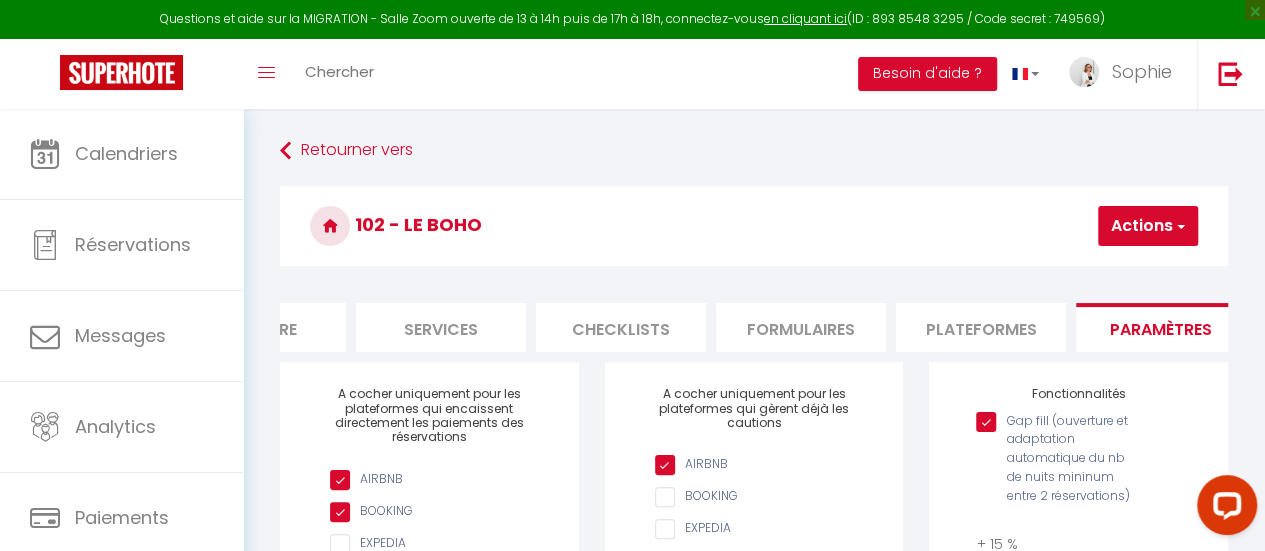 click on "Plateformes" at bounding box center (981, 327) 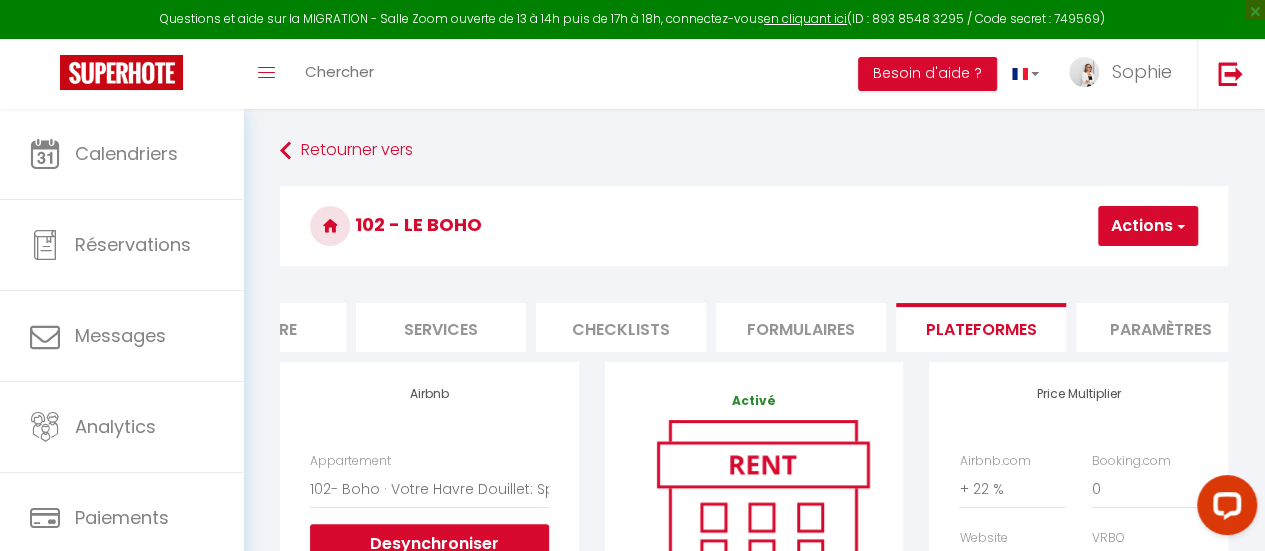 click at bounding box center [1179, 226] 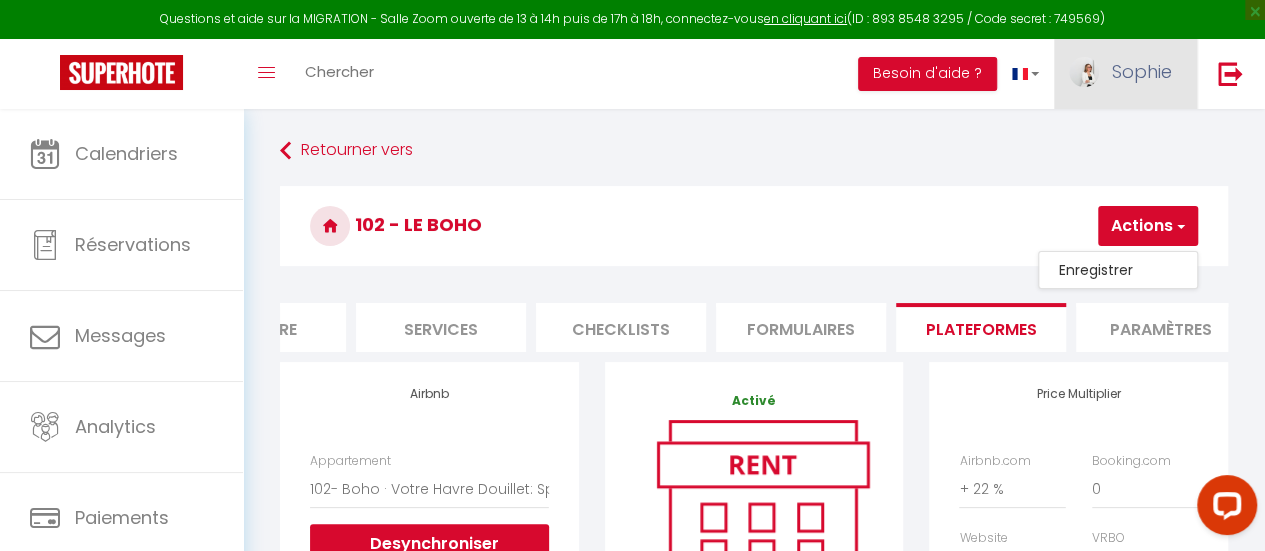 click at bounding box center (1084, 72) 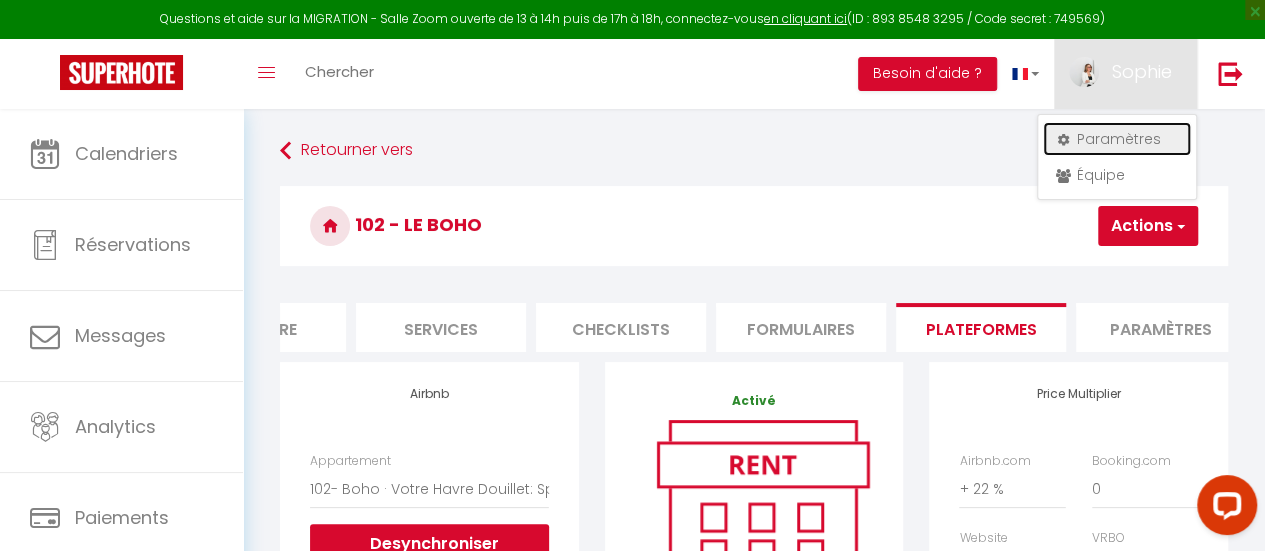 click on "Paramètres" at bounding box center [1117, 139] 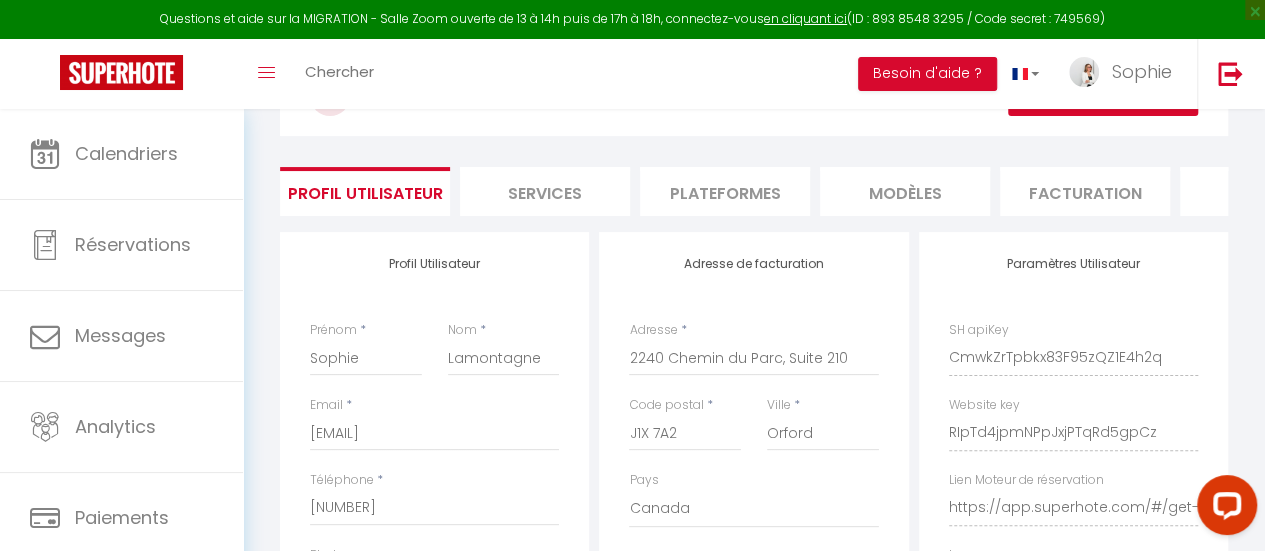 scroll, scrollTop: 0, scrollLeft: 0, axis: both 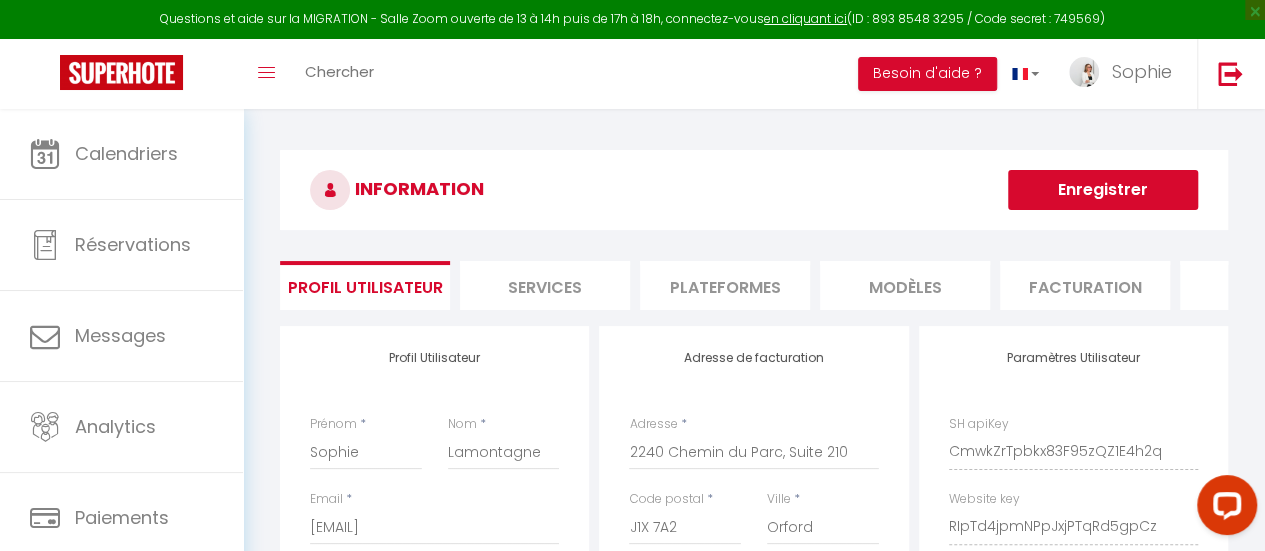 click on "Plateformes" at bounding box center (725, 285) 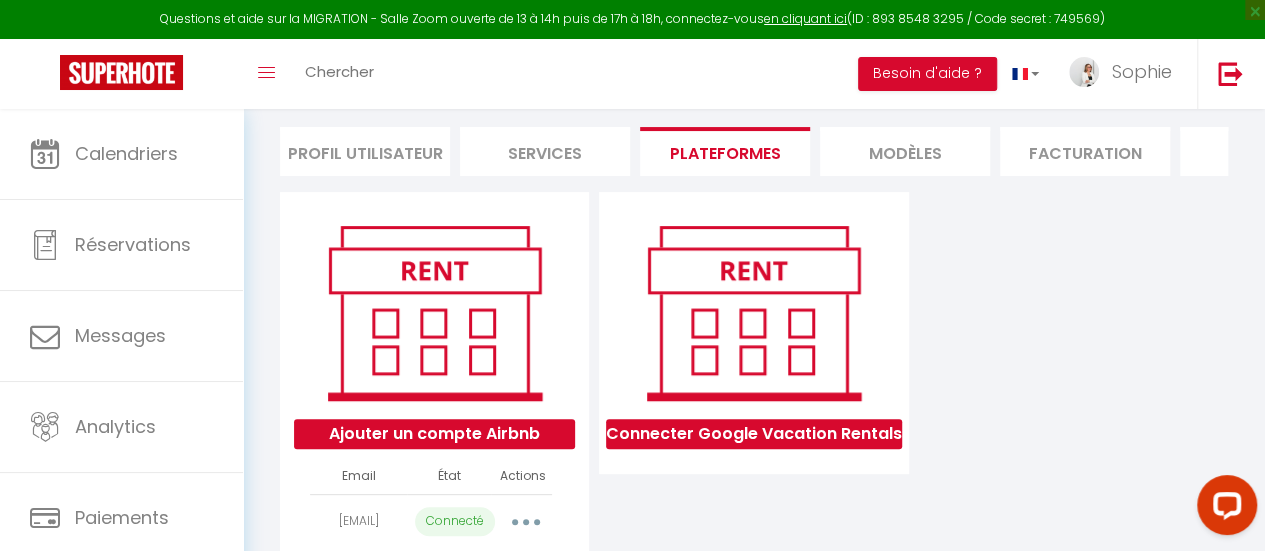 scroll, scrollTop: 260, scrollLeft: 0, axis: vertical 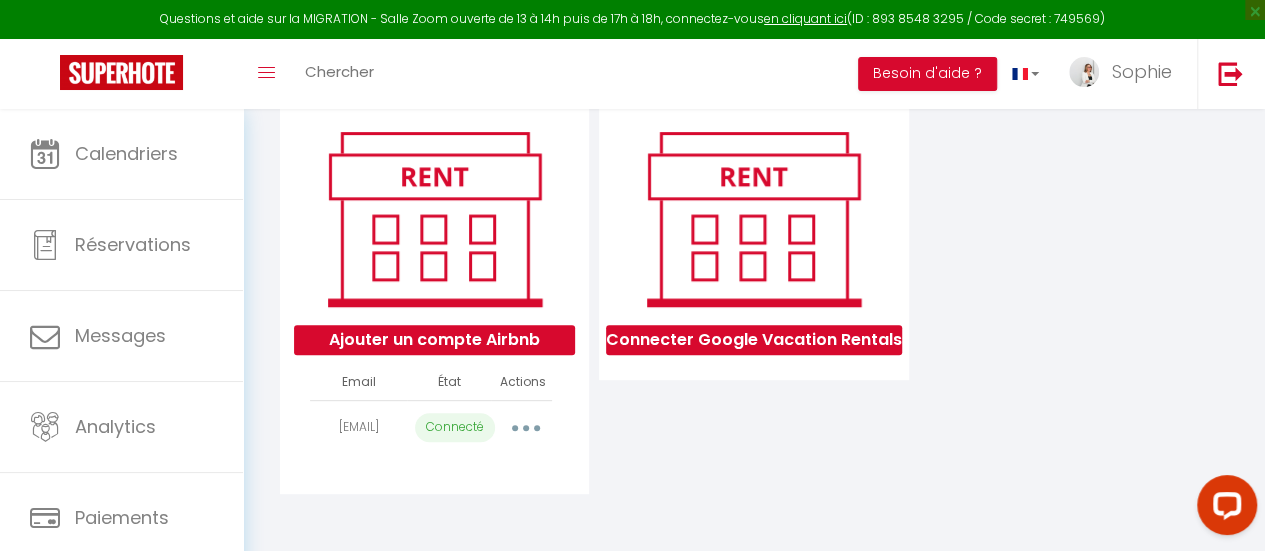 click at bounding box center [525, 428] 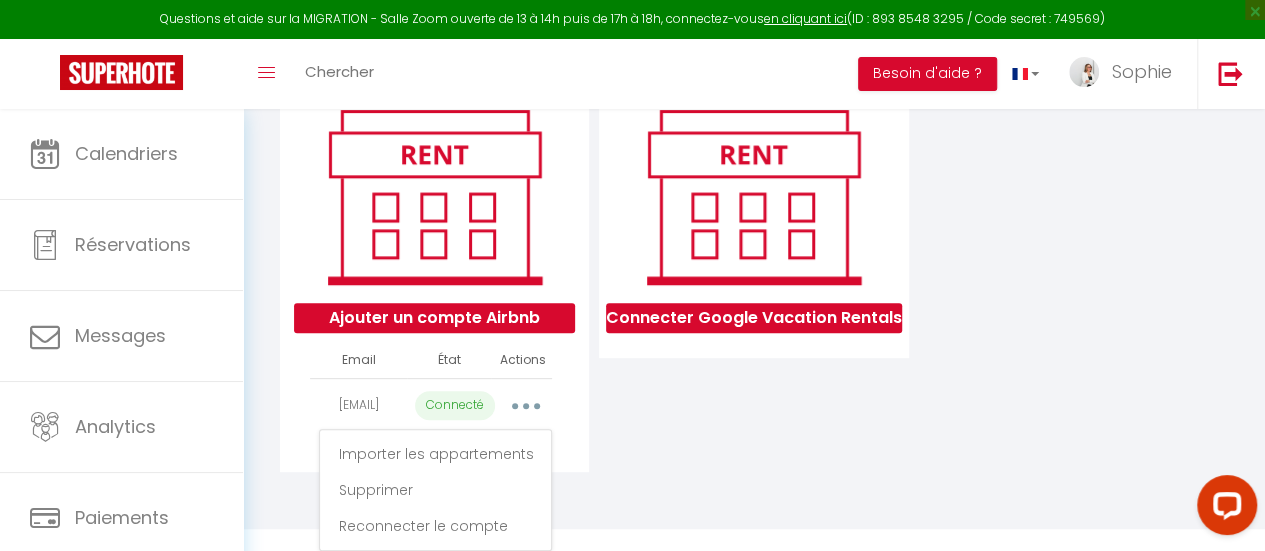 scroll, scrollTop: 273, scrollLeft: 0, axis: vertical 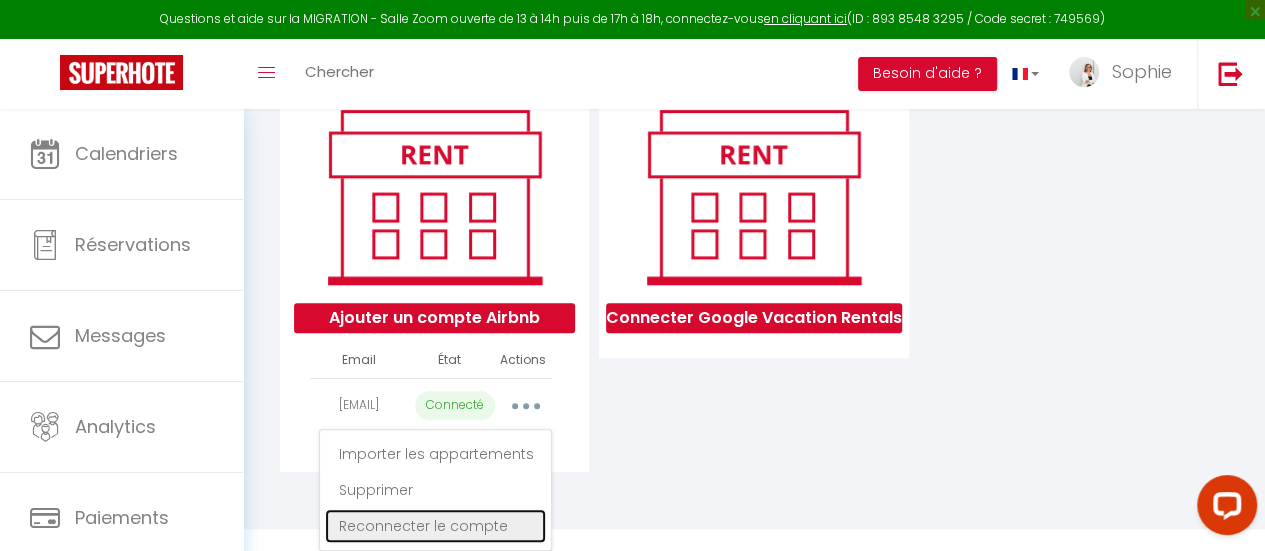 click on "Reconnecter le compte" at bounding box center [435, 526] 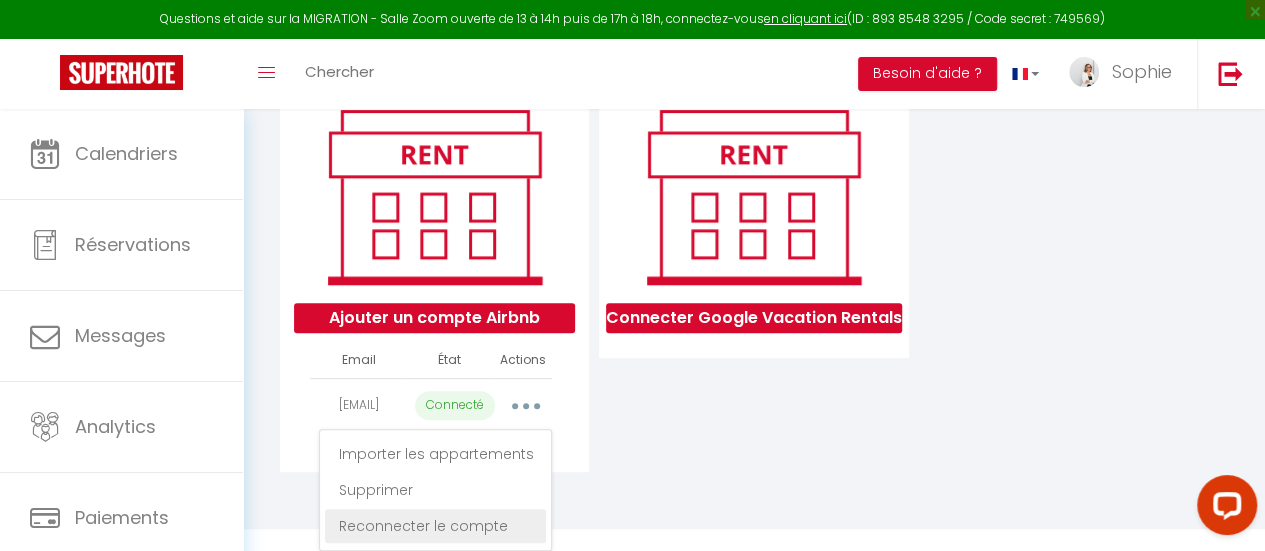 scroll, scrollTop: 260, scrollLeft: 0, axis: vertical 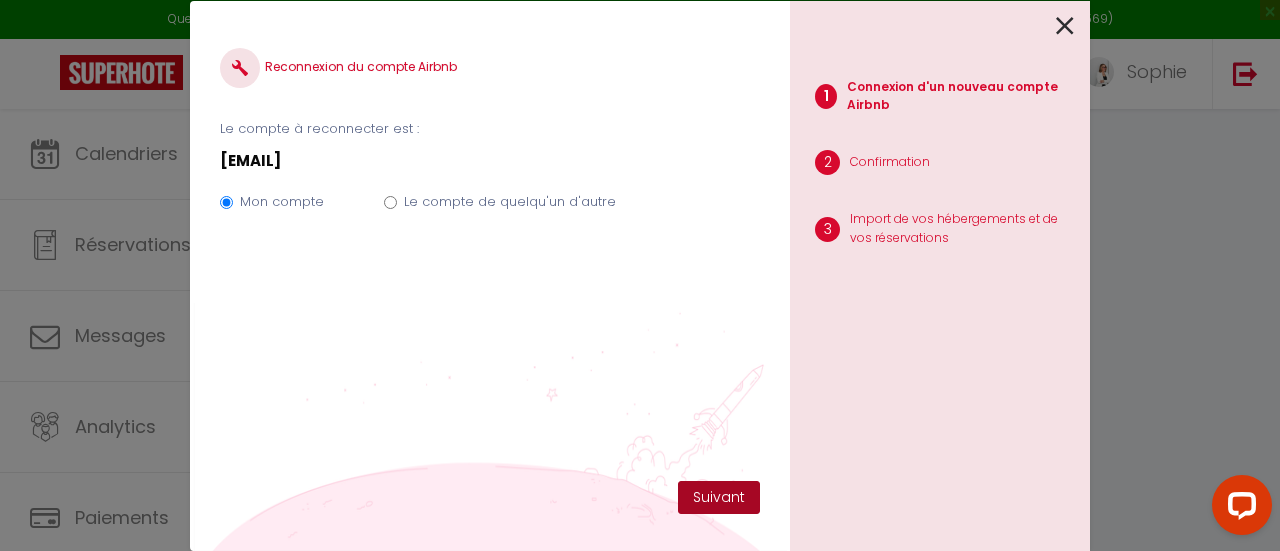 click on "Suivant" at bounding box center [719, 498] 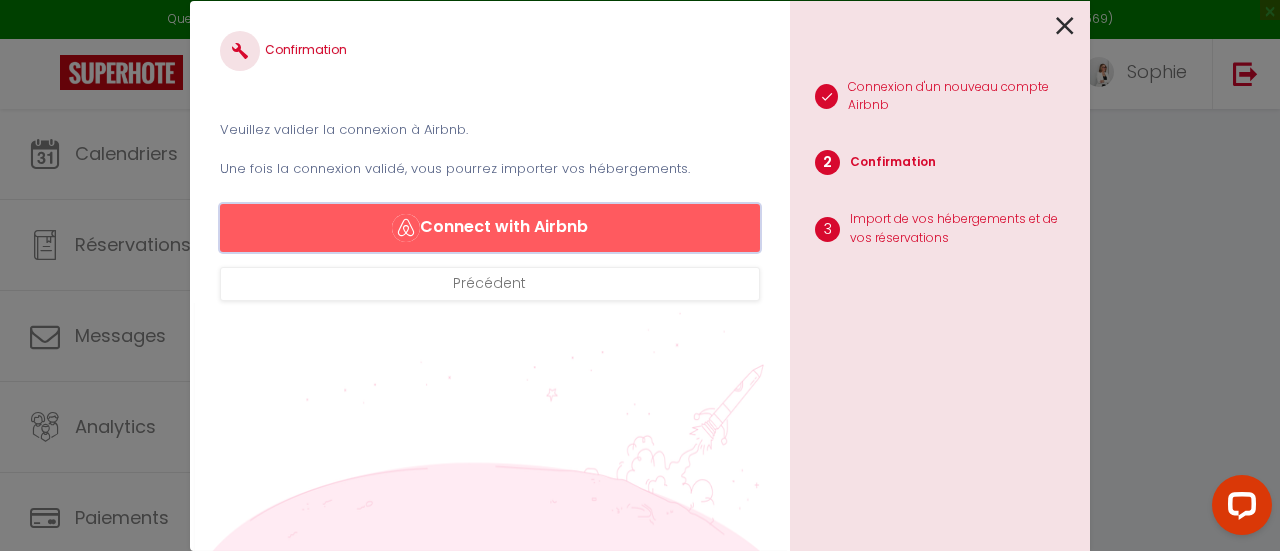 click on "Connect with Airbnb" at bounding box center [490, 228] 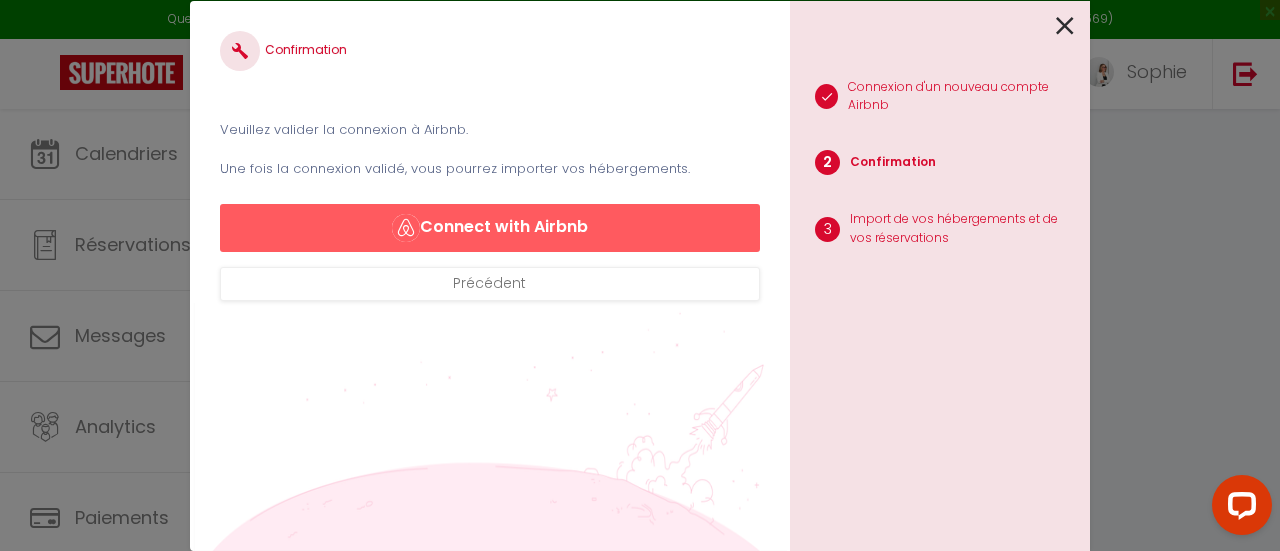 click at bounding box center [1065, 26] 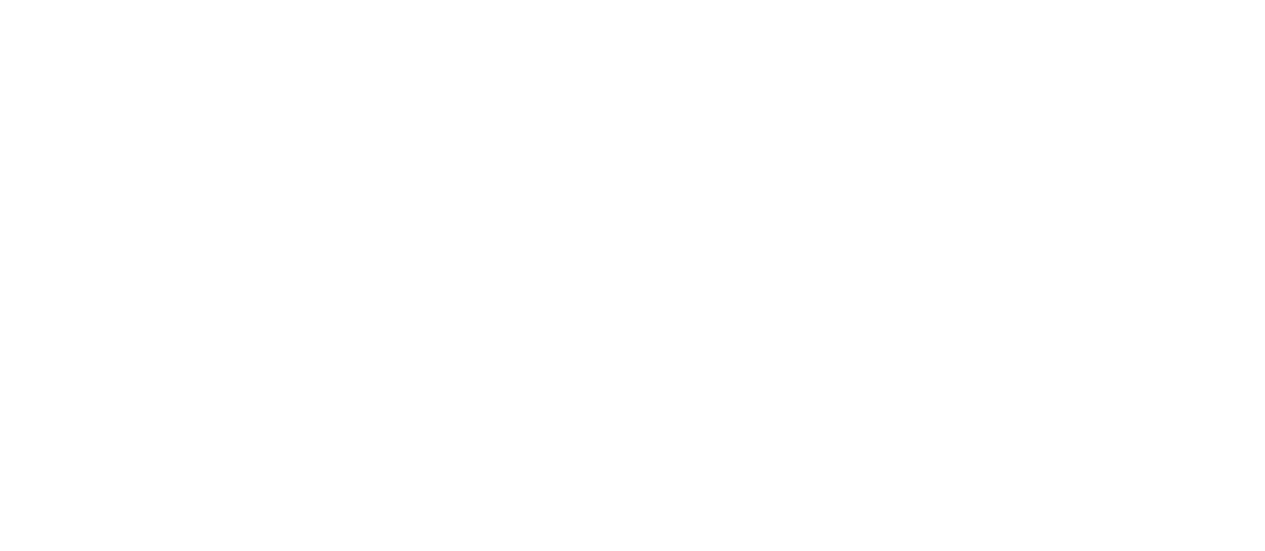 scroll, scrollTop: 0, scrollLeft: 0, axis: both 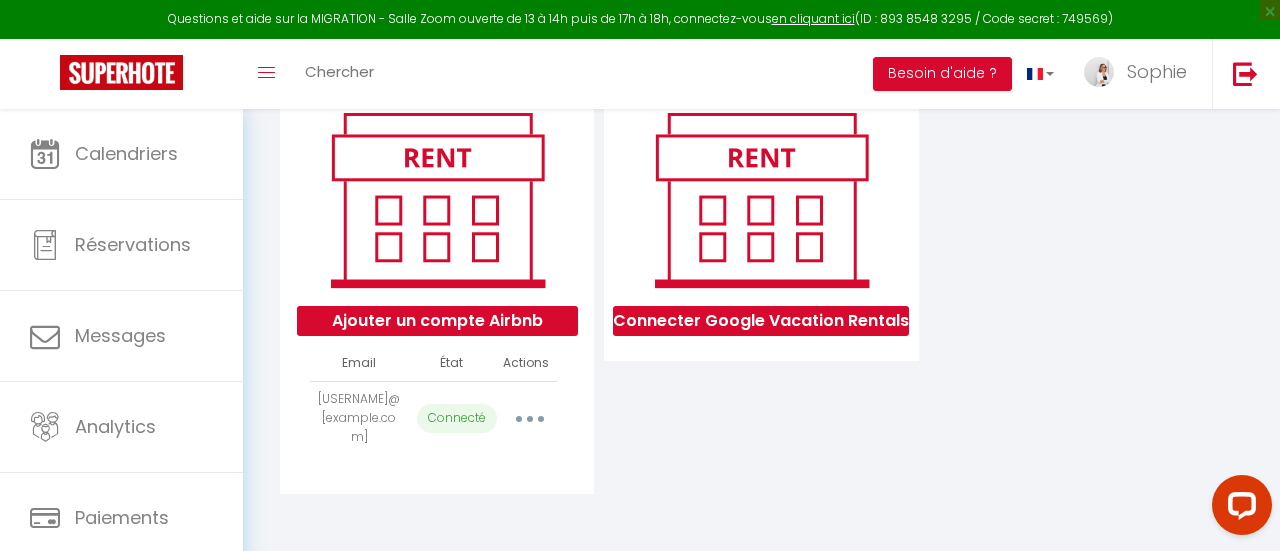 select on "68503" 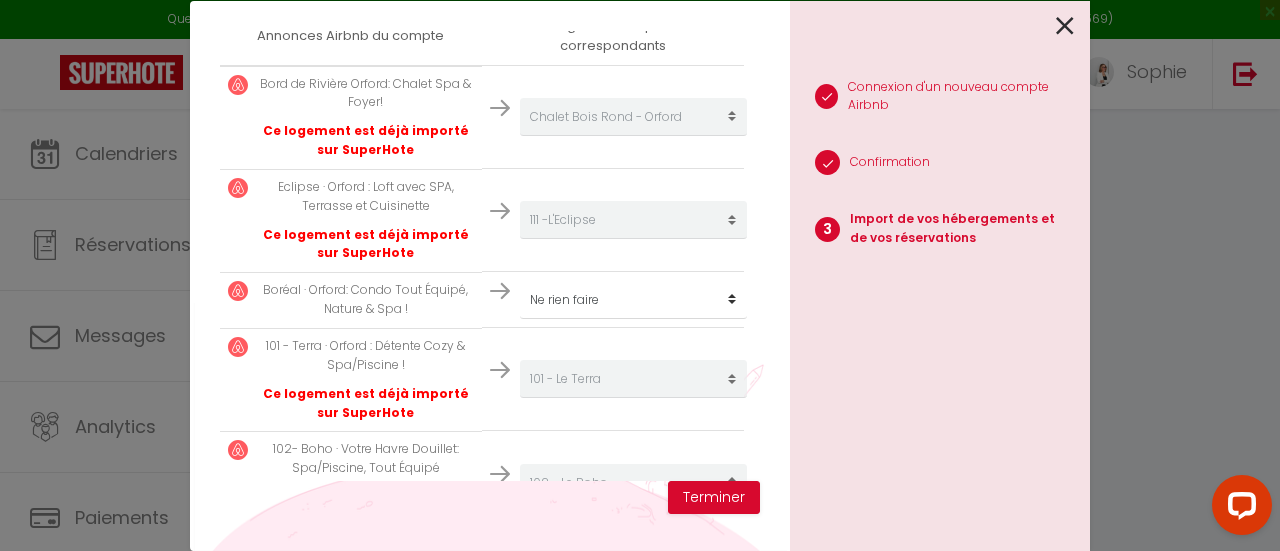 scroll, scrollTop: 495, scrollLeft: 0, axis: vertical 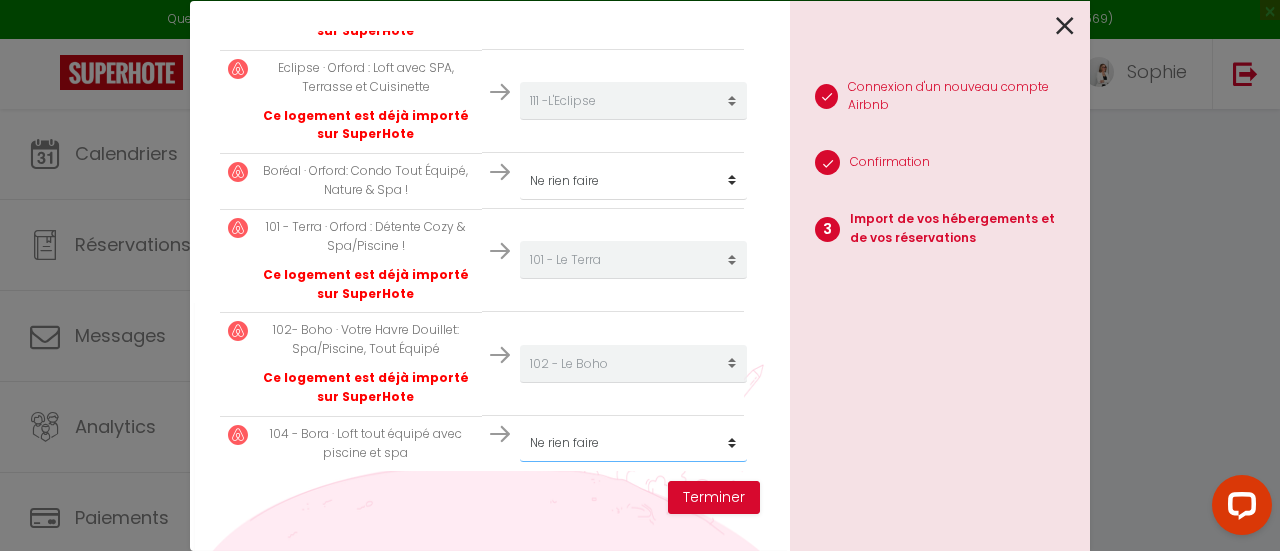 click on "Créer un nouveau hébergement
Ne rien faire
101 - Le Terra
102 - Le Boho
103 - Le Boréal
104 - Le Bora
111 -L'Eclipse
112 - Le Mistral
Chalet Bois Rond - Orford" at bounding box center (633, -2) 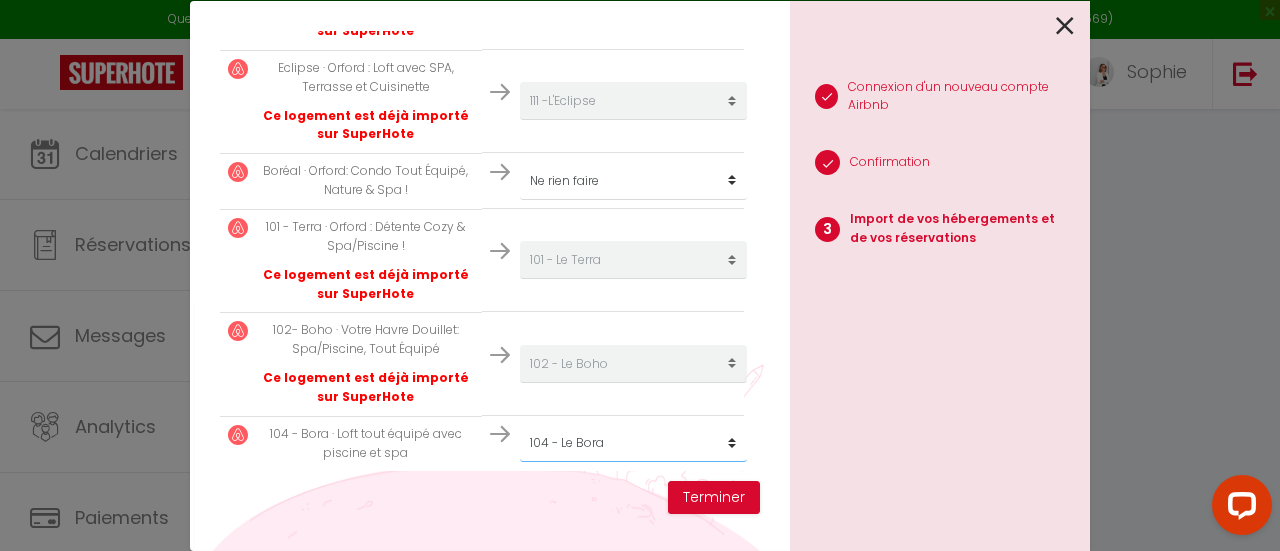 click on "Créer un nouveau hébergement
Ne rien faire
101 - Le Terra
102 - Le Boho
103 - Le Boréal
104 - Le Bora
111 -L'Eclipse
112 - Le Mistral
Chalet Bois Rond - Orford" at bounding box center (633, -2) 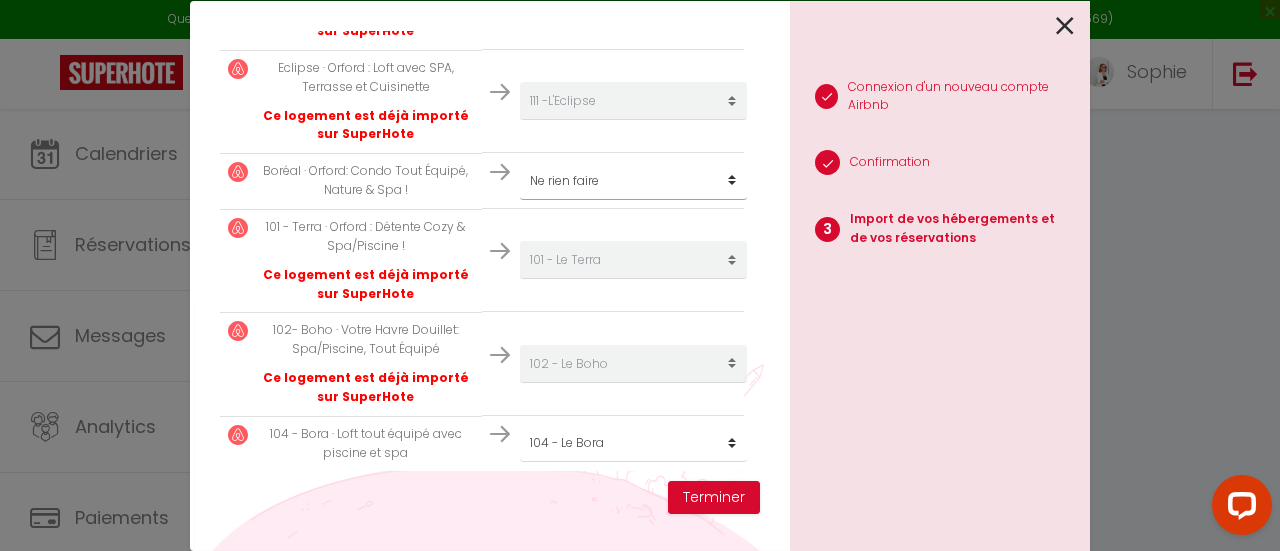 click on "Créer un nouveau hébergement
Ne rien faire
101 - Le Terra
102 - Le Boho
103 - Le Boréal
104 - Le Bora
111 -L'Eclipse
112 - Le Mistral
Chalet Bois Rond - Orford" at bounding box center [633, -2] 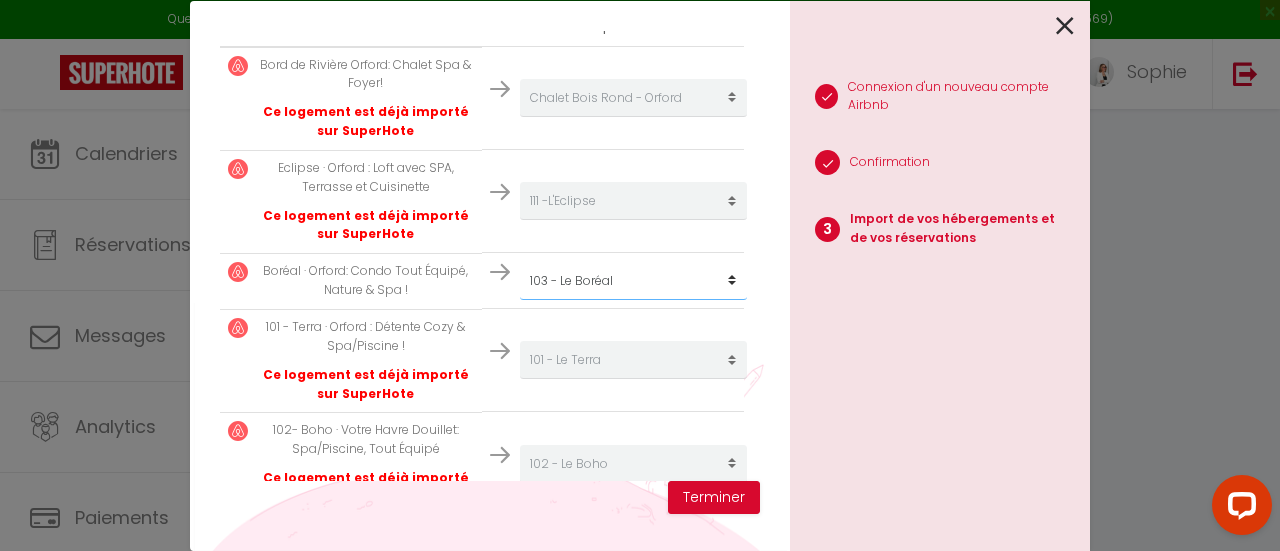 scroll, scrollTop: 495, scrollLeft: 0, axis: vertical 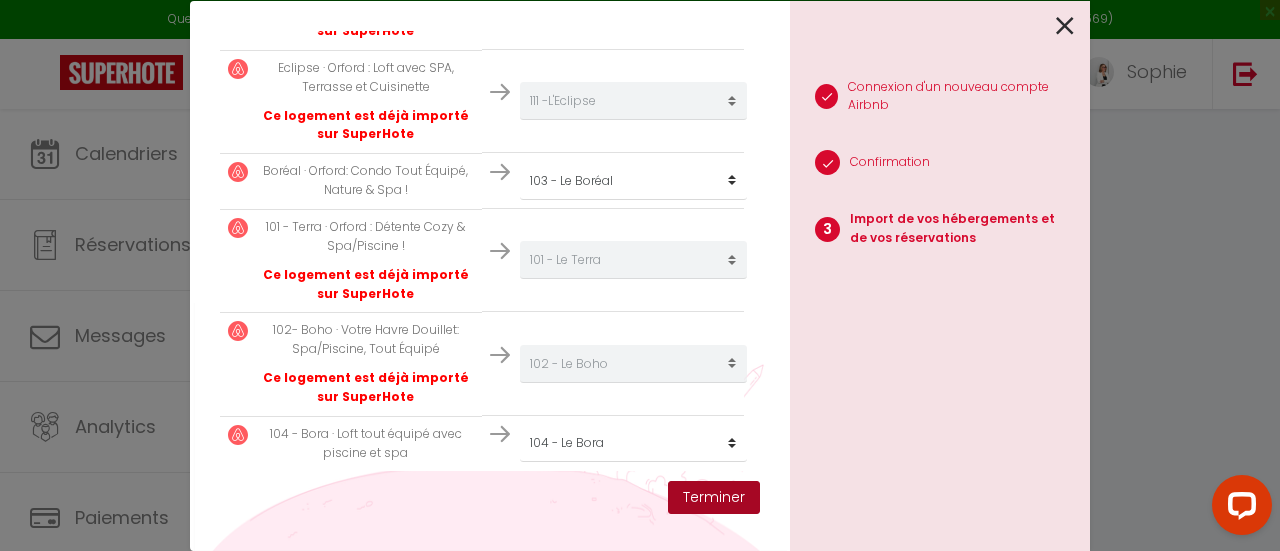 click on "Terminer" at bounding box center (714, 498) 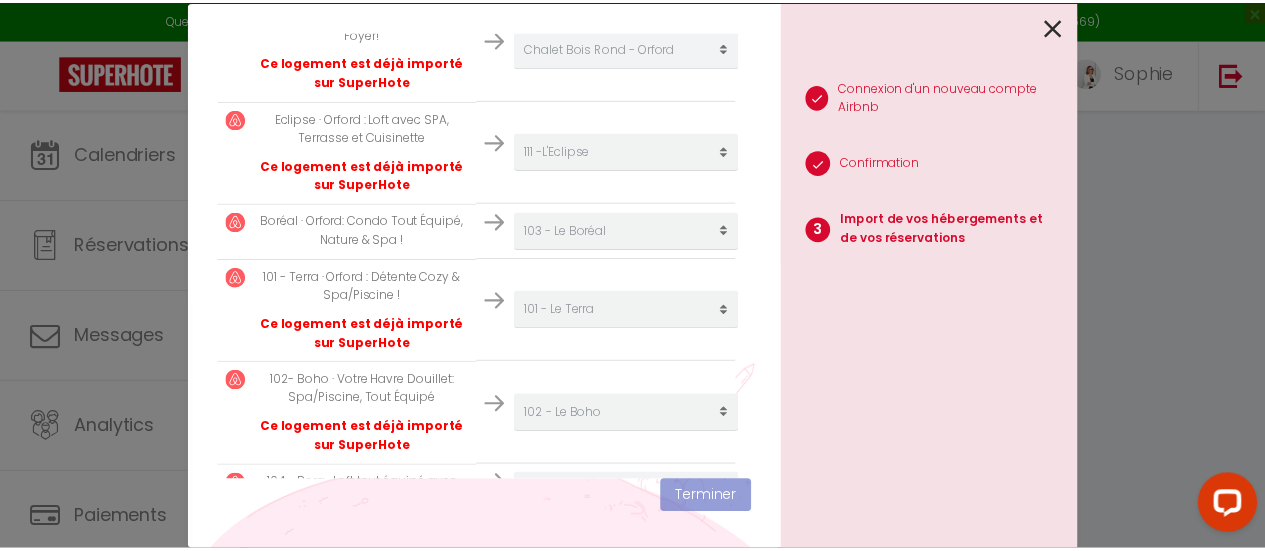 scroll, scrollTop: 545, scrollLeft: 0, axis: vertical 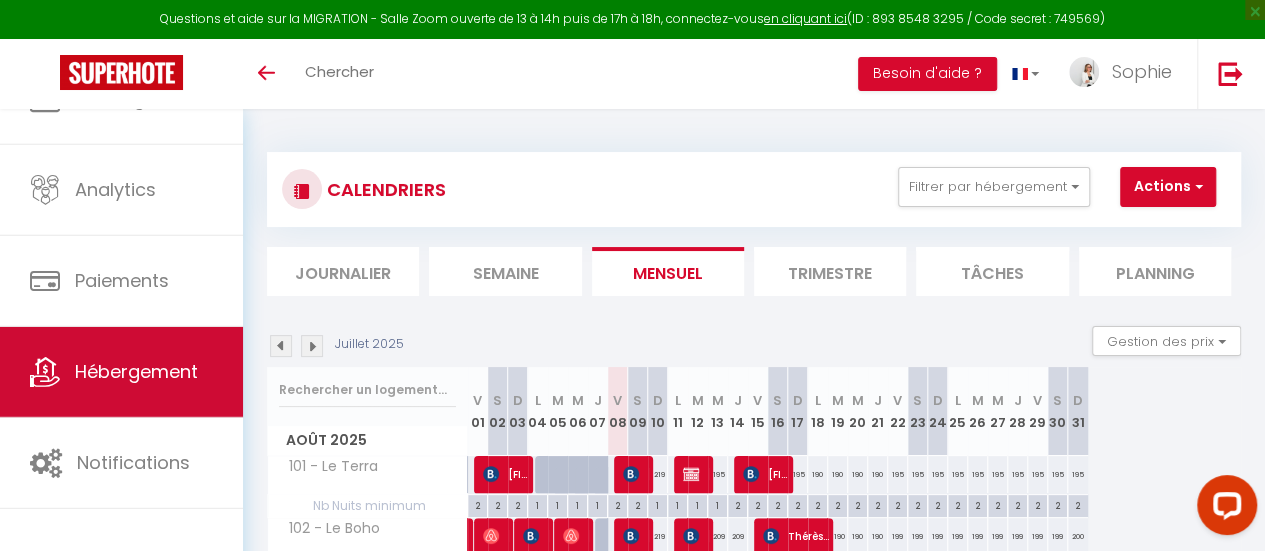 click on "Hébergement" at bounding box center [136, 371] 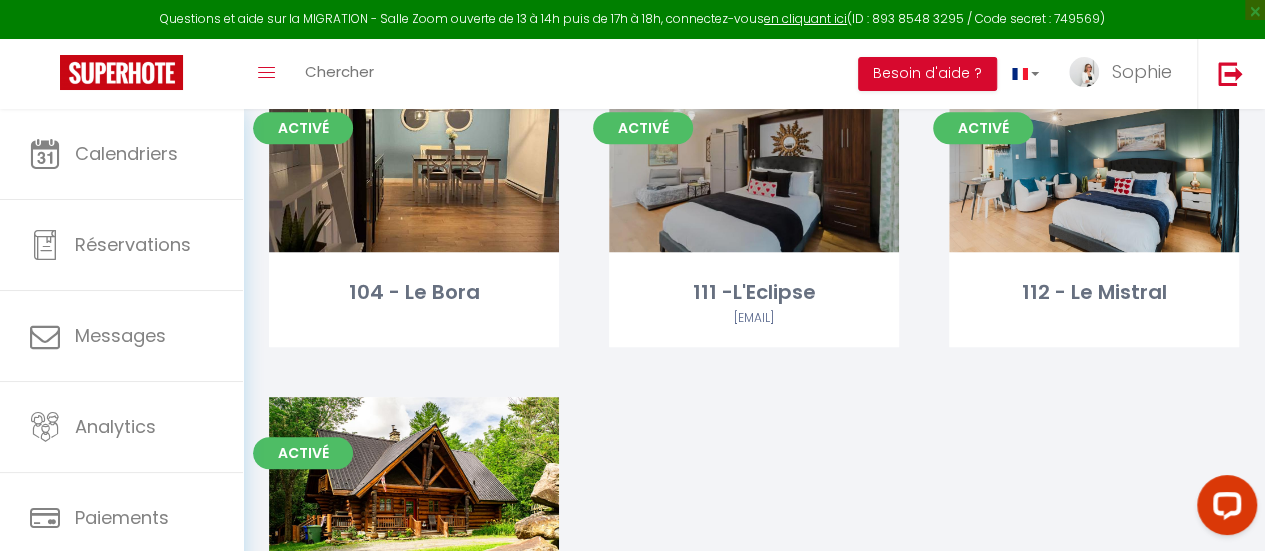 scroll, scrollTop: 400, scrollLeft: 0, axis: vertical 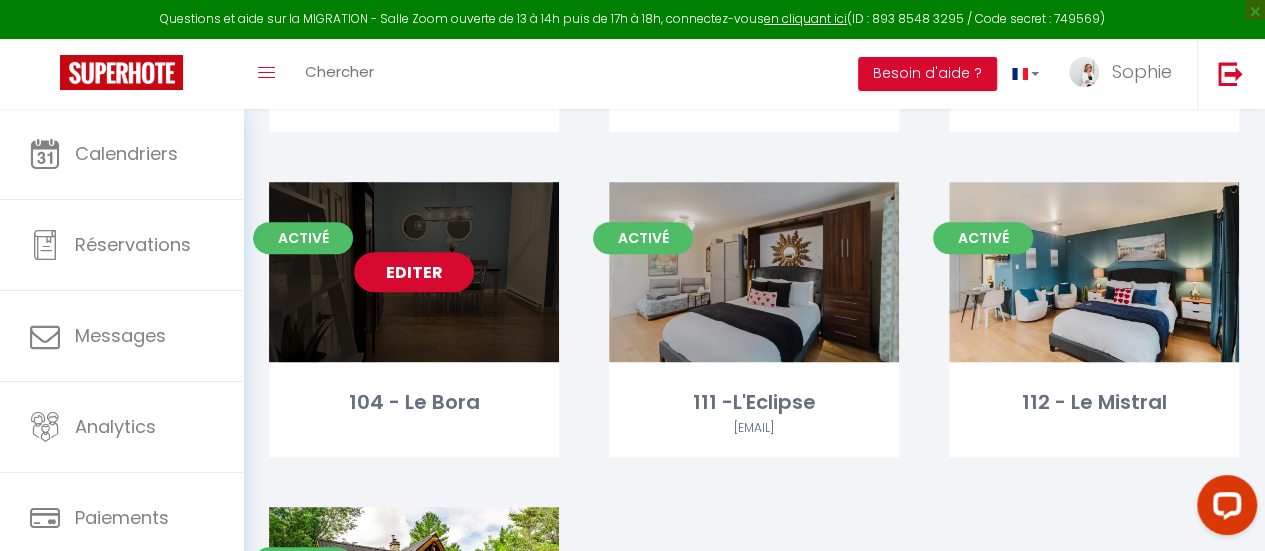 click on "Editer" at bounding box center (414, 272) 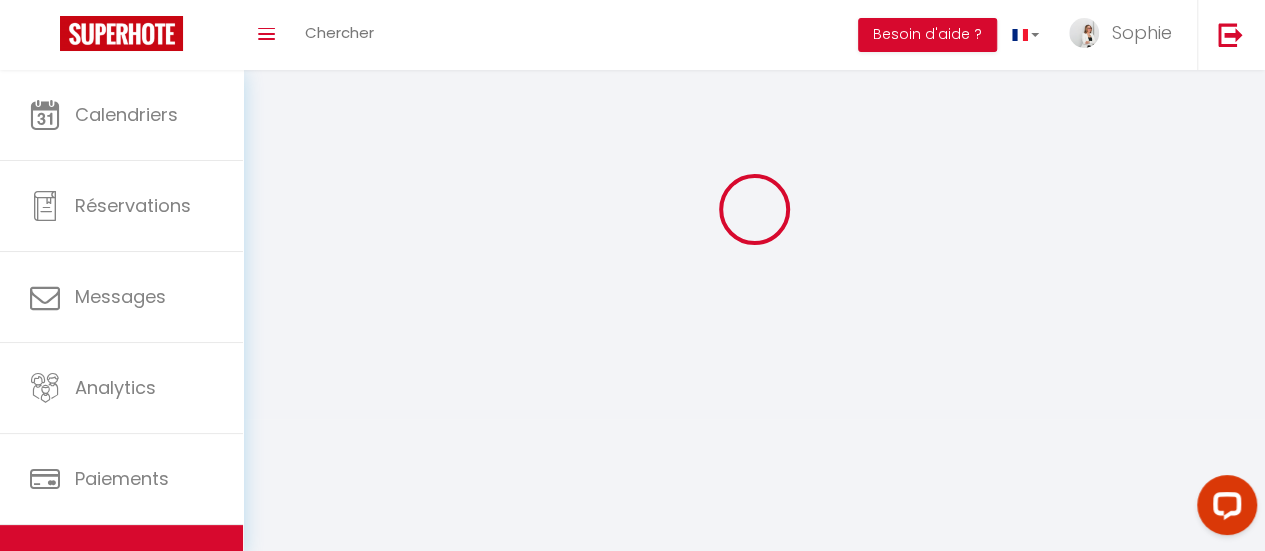 scroll, scrollTop: 0, scrollLeft: 0, axis: both 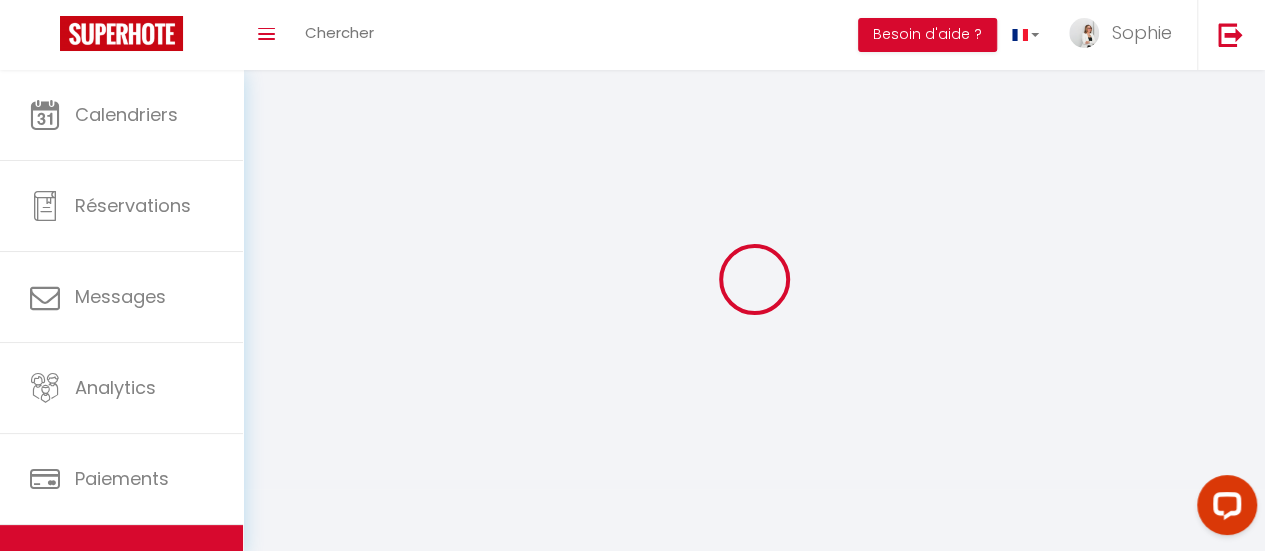 select on "1" 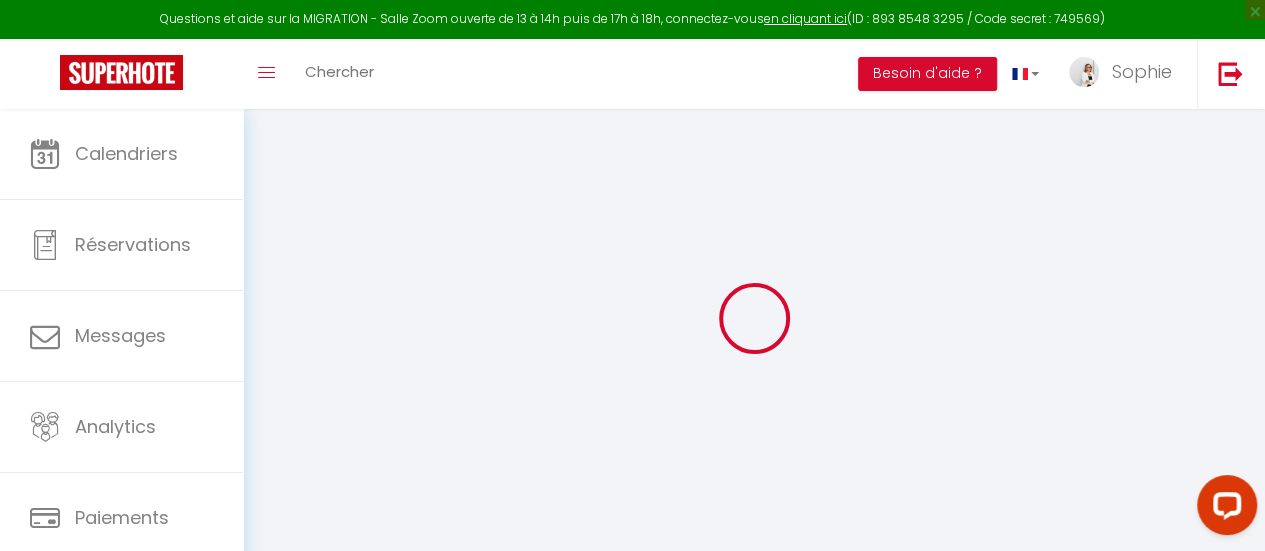 select 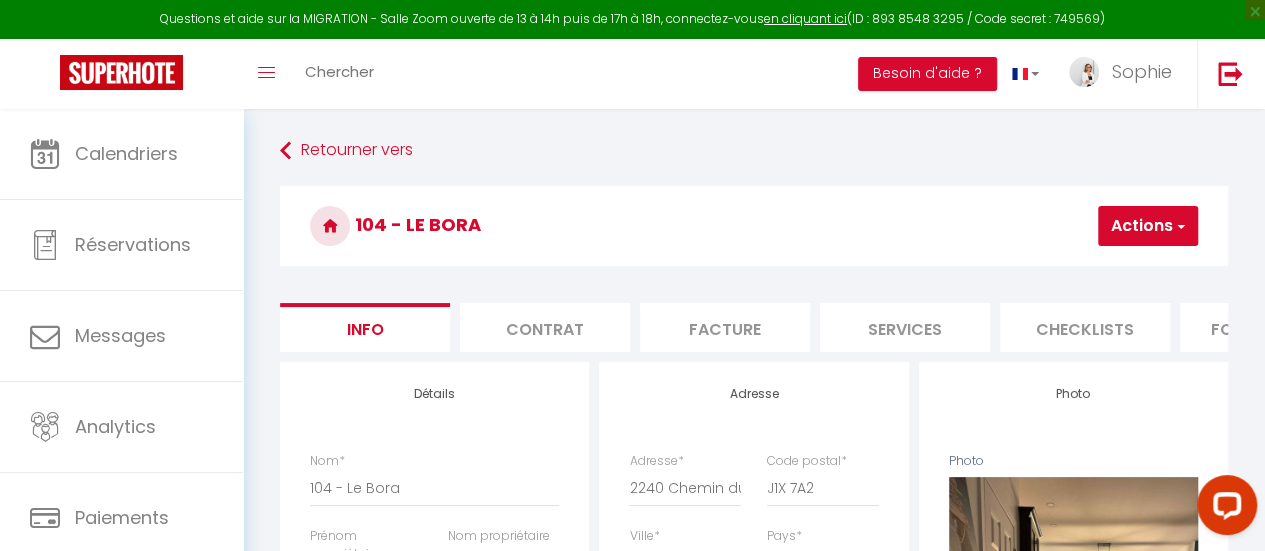 scroll, scrollTop: 0, scrollLeft: 205, axis: horizontal 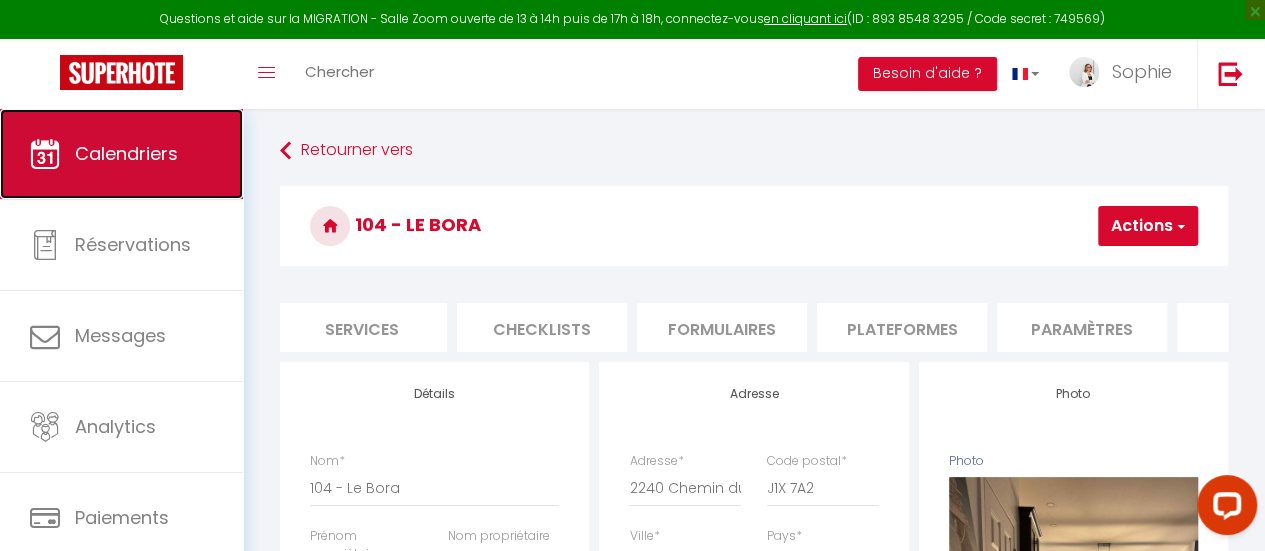 click on "Calendriers" at bounding box center (121, 154) 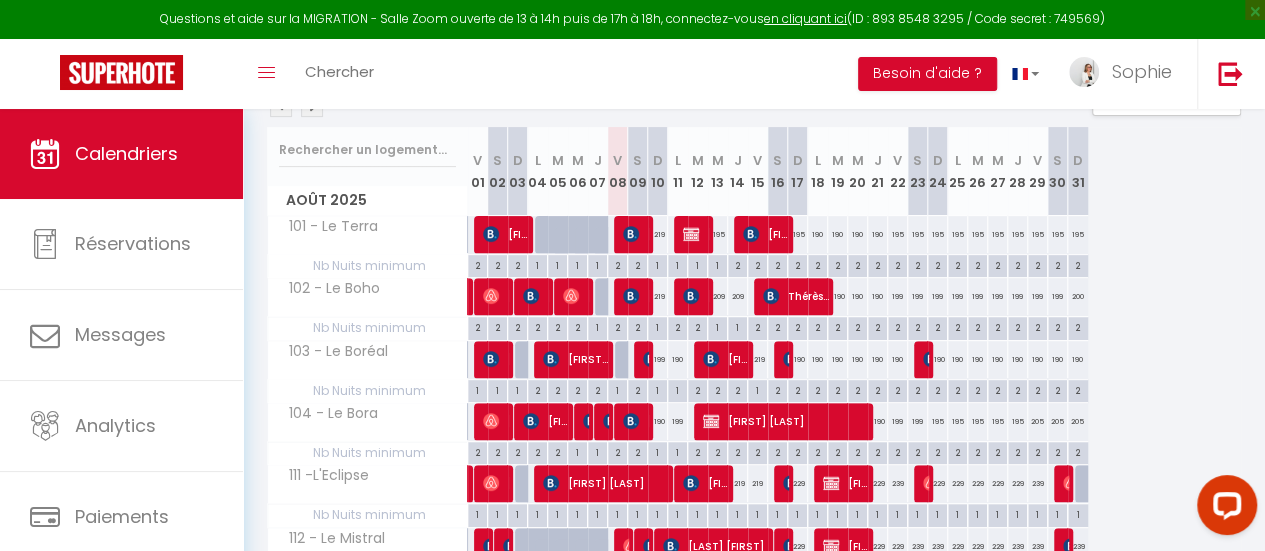 scroll, scrollTop: 200, scrollLeft: 0, axis: vertical 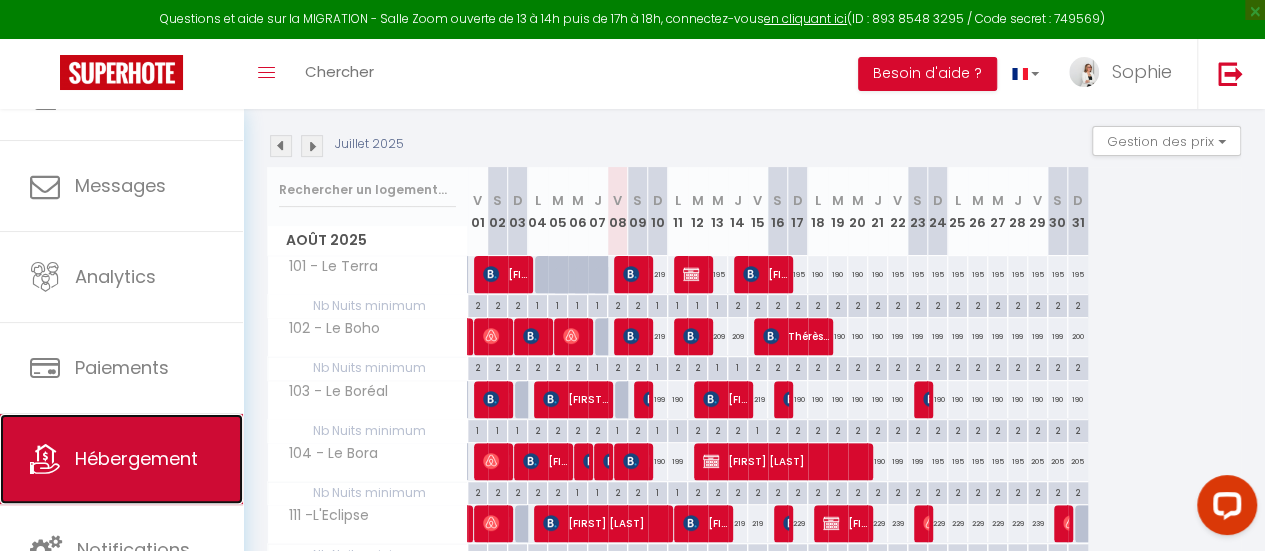 click on "Hébergement" at bounding box center [121, 459] 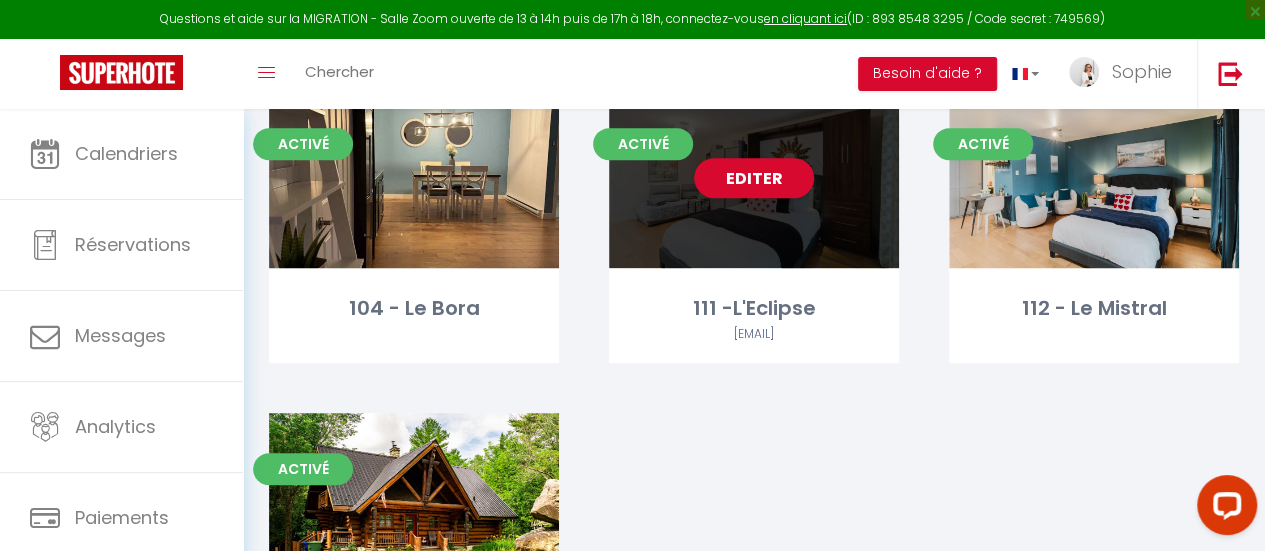 scroll, scrollTop: 500, scrollLeft: 0, axis: vertical 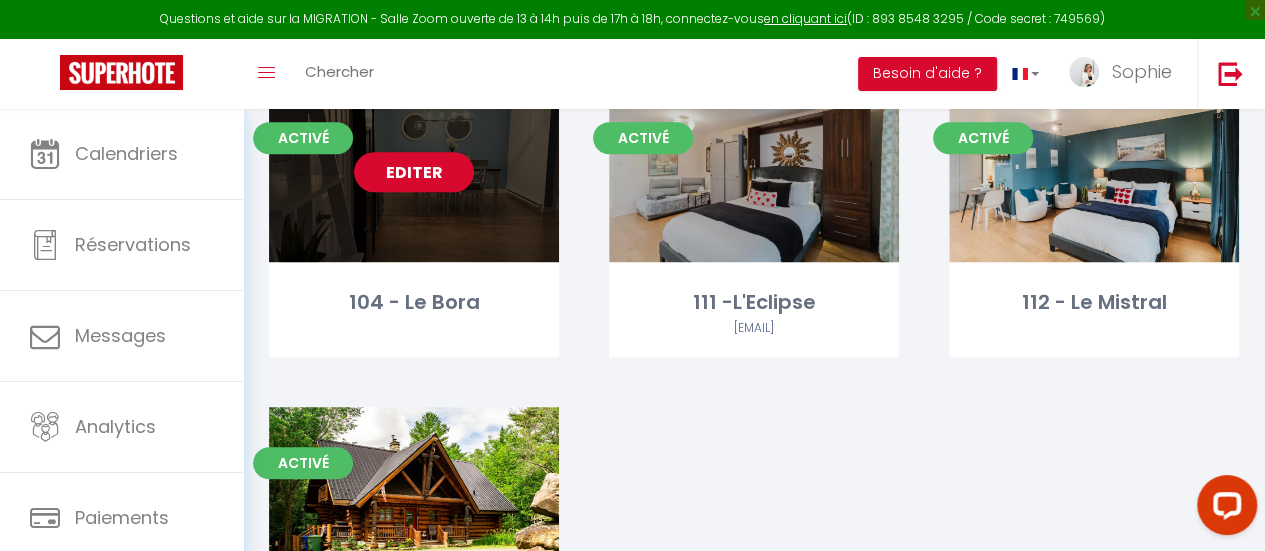 click on "Editer" at bounding box center (414, 172) 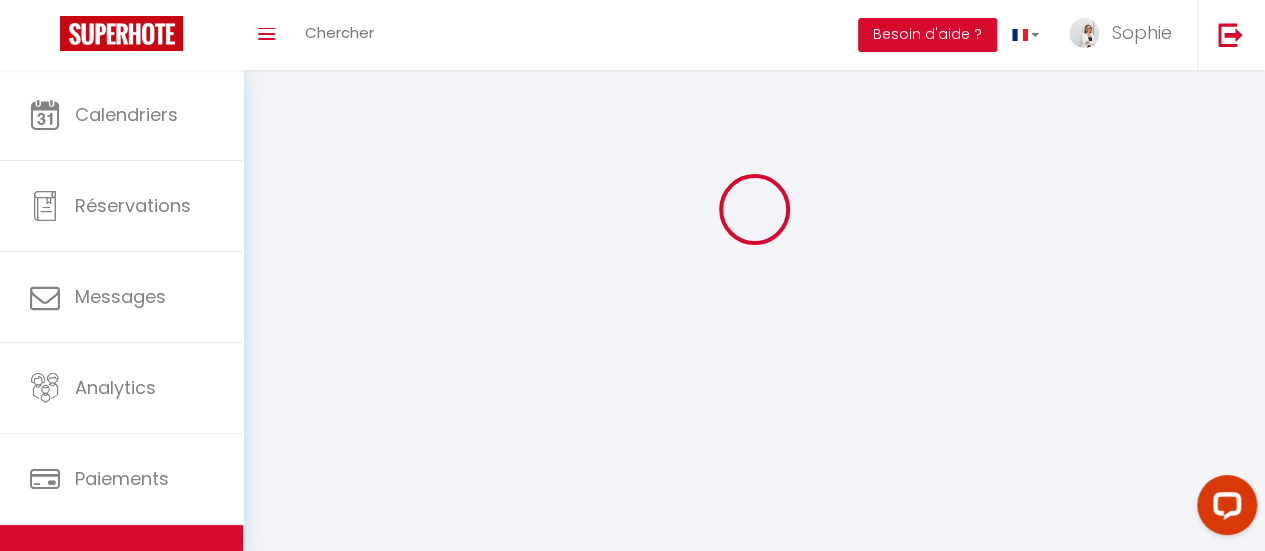 scroll, scrollTop: 0, scrollLeft: 0, axis: both 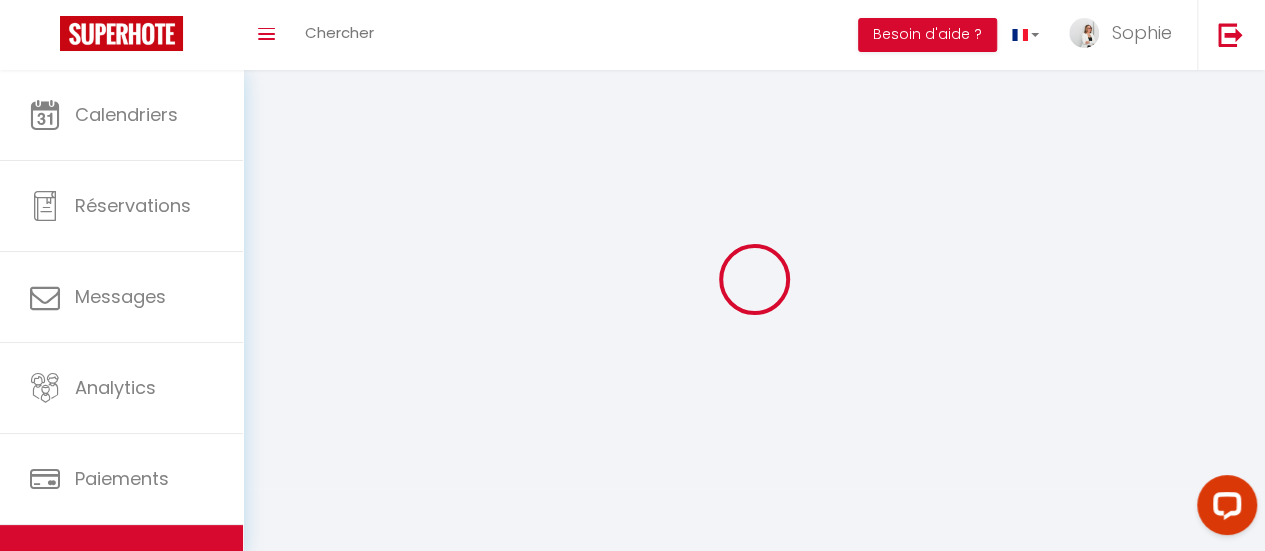select 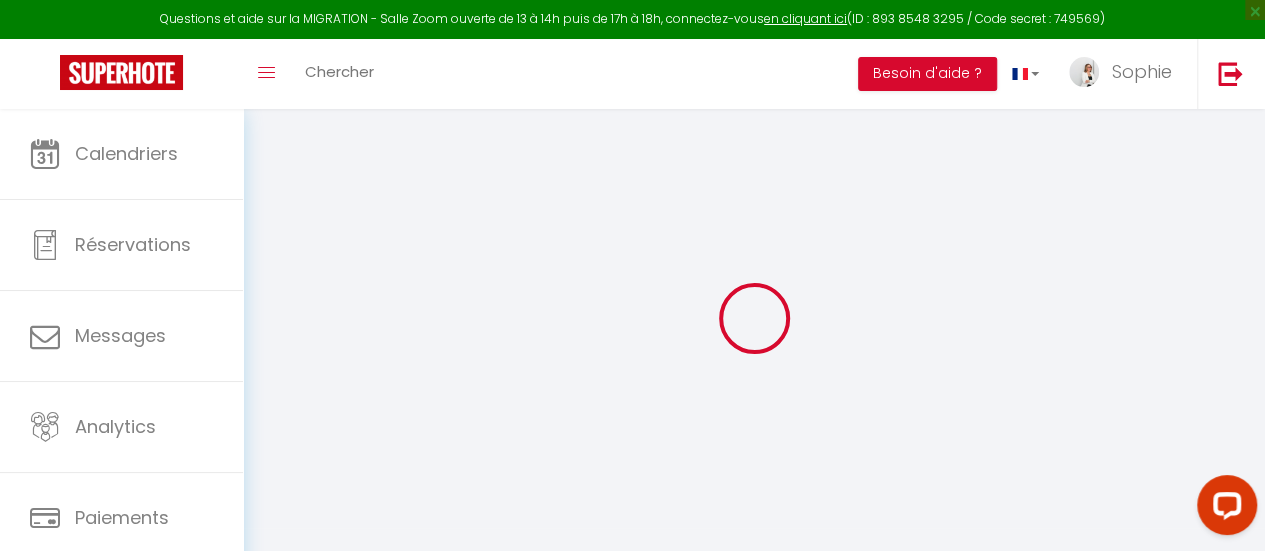 select 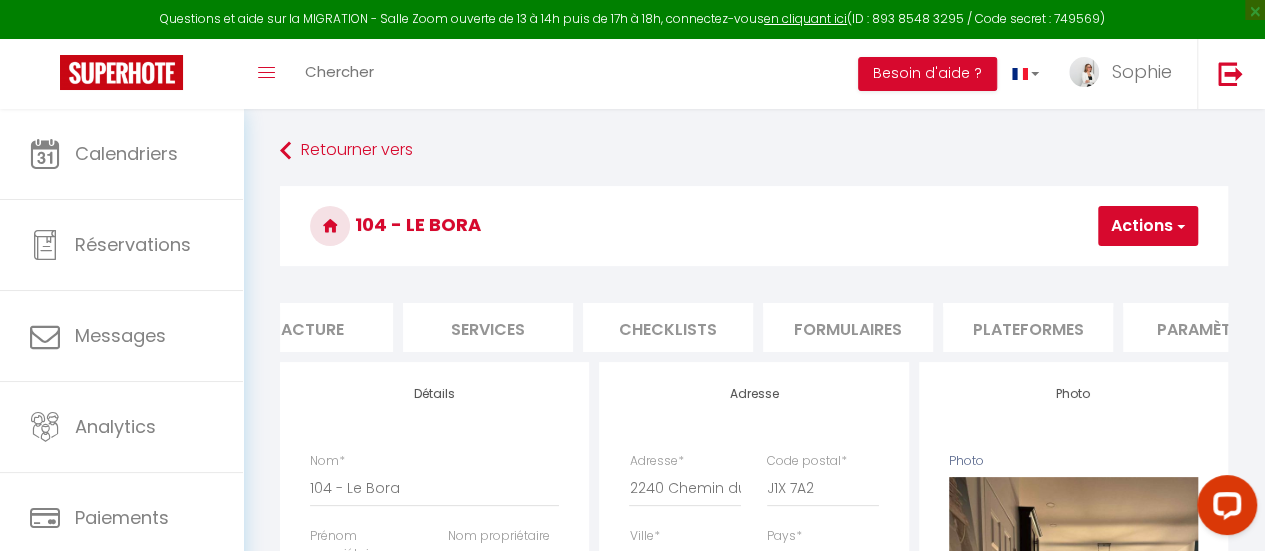 scroll, scrollTop: 0, scrollLeft: 574, axis: horizontal 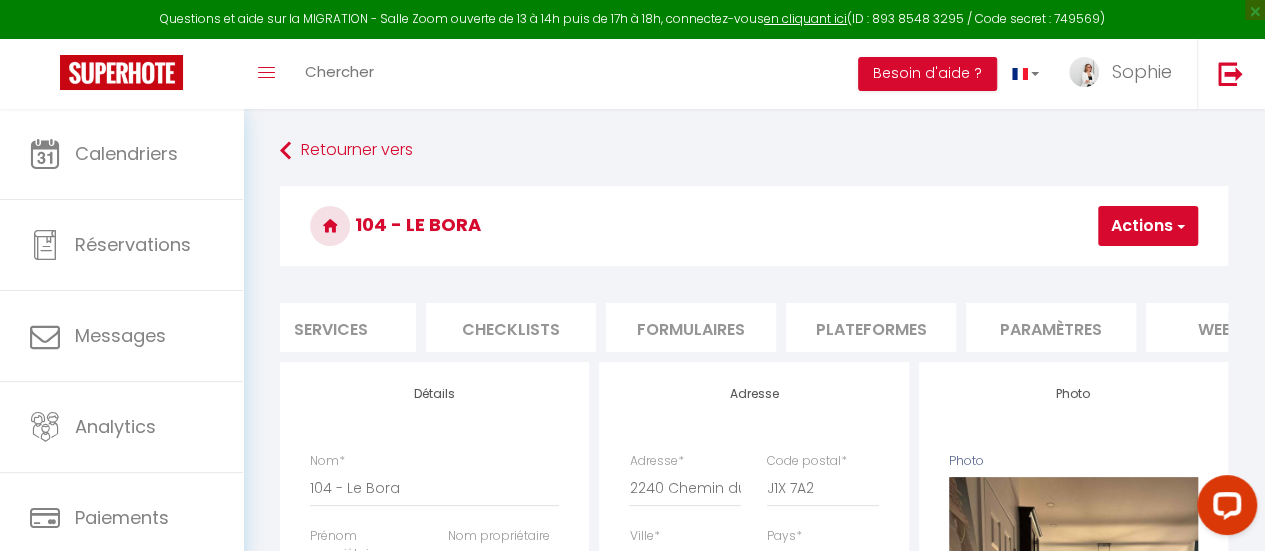 click on "Plateformes" at bounding box center (871, 327) 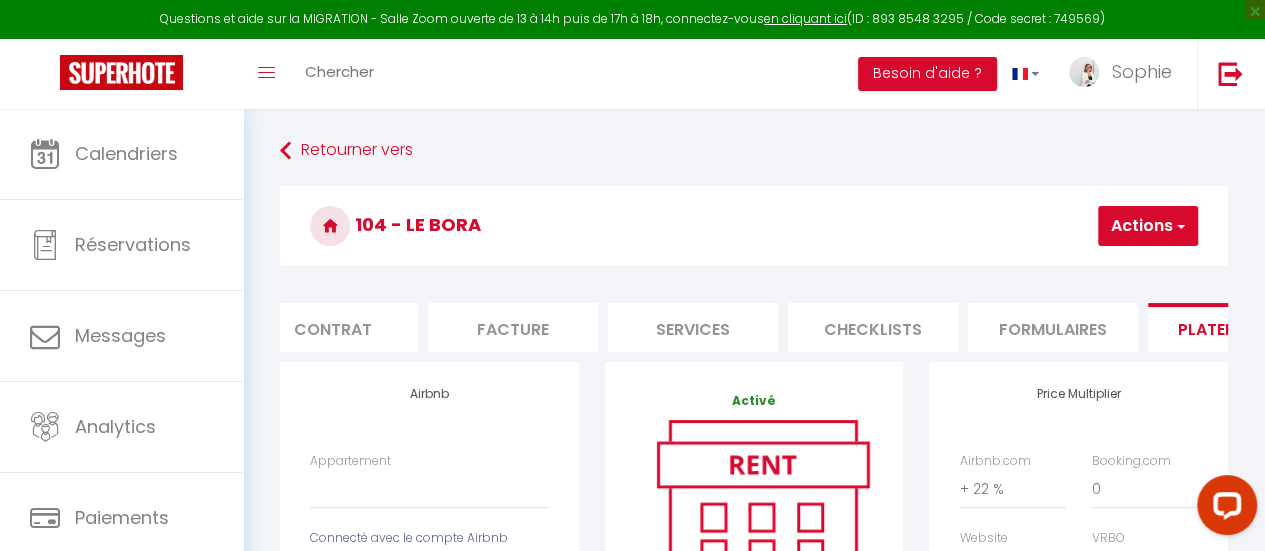 scroll, scrollTop: 0, scrollLeft: 31, axis: horizontal 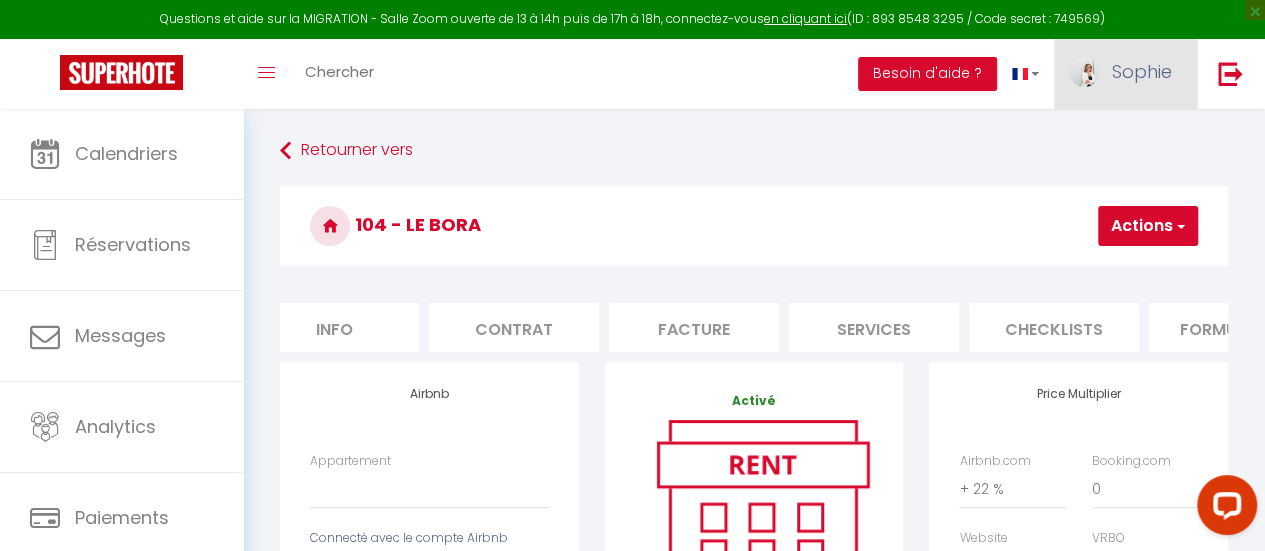 click at bounding box center (1084, 72) 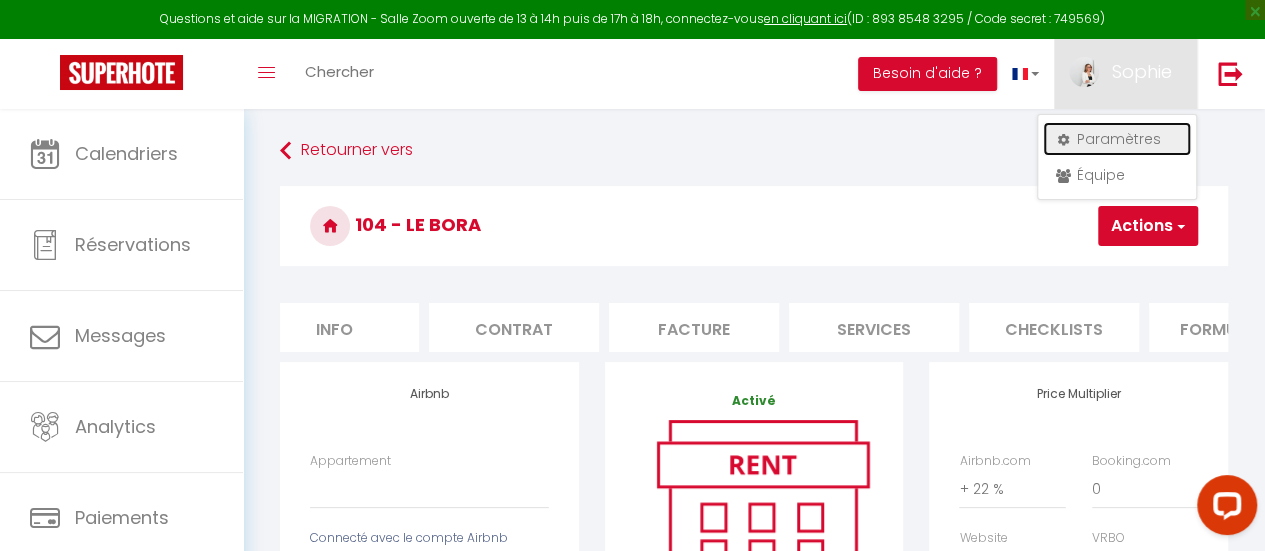 click on "Paramètres" at bounding box center (1117, 139) 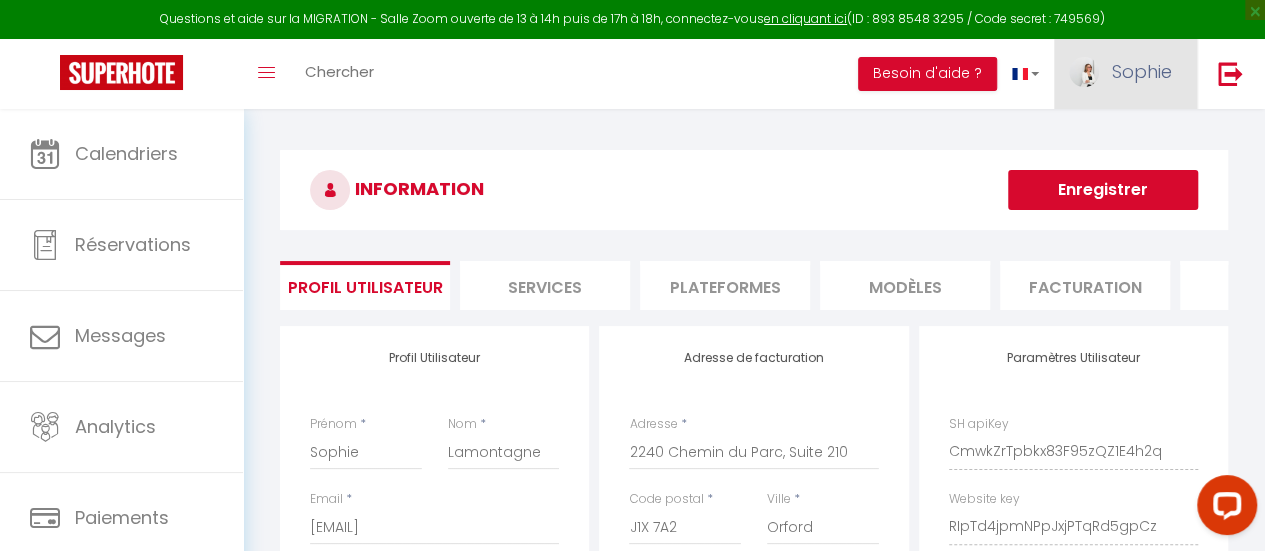 click on "Sophie" at bounding box center (1125, 74) 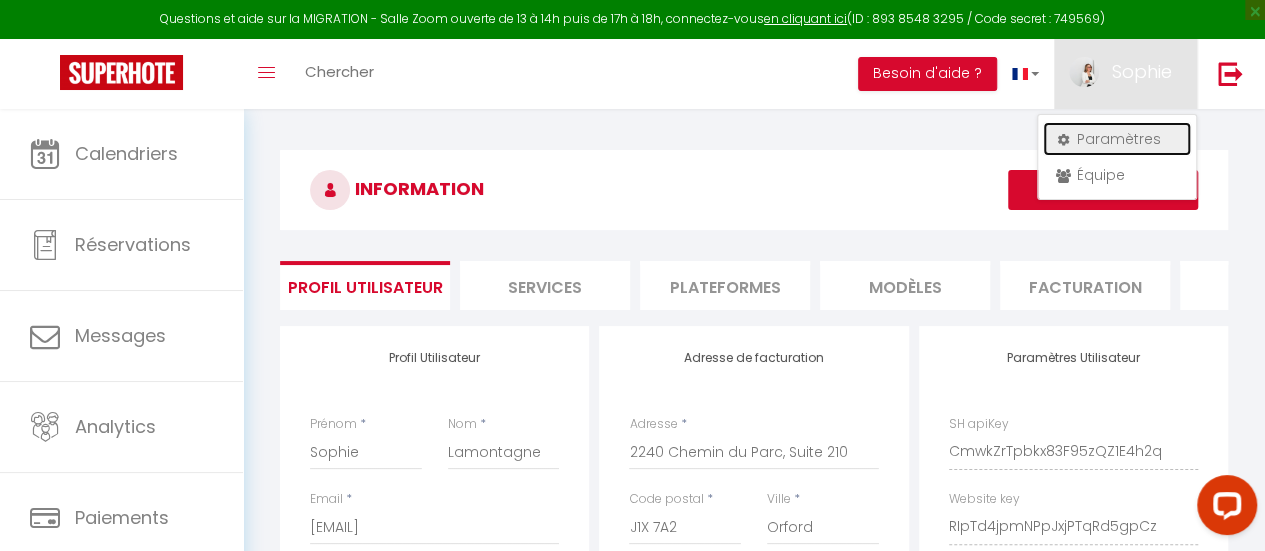 click on "Paramètres" at bounding box center (1117, 139) 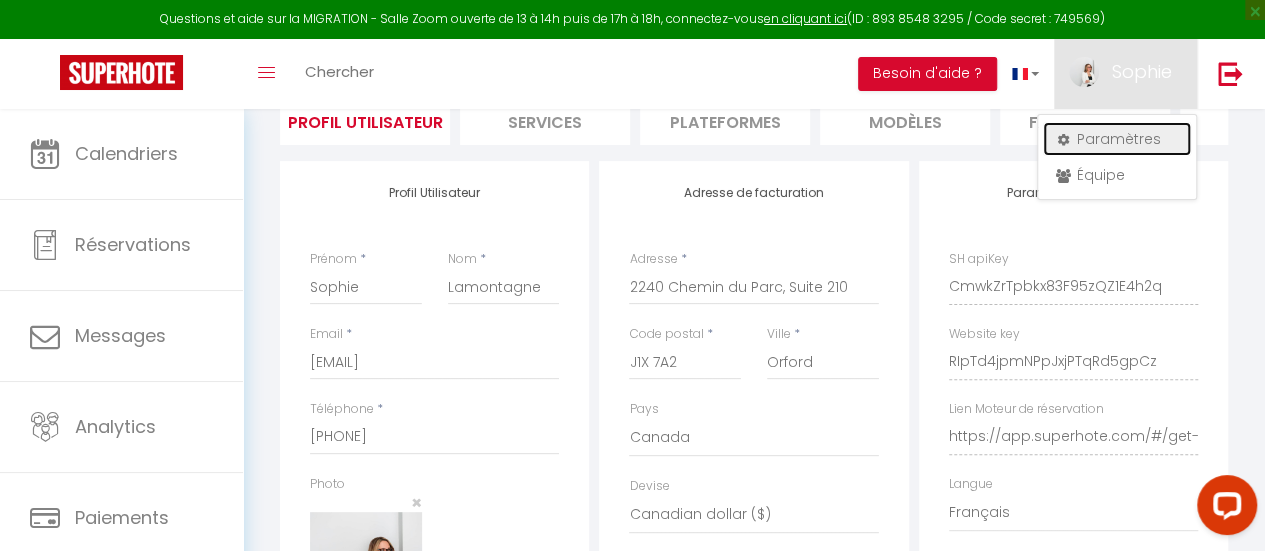 scroll, scrollTop: 0, scrollLeft: 0, axis: both 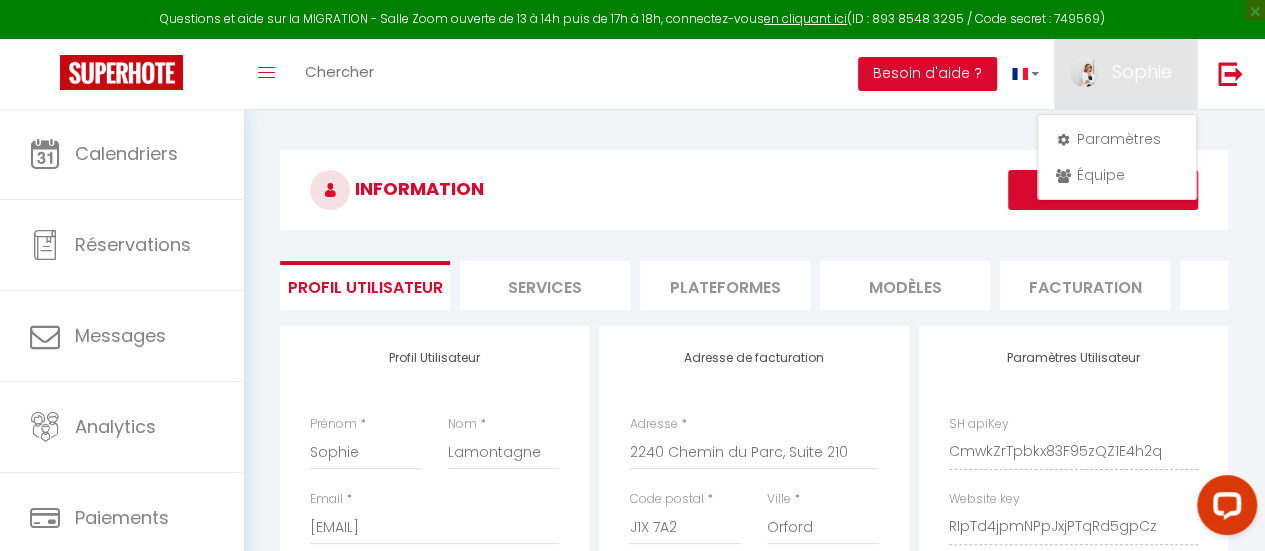 click on "Plateformes" at bounding box center (725, 285) 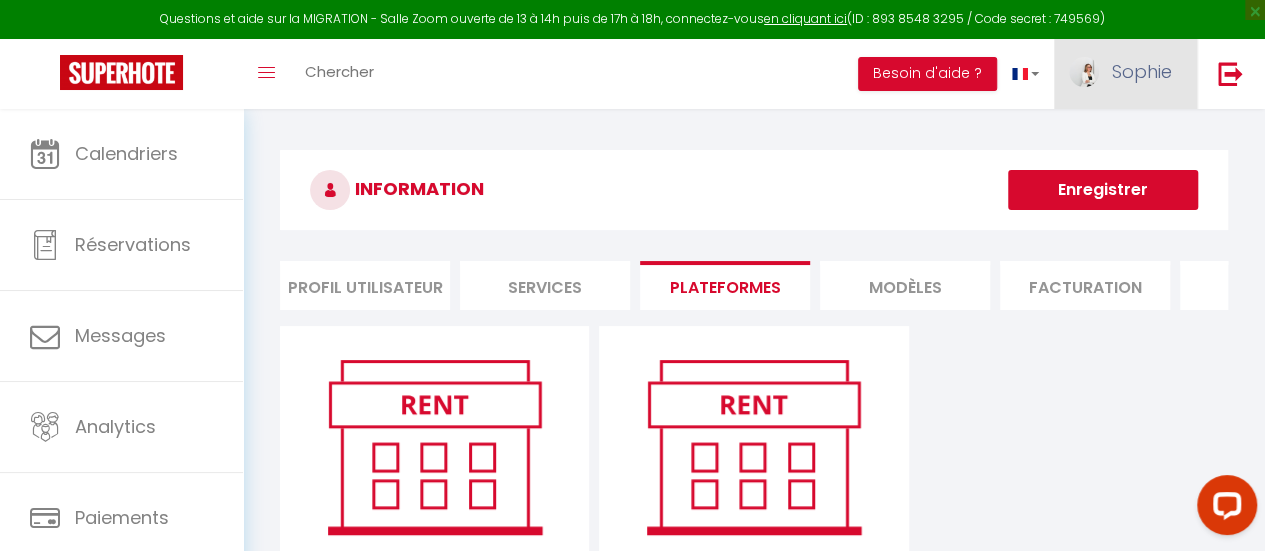 click on "Sophie" at bounding box center [1142, 71] 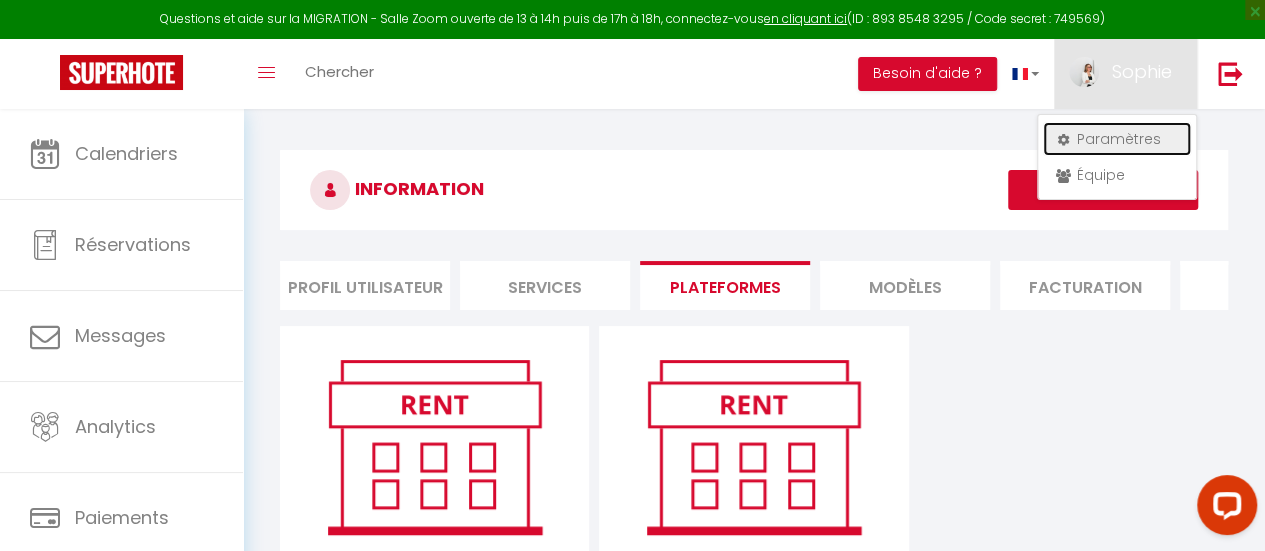 click on "Paramètres" at bounding box center [1117, 139] 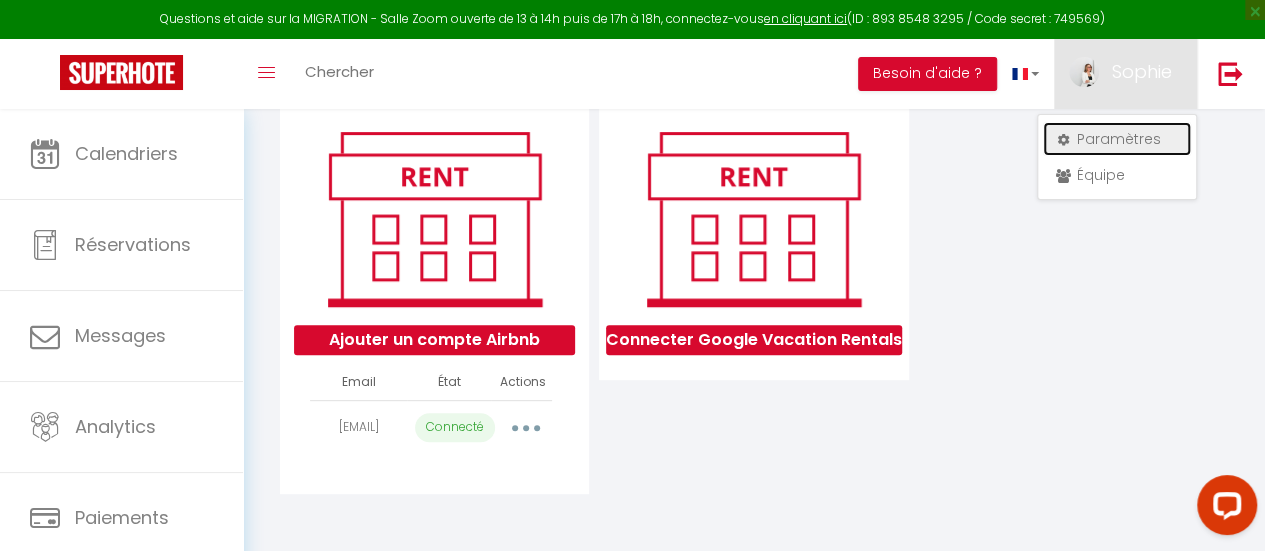 scroll, scrollTop: 260, scrollLeft: 0, axis: vertical 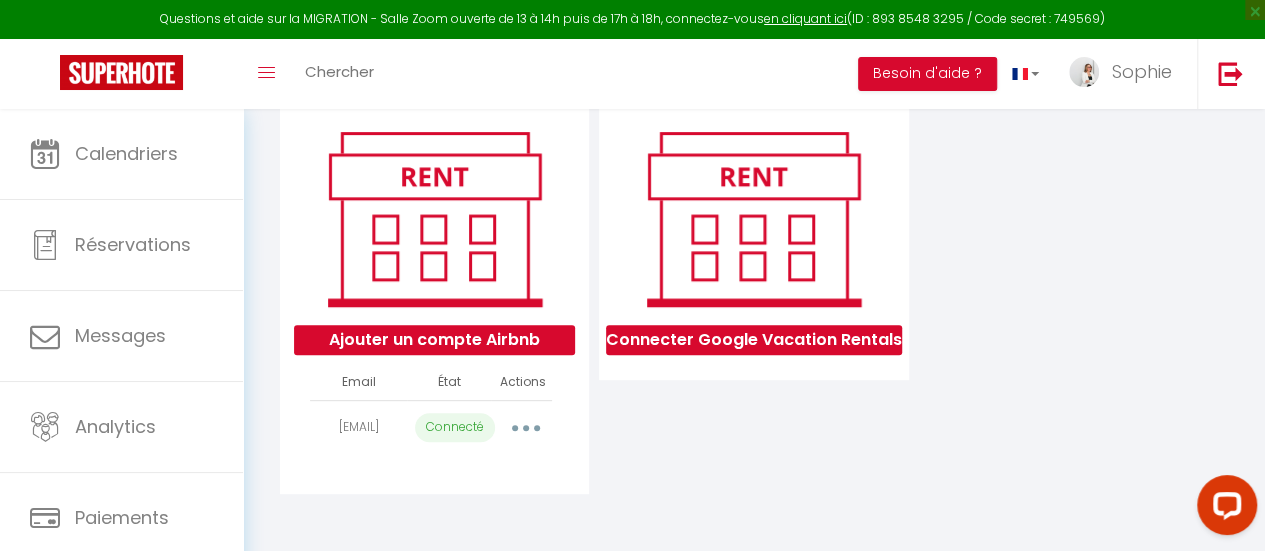 click at bounding box center [525, 428] 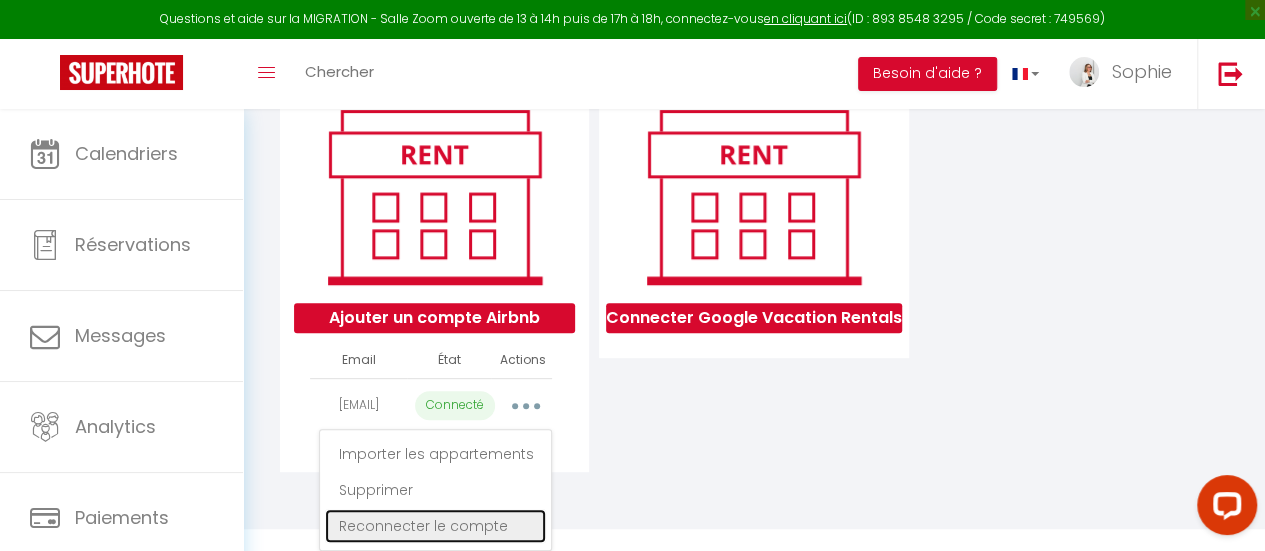click on "Reconnecter le compte" at bounding box center (435, 526) 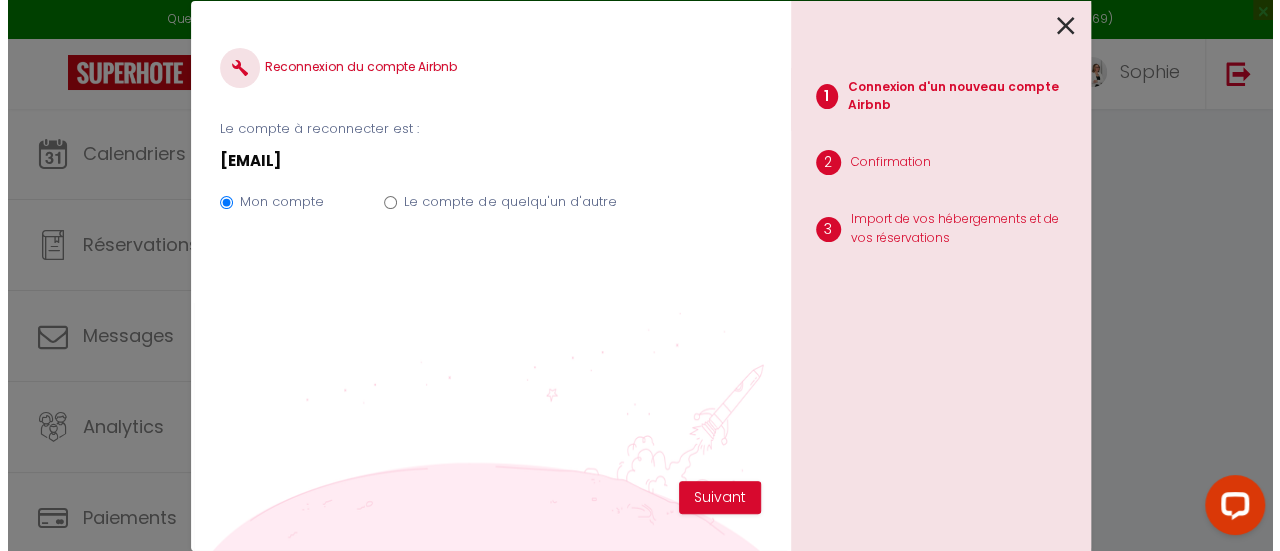 scroll, scrollTop: 260, scrollLeft: 0, axis: vertical 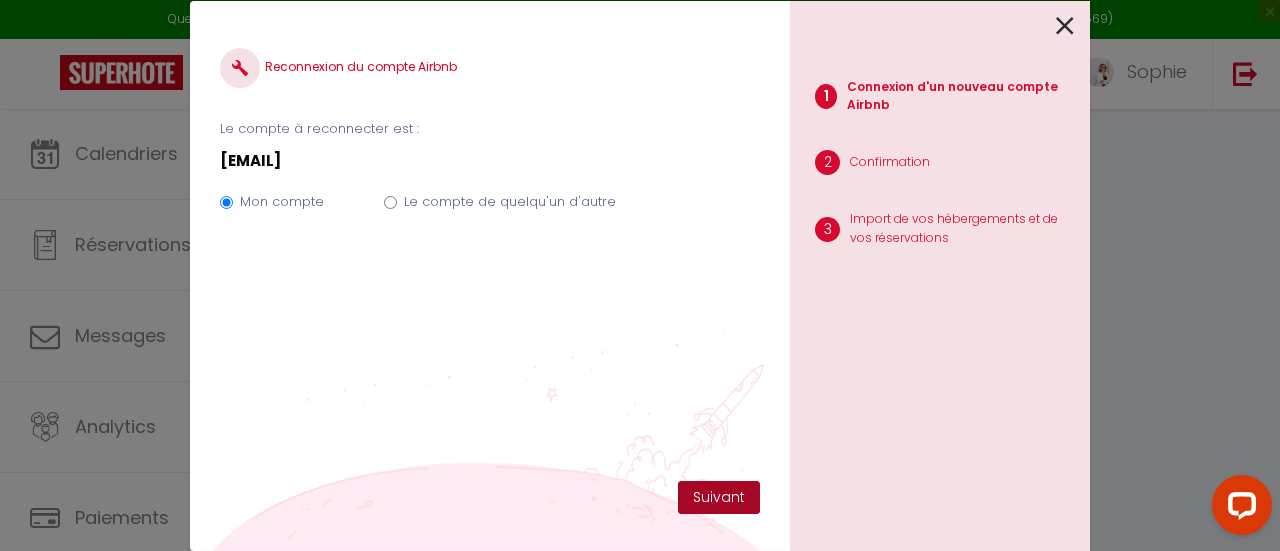 click on "Suivant" at bounding box center (719, 498) 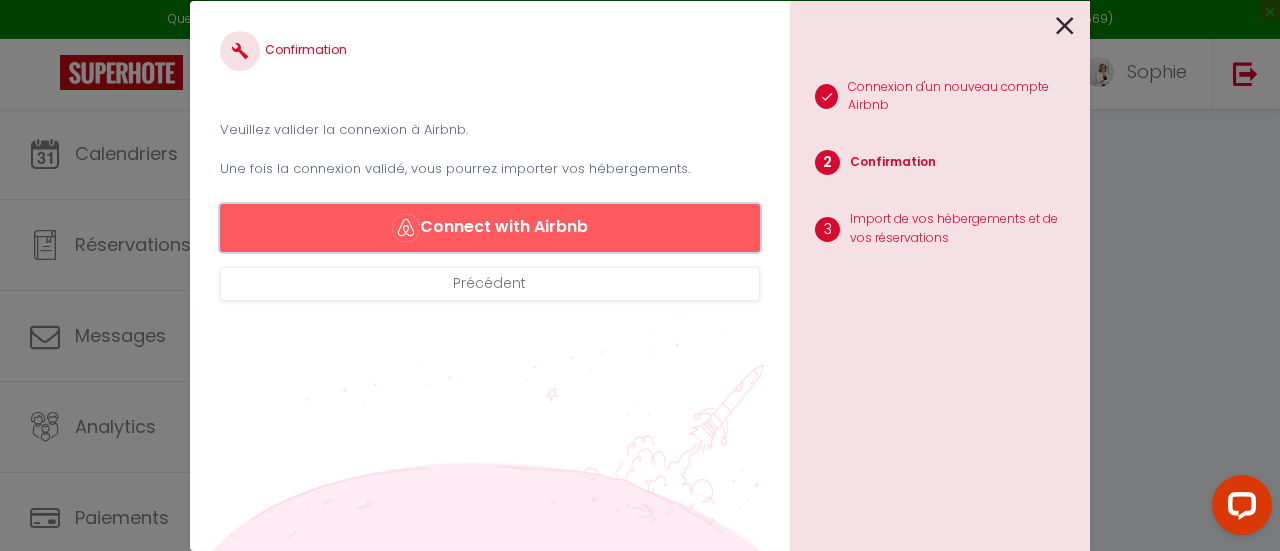 click on "Connect with Airbnb" at bounding box center [490, 228] 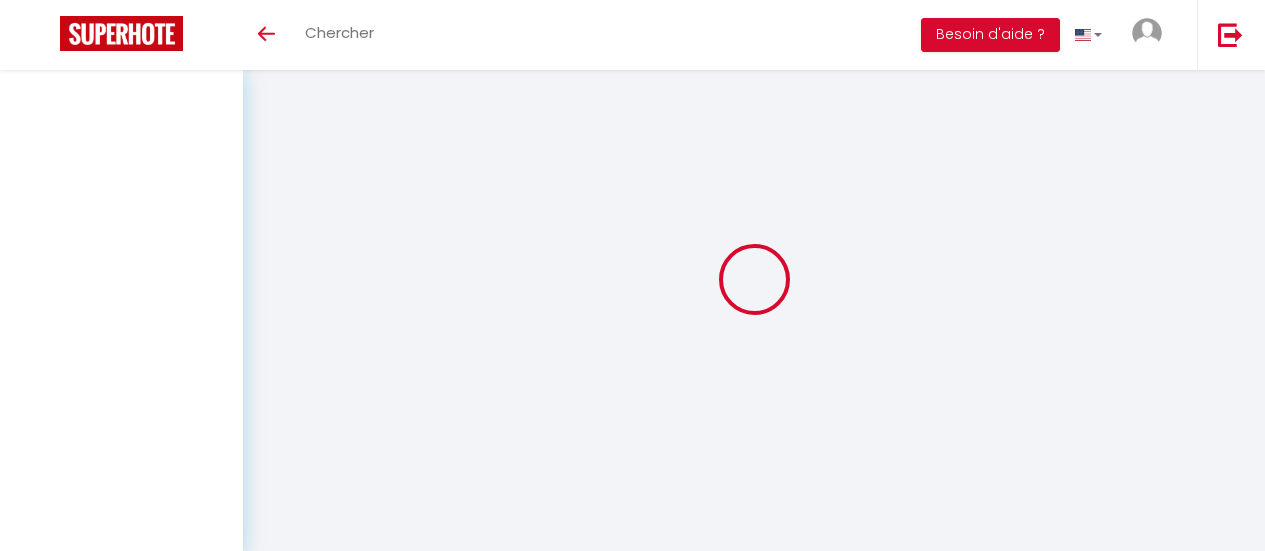 scroll, scrollTop: 0, scrollLeft: 0, axis: both 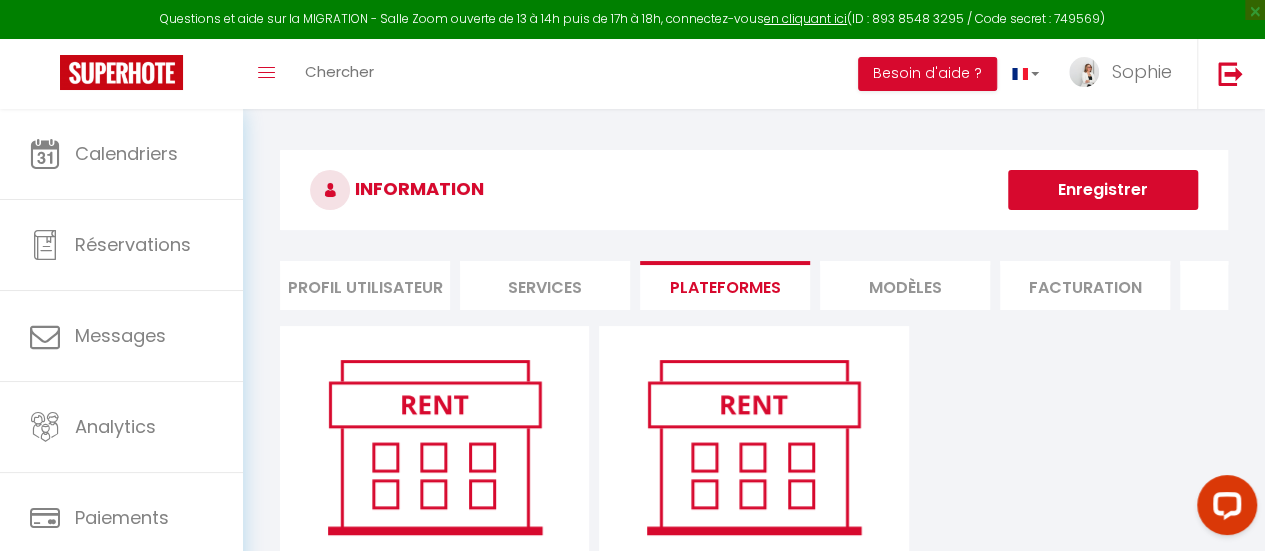 select on "68503" 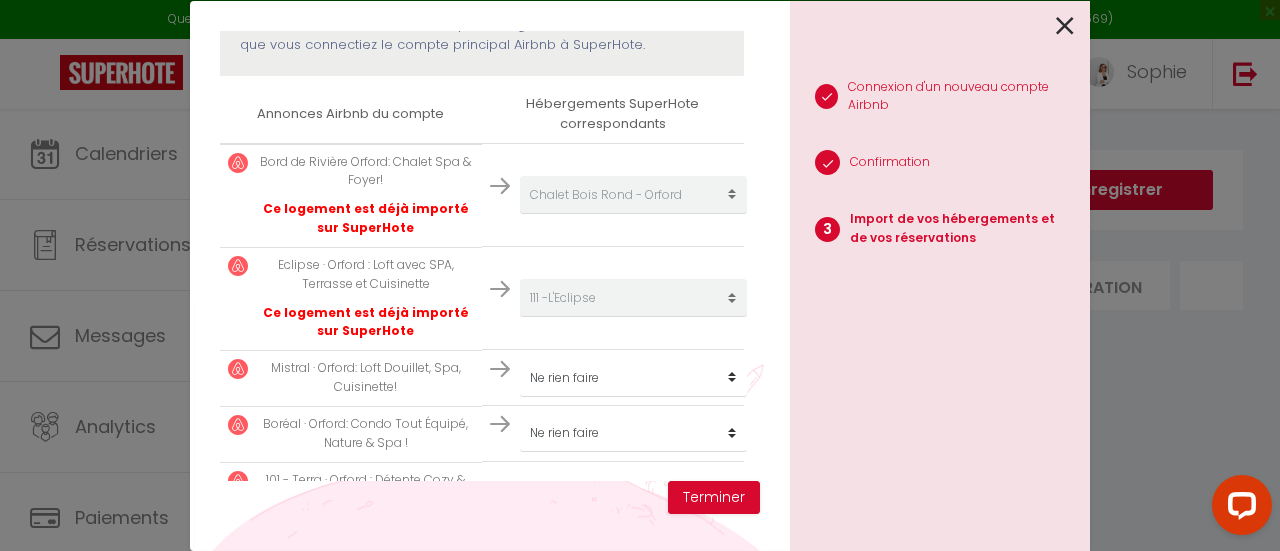 scroll, scrollTop: 300, scrollLeft: 0, axis: vertical 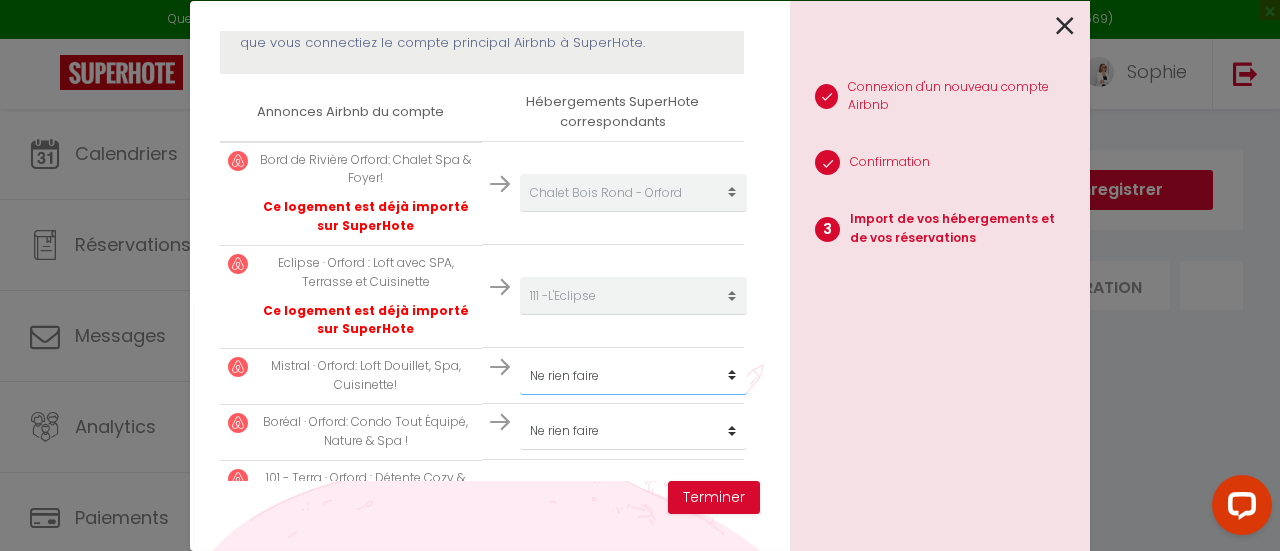 click on "Créer un nouveau hébergement
Ne rien faire
101 - Le Terra
102 - Le Boho
103 - Le Boréal
104 - Le Bora
111 -L'Eclipse
112 - Le Mistral
Chalet Bois Rond - Orford" at bounding box center (633, 193) 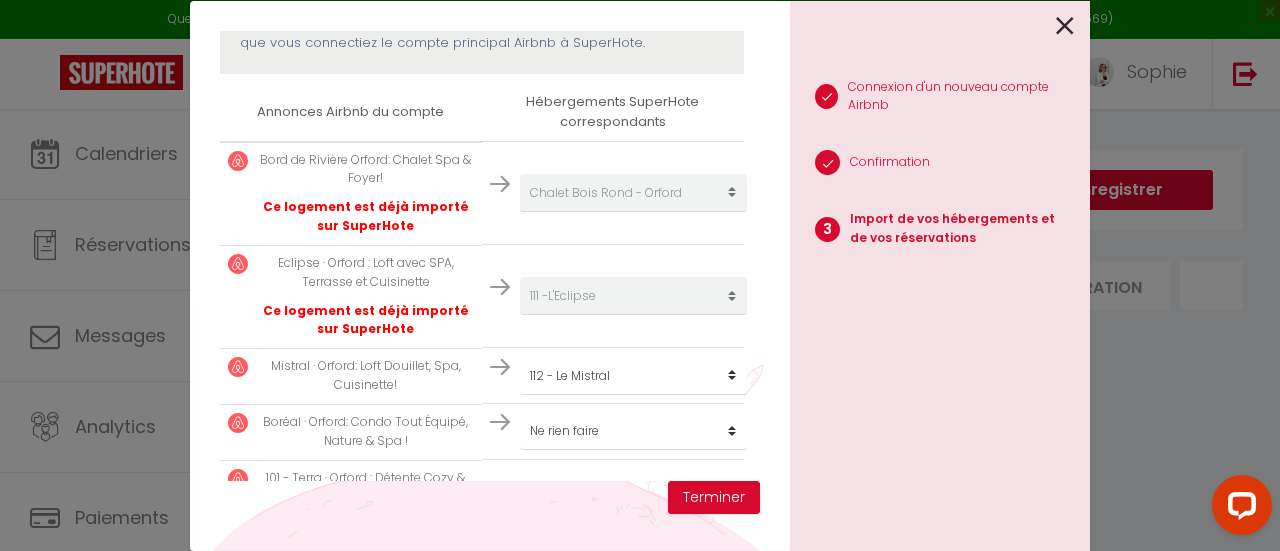 click on "1      Connexion d'un nouveau compte Airbnb    2
Confirmation
3      Import de vos hébergements et de vos réservations" at bounding box center (940, 276) 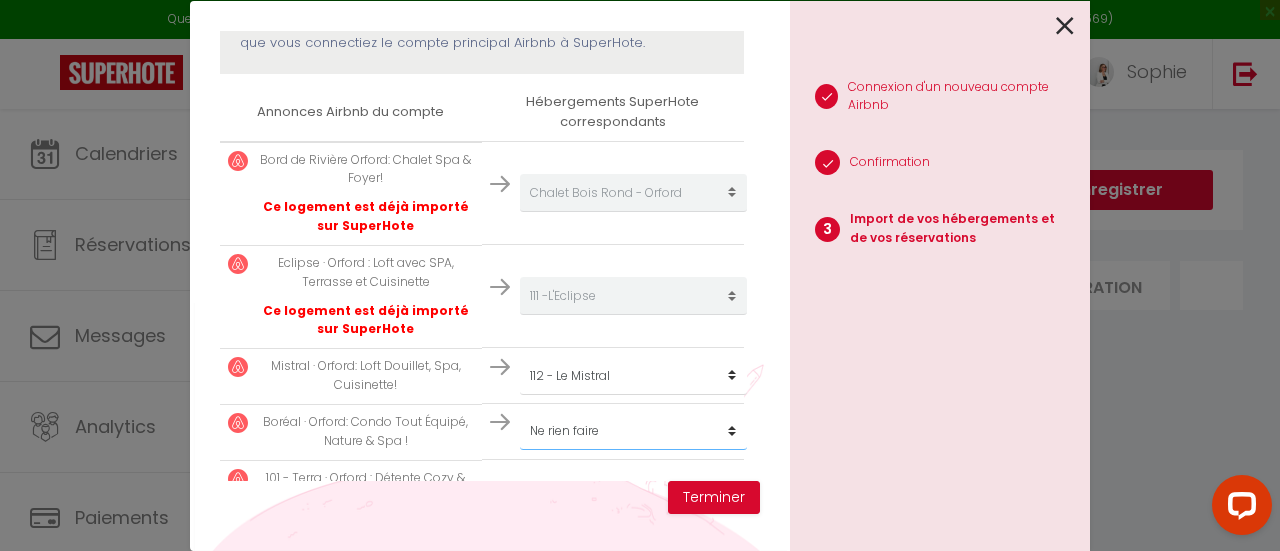 click on "Créer un nouveau hébergement
Ne rien faire
101 - Le Terra
102 - Le Boho
103 - Le Boréal
104 - Le Bora
111 -L'Eclipse
112 - Le Mistral
Chalet Bois Rond - Orford" at bounding box center (633, 193) 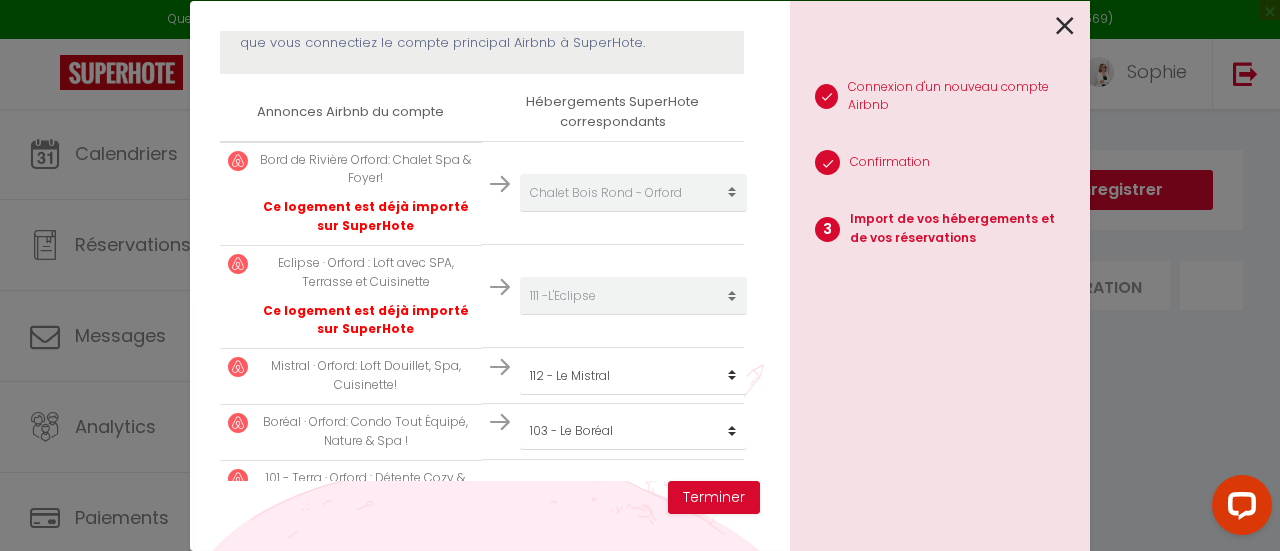 click on "1      Connexion d'un nouveau compte Airbnb    2
Confirmation
3      Import de vos hébergements et de vos réservations" at bounding box center [940, 276] 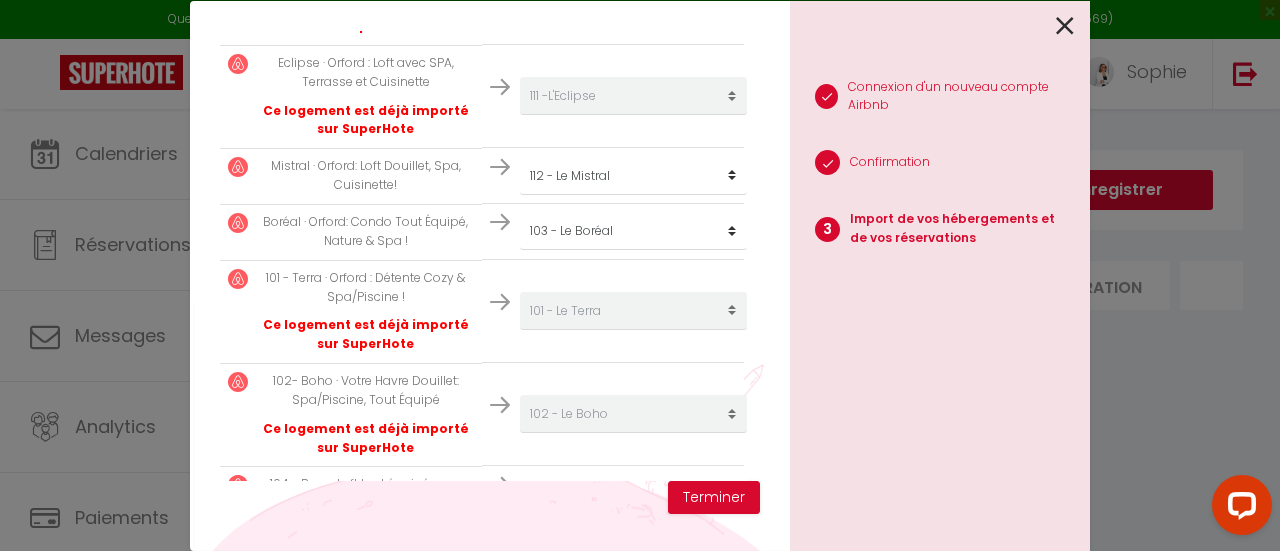 scroll, scrollTop: 550, scrollLeft: 0, axis: vertical 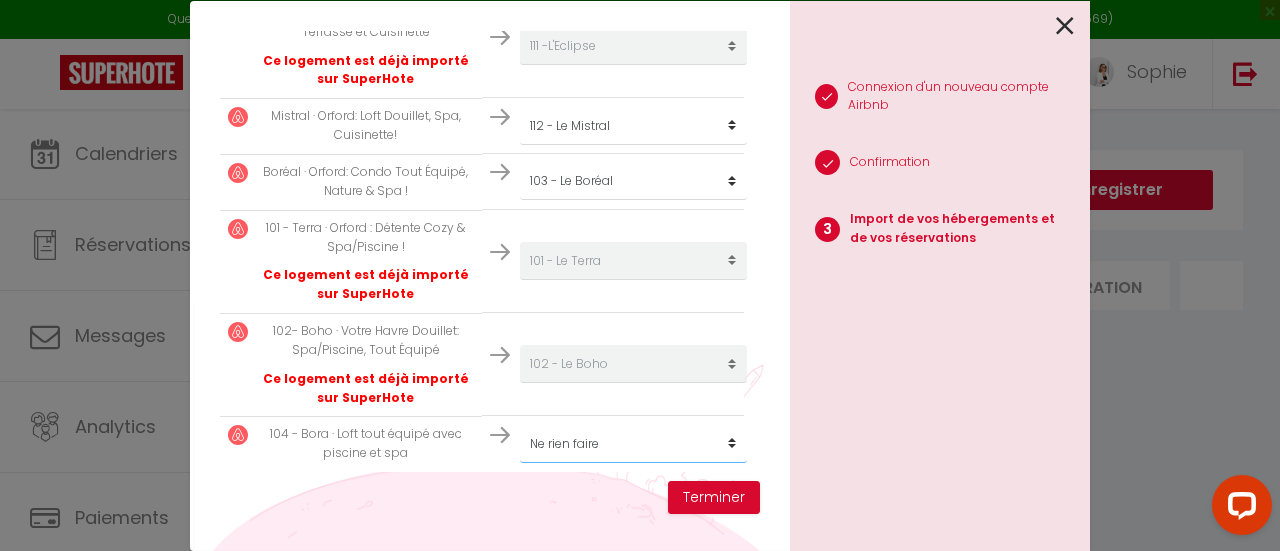 click on "Créer un nouveau hébergement
Ne rien faire
101 - Le Terra
102 - Le Boho
103 - Le Boréal
104 - Le Bora
111 -L'Eclipse
112 - Le Mistral
Chalet Bois Rond - Orford" at bounding box center (633, -57) 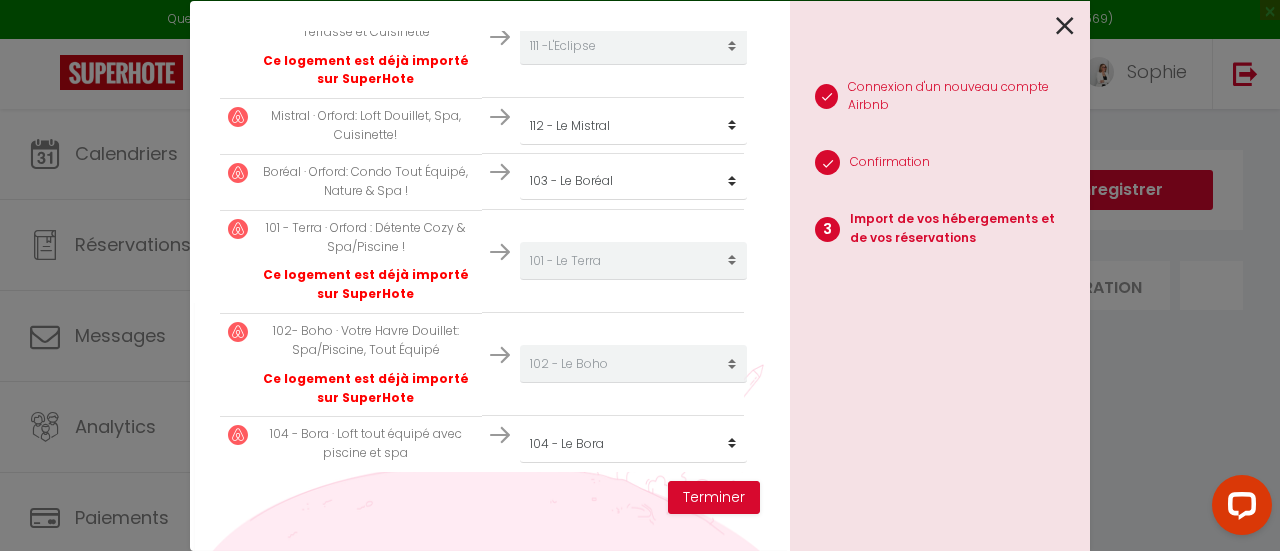 click on "1      Connexion d'un nouveau compte Airbnb    2
Confirmation
3      Import de vos hébergements et de vos réservations" at bounding box center (940, 276) 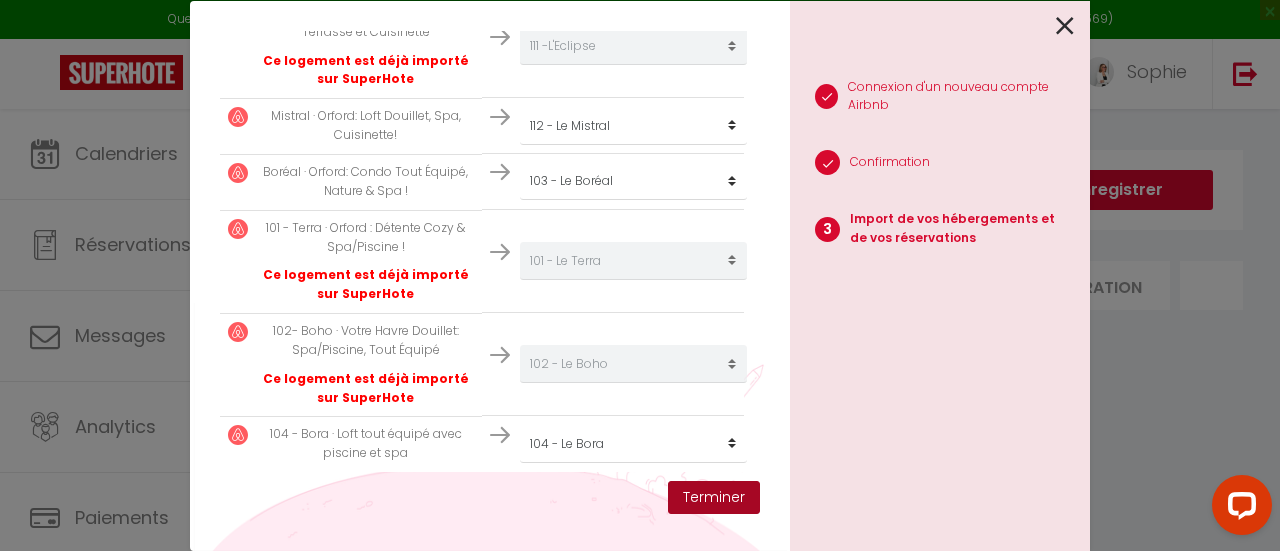 click on "Terminer" at bounding box center [714, 498] 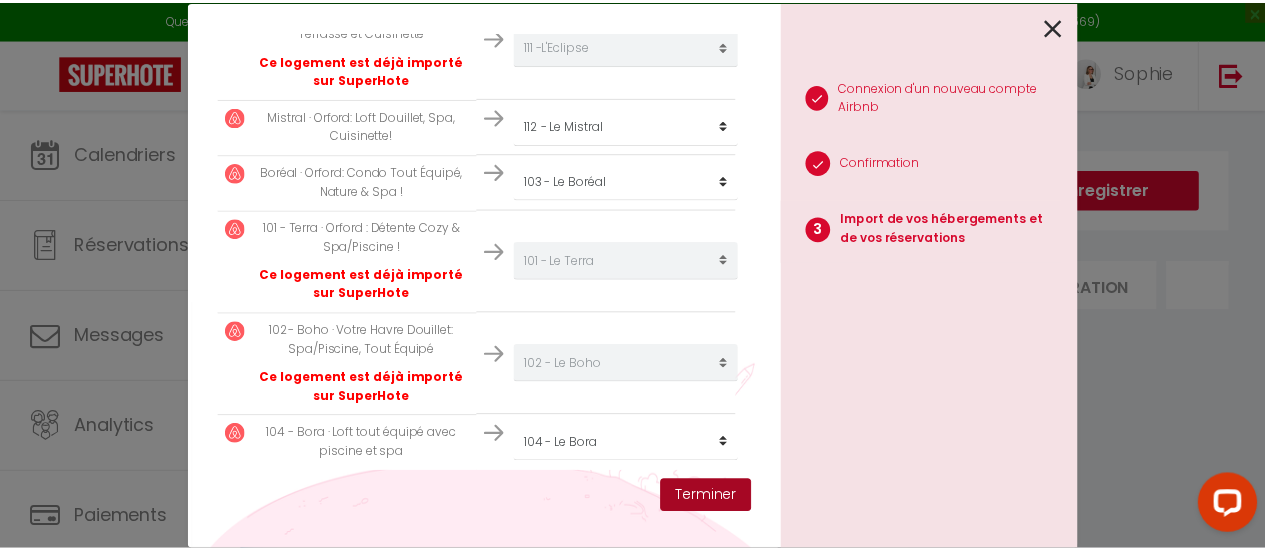 scroll, scrollTop: 600, scrollLeft: 0, axis: vertical 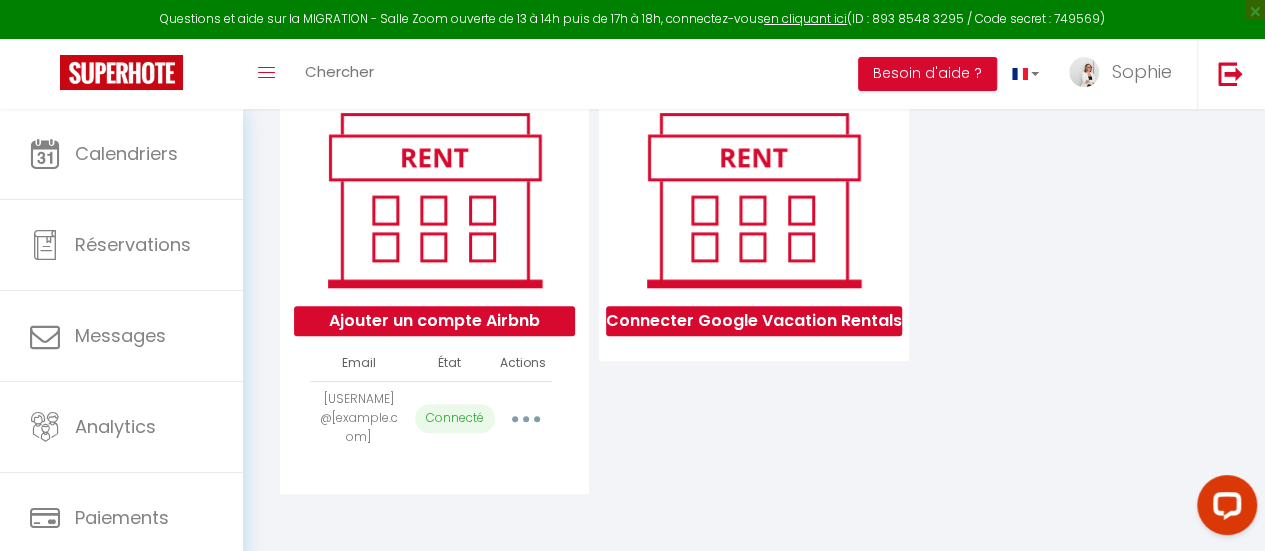 click at bounding box center [525, 418] 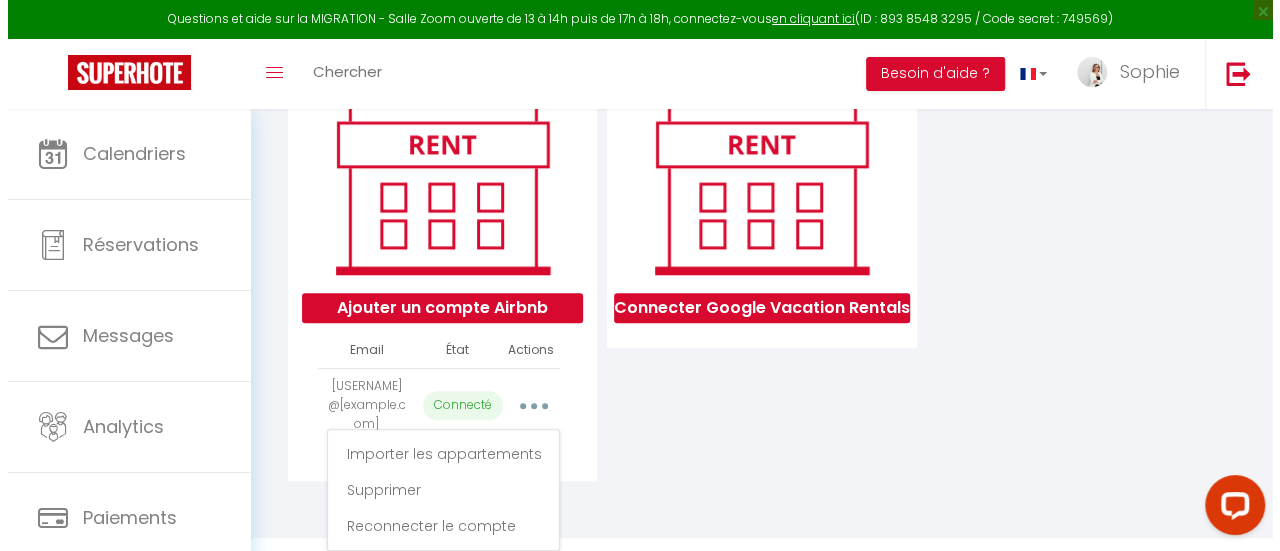 scroll, scrollTop: 273, scrollLeft: 0, axis: vertical 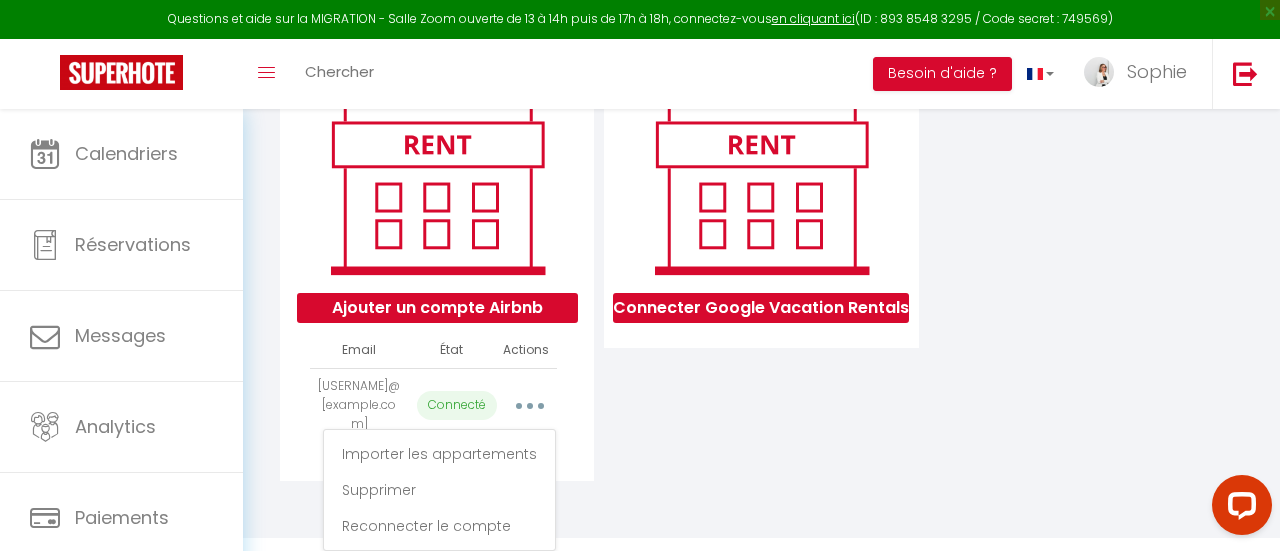 select on "68503" 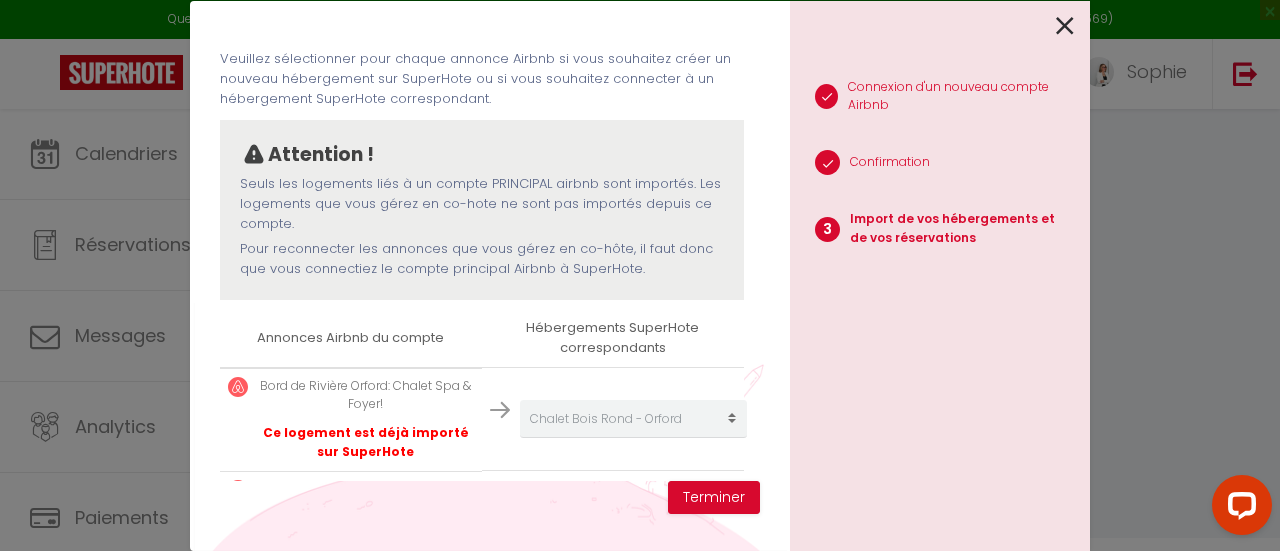 scroll, scrollTop: 0, scrollLeft: 0, axis: both 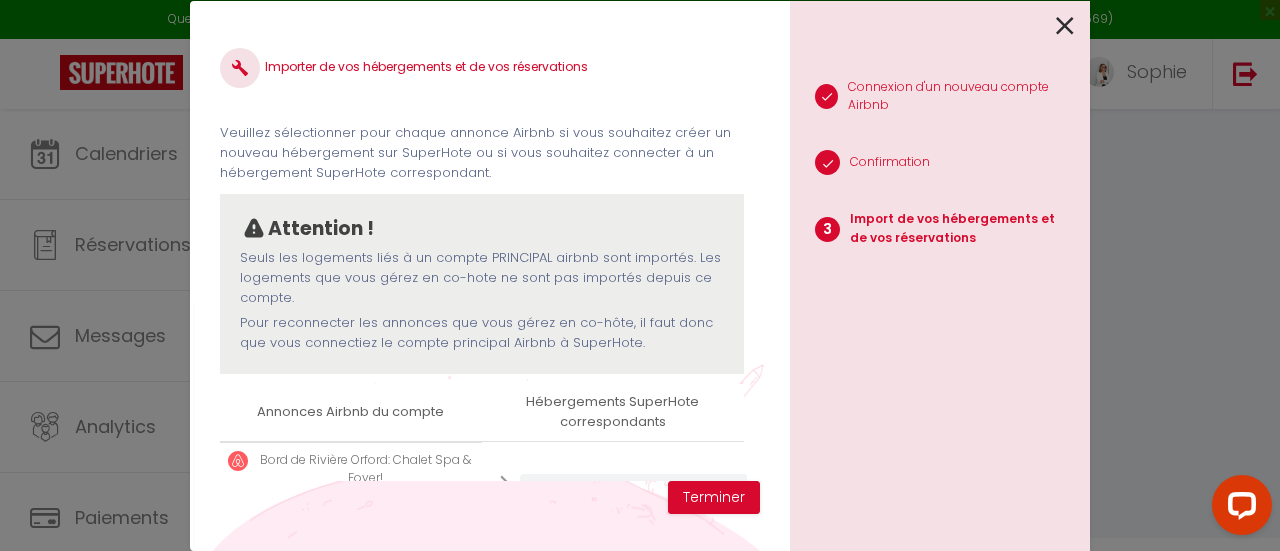 click at bounding box center (1065, 26) 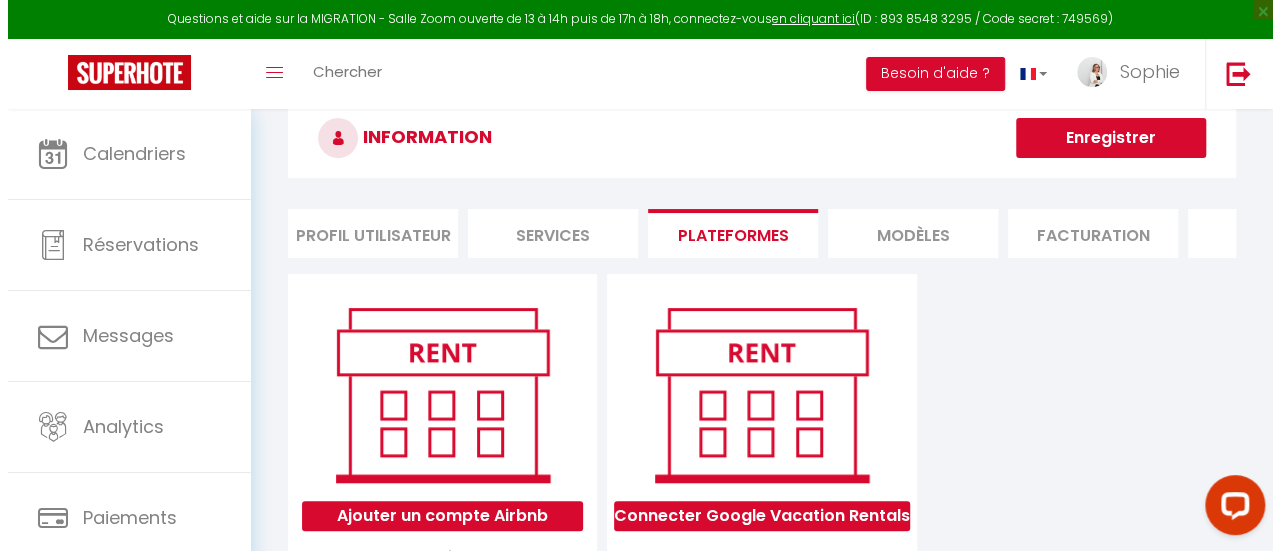 scroll, scrollTop: 0, scrollLeft: 0, axis: both 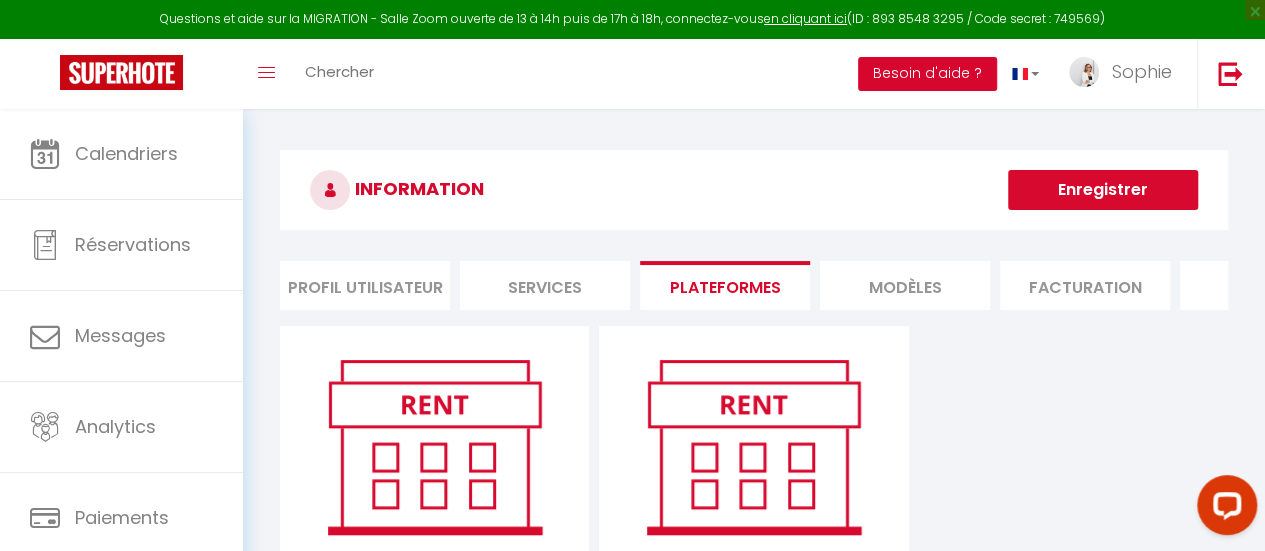 click on "Besoin d'aide ?" at bounding box center (927, 74) 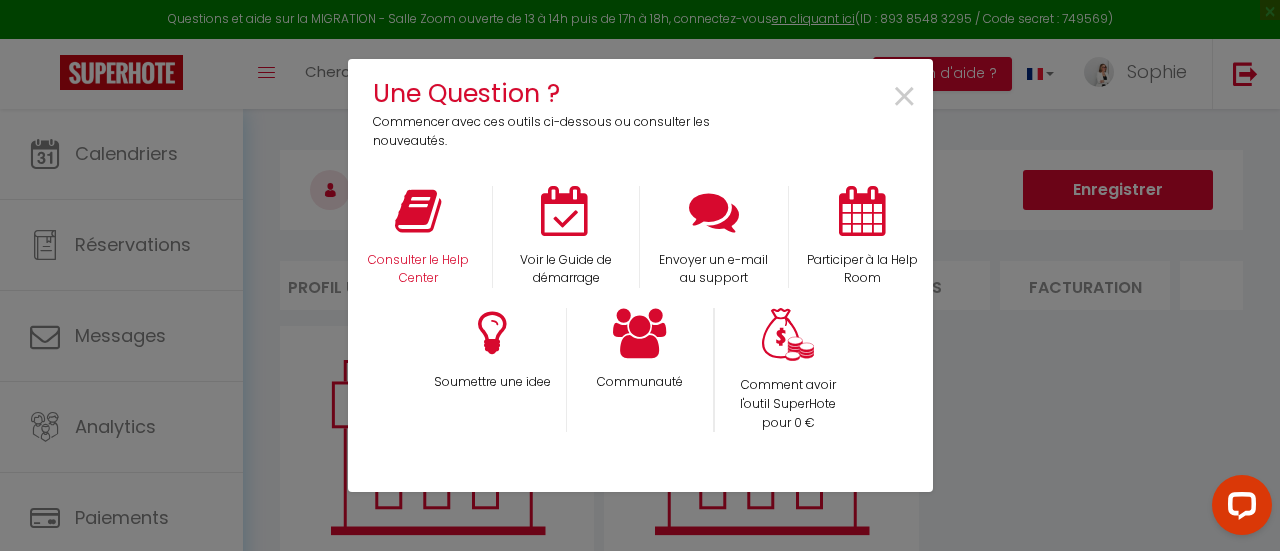 click on "Consulter le Help Center" at bounding box center (418, 237) 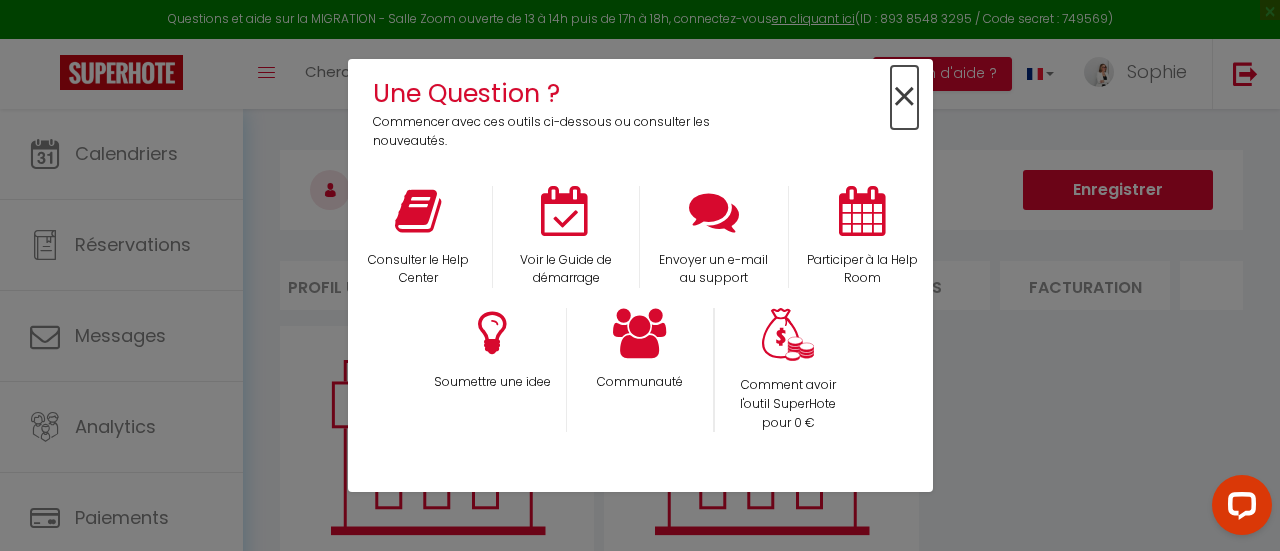 click on "×" at bounding box center [904, 97] 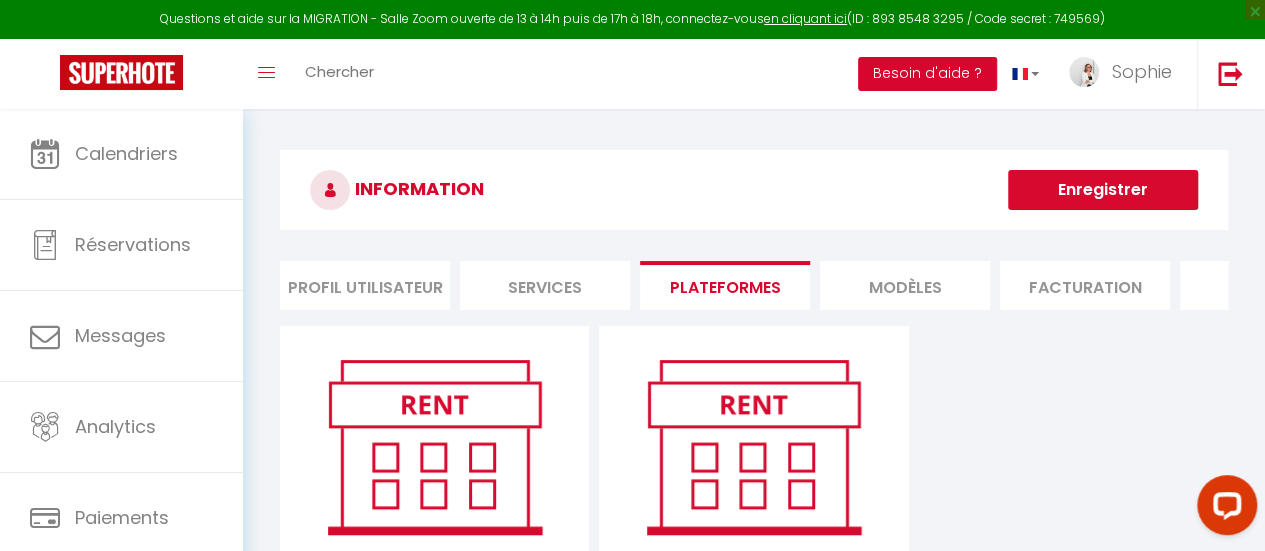 click on "Besoin d'aide ?" at bounding box center [927, 74] 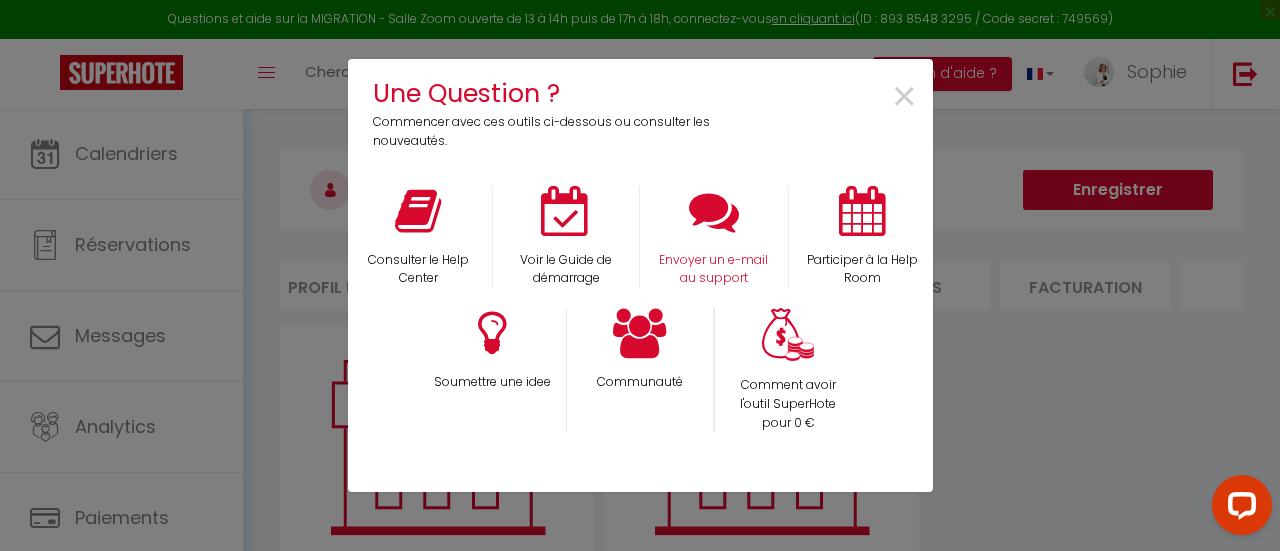 click on "Envoyer un e-mail au support" at bounding box center (714, 237) 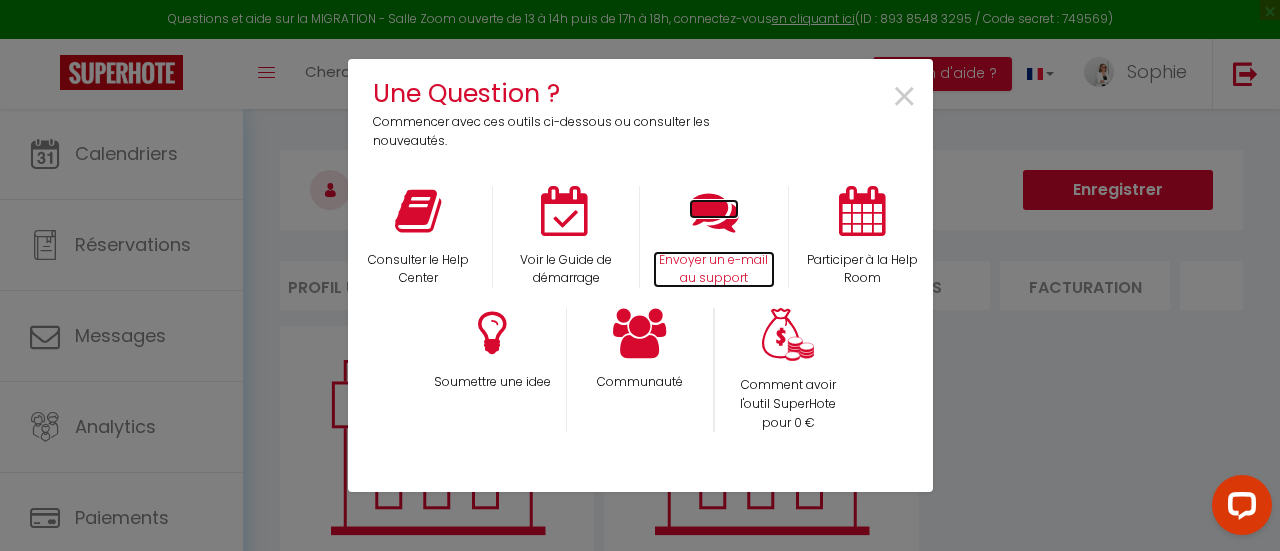 click at bounding box center (714, 211) 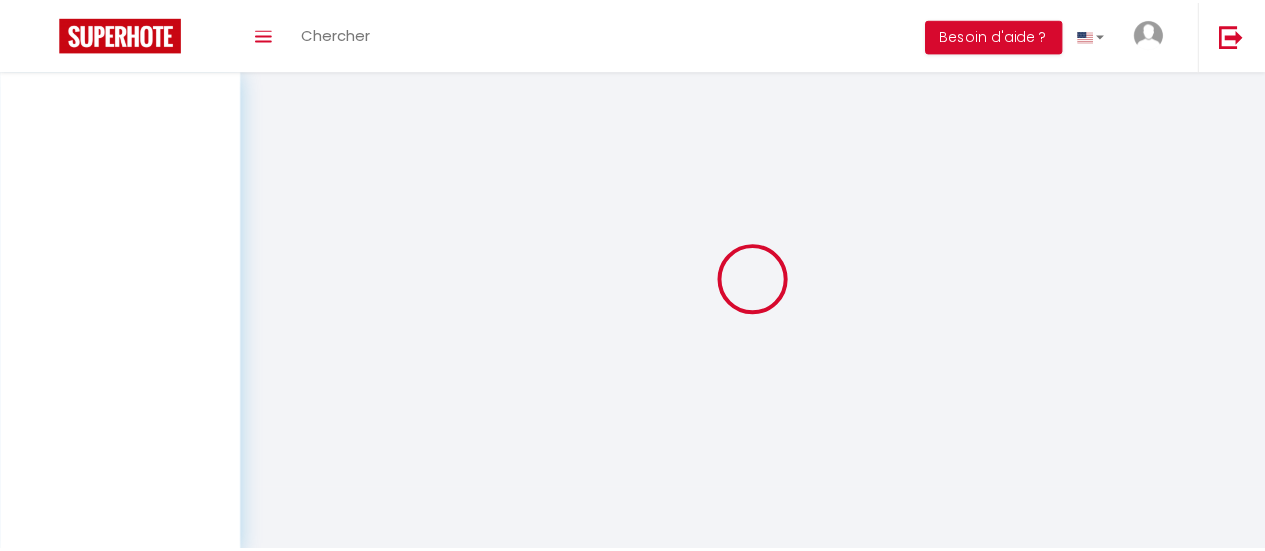 scroll, scrollTop: 0, scrollLeft: 0, axis: both 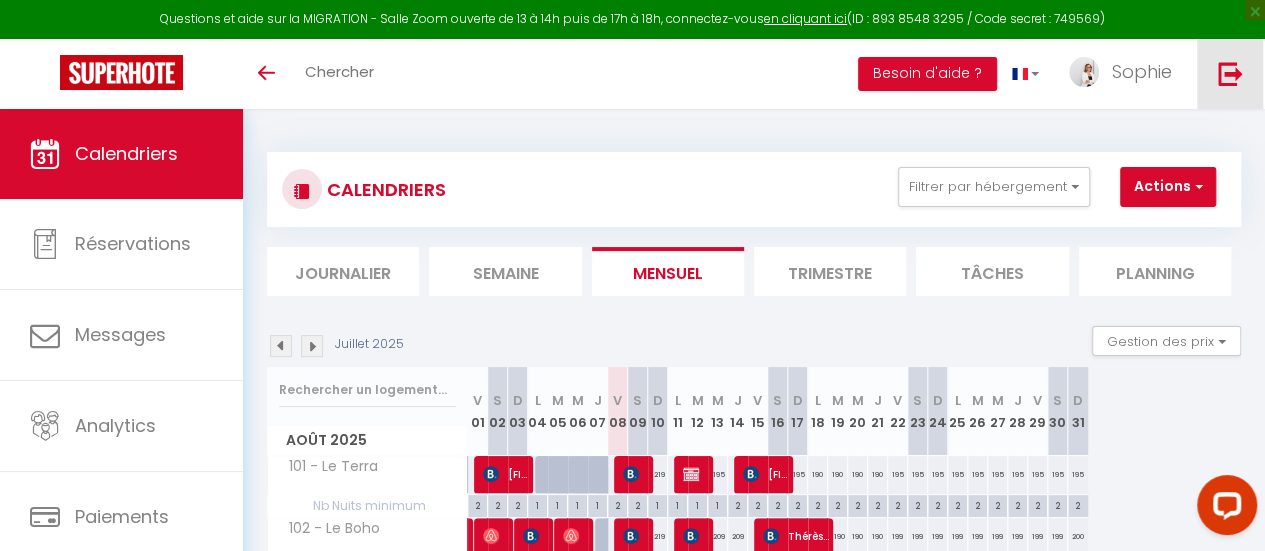 click at bounding box center [1230, 73] 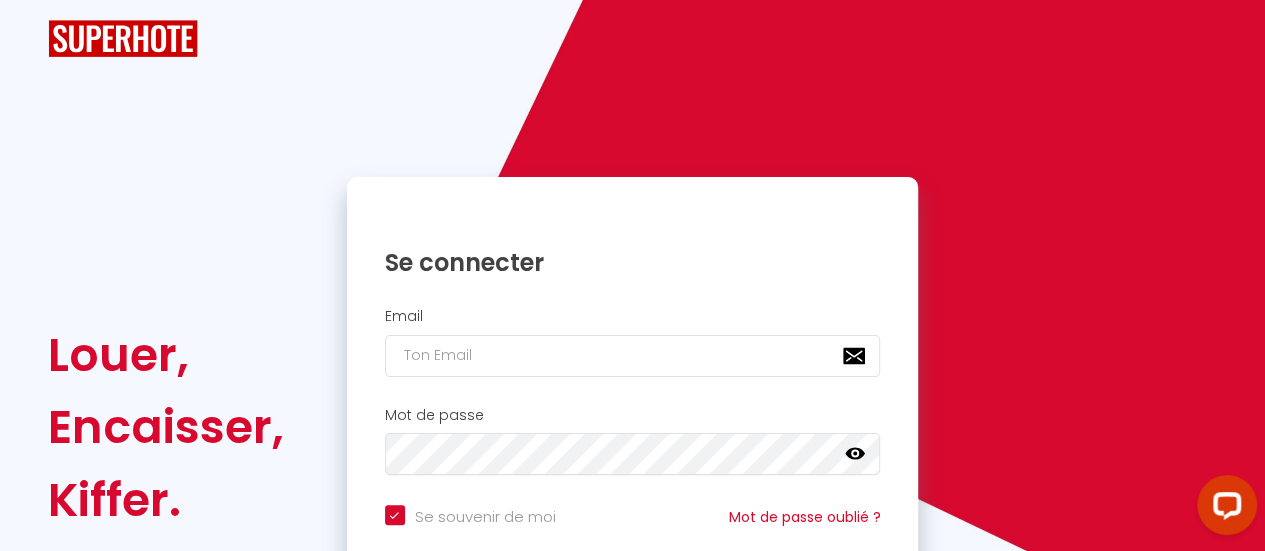 checkbox on "true" 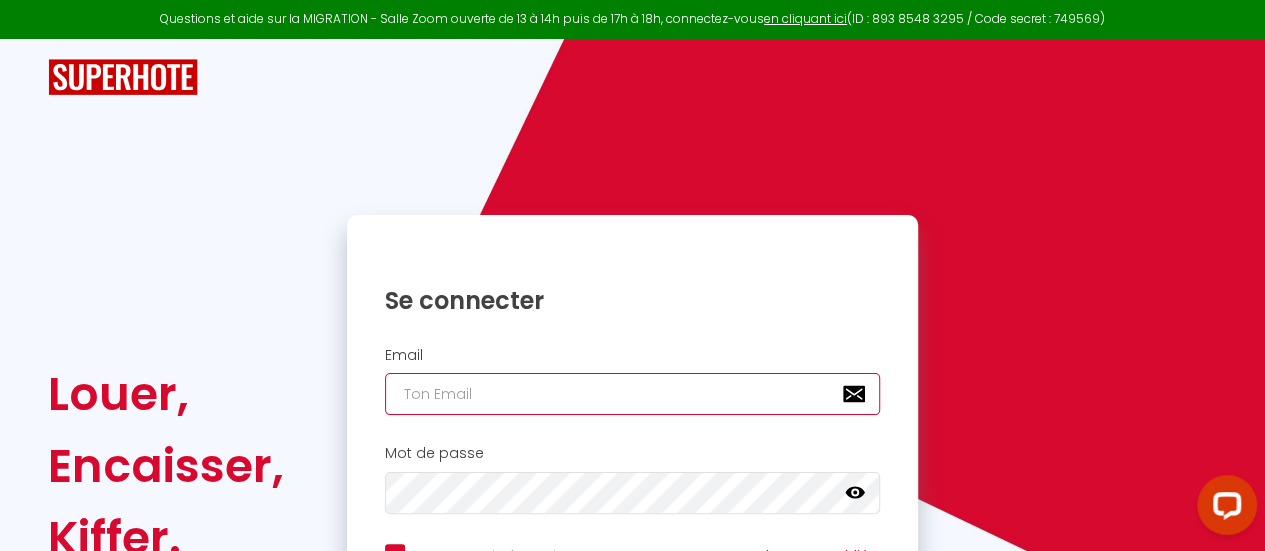 type on "[EMAIL]" 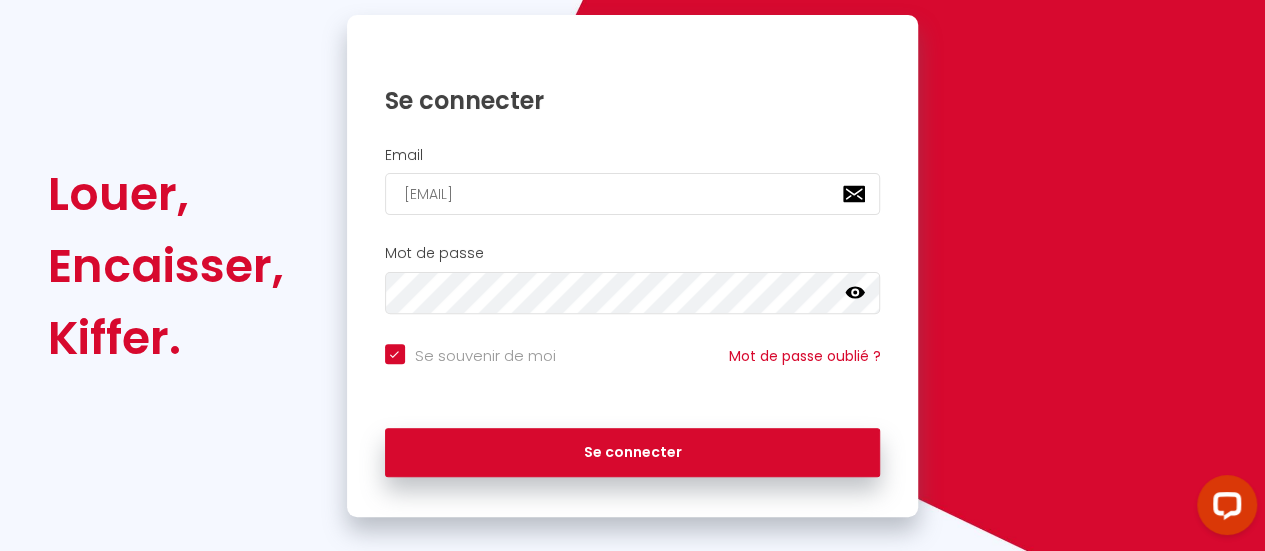 scroll, scrollTop: 0, scrollLeft: 0, axis: both 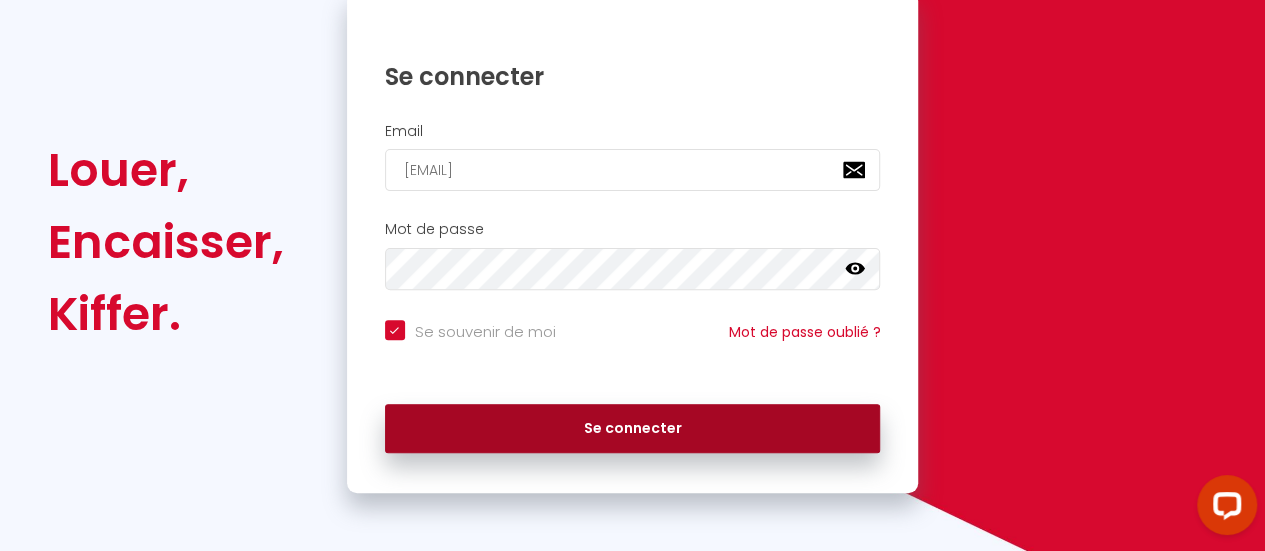 click on "Se connecter" at bounding box center (633, 429) 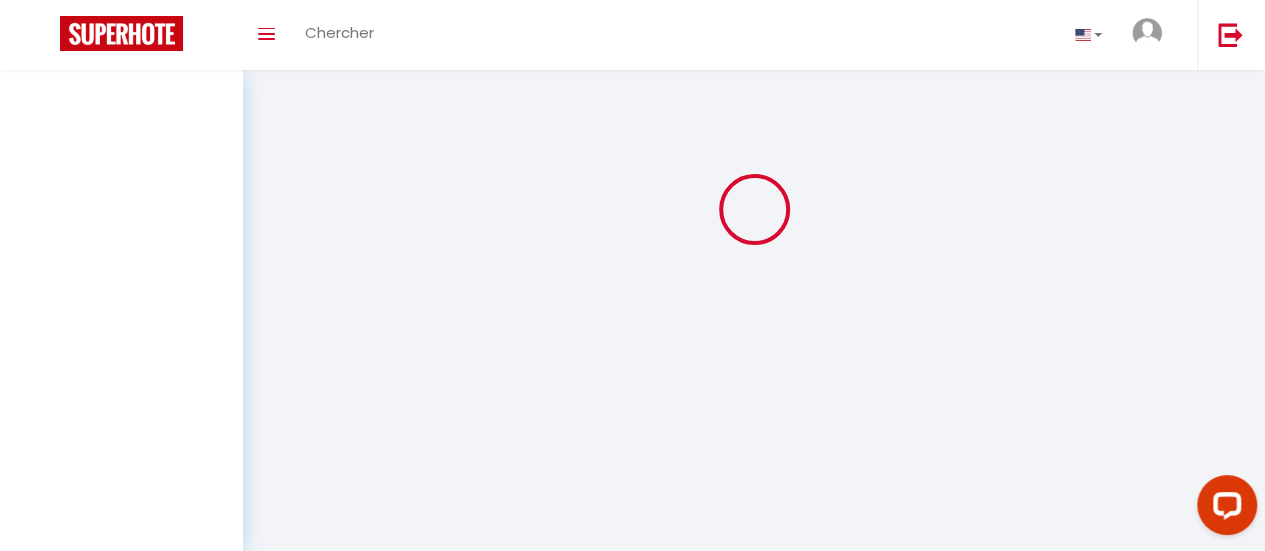 scroll, scrollTop: 0, scrollLeft: 0, axis: both 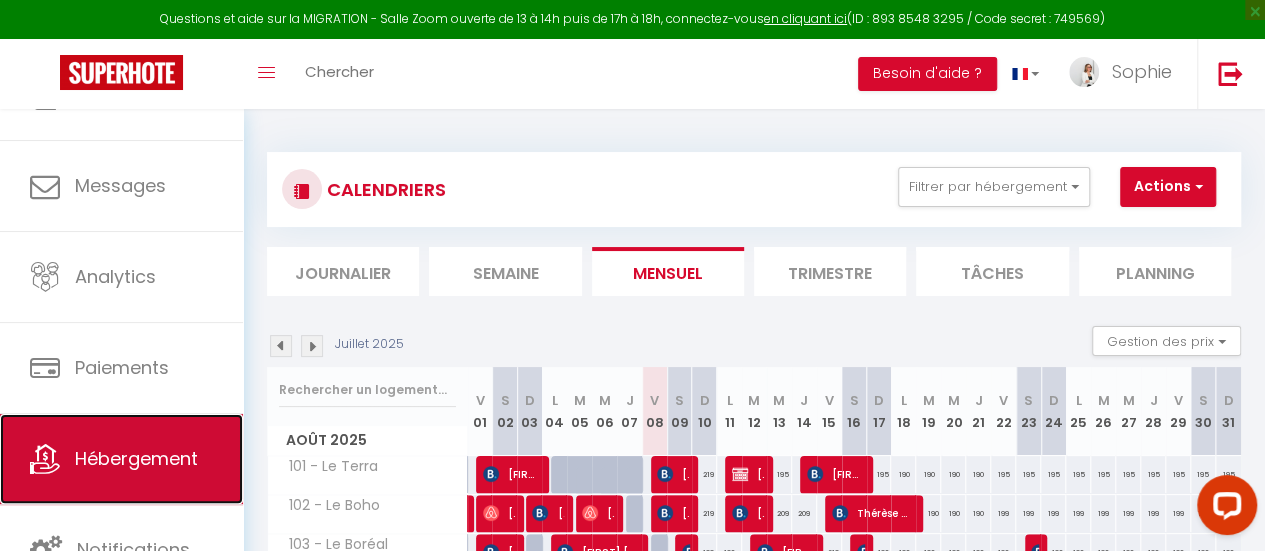 click on "Hébergement" at bounding box center [136, 458] 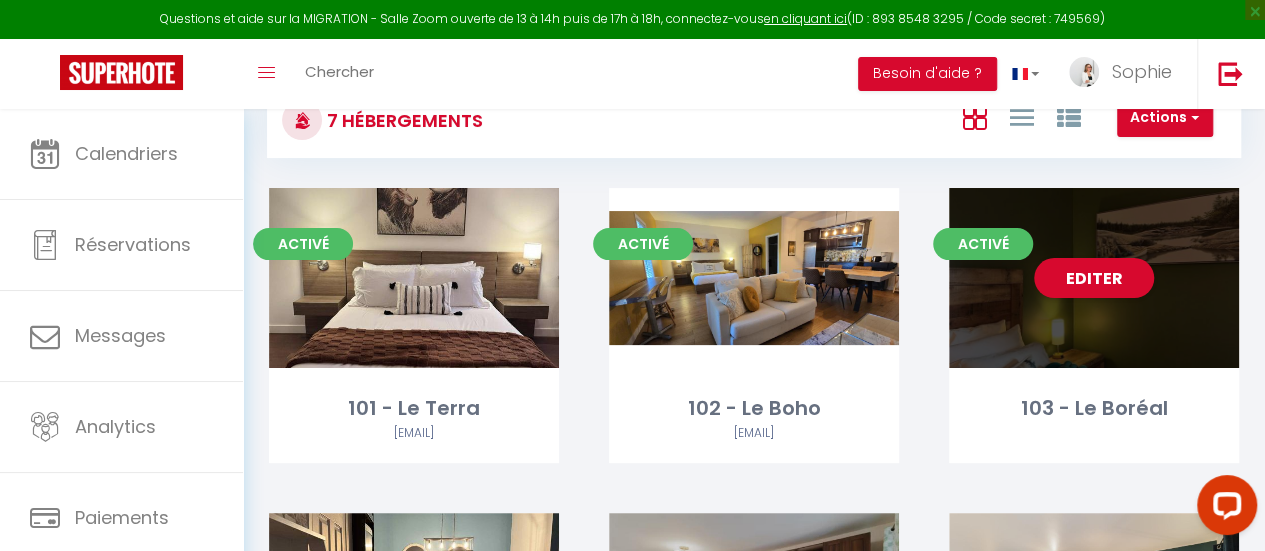 scroll, scrollTop: 100, scrollLeft: 0, axis: vertical 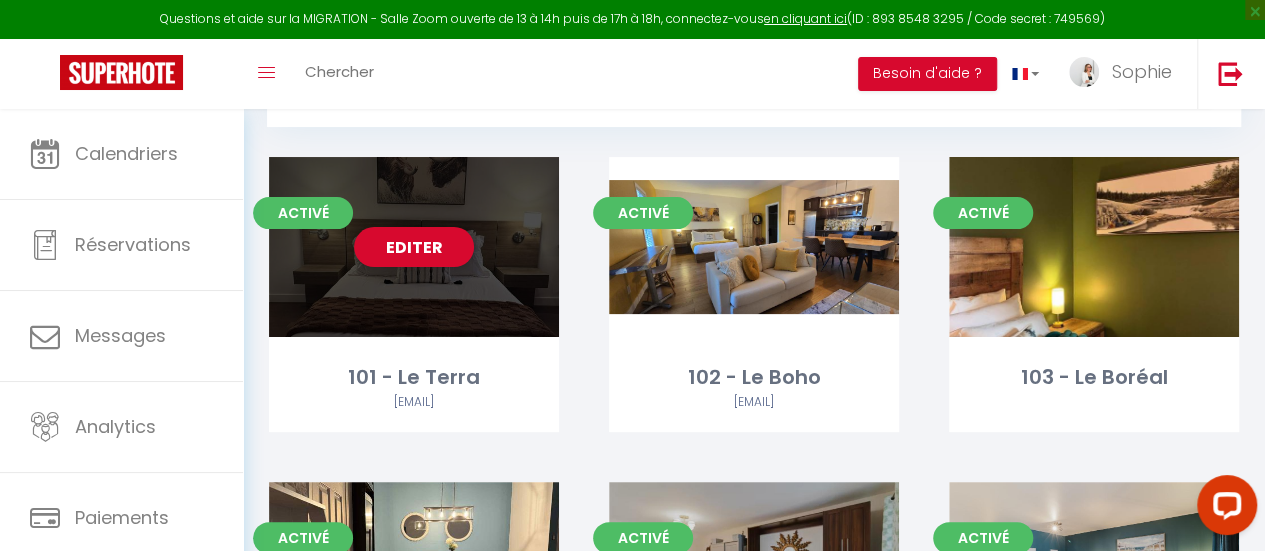 click on "Editer" at bounding box center [414, 247] 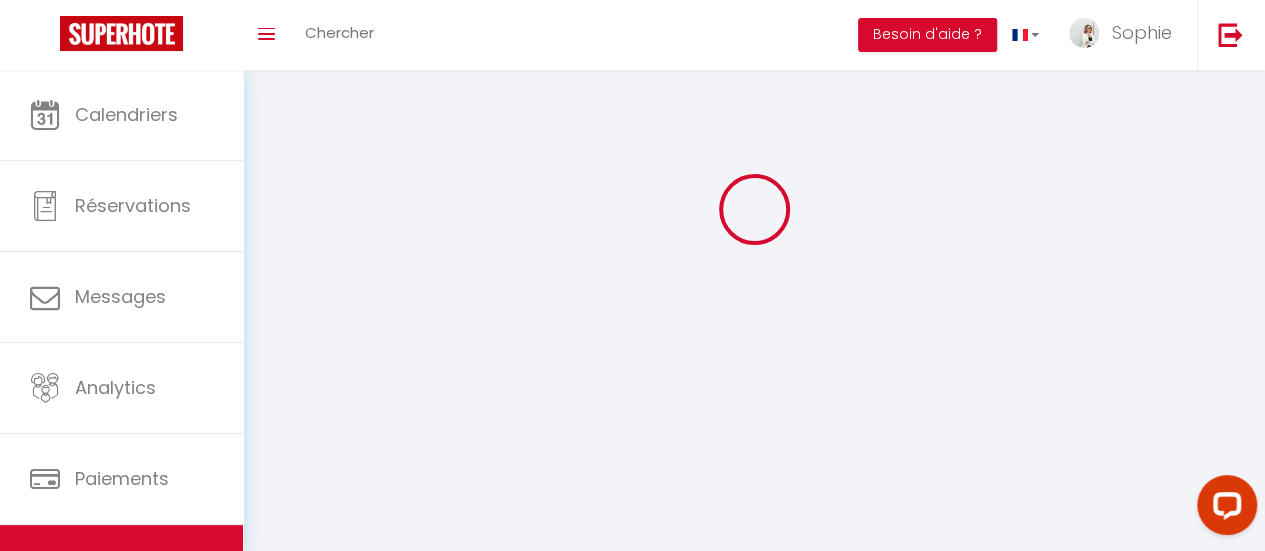 scroll, scrollTop: 0, scrollLeft: 0, axis: both 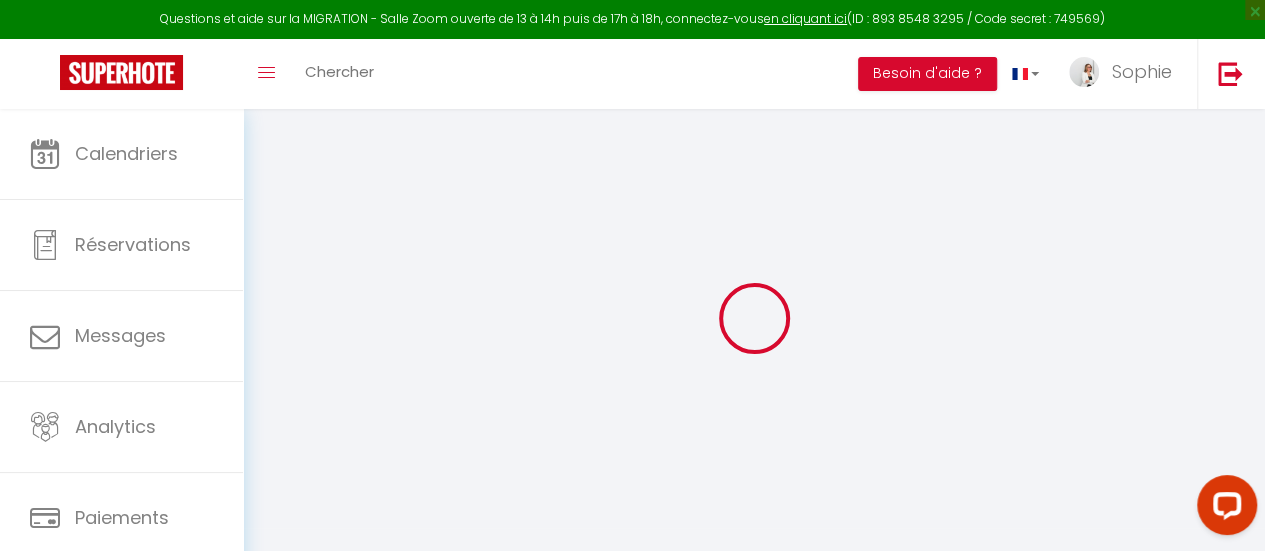 select 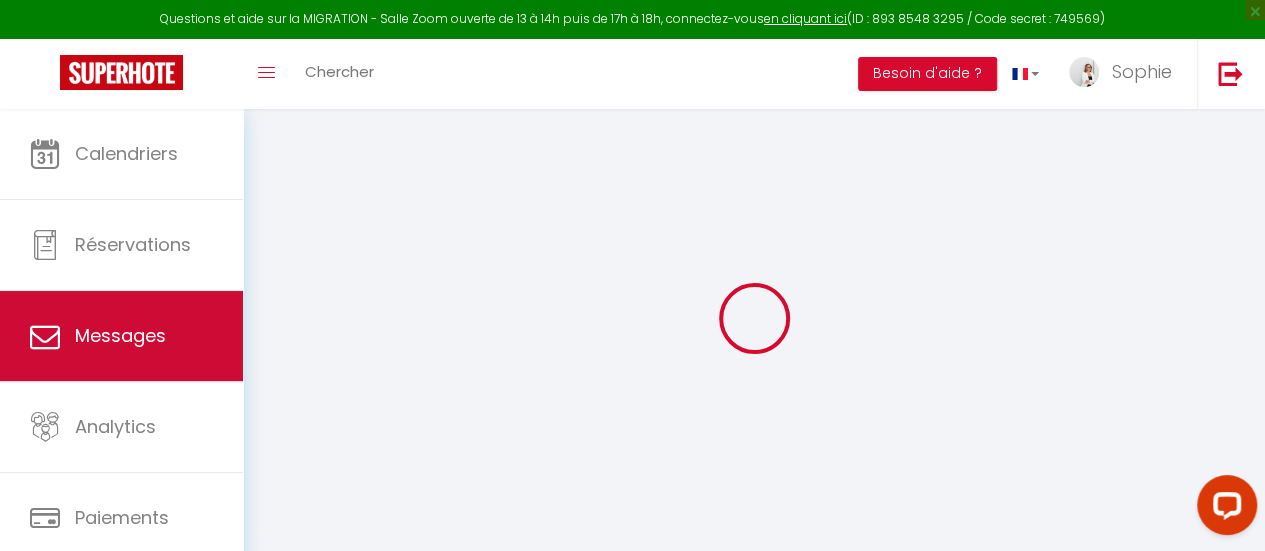 type on "101 - Le Terra" 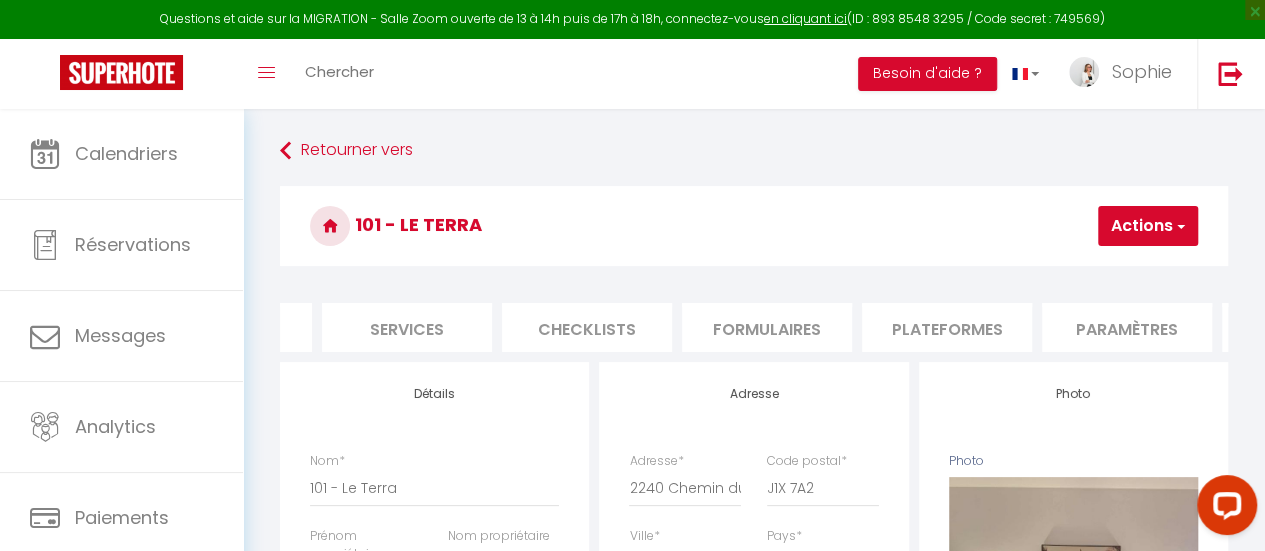 scroll, scrollTop: 0, scrollLeft: 501, axis: horizontal 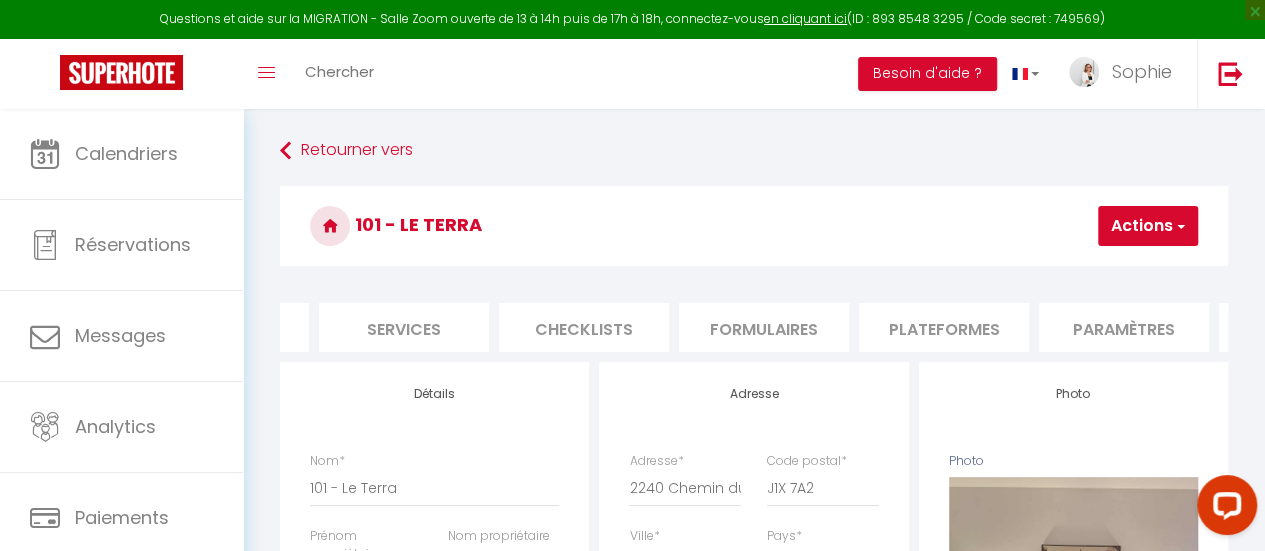 click on "Plateformes" at bounding box center [944, 327] 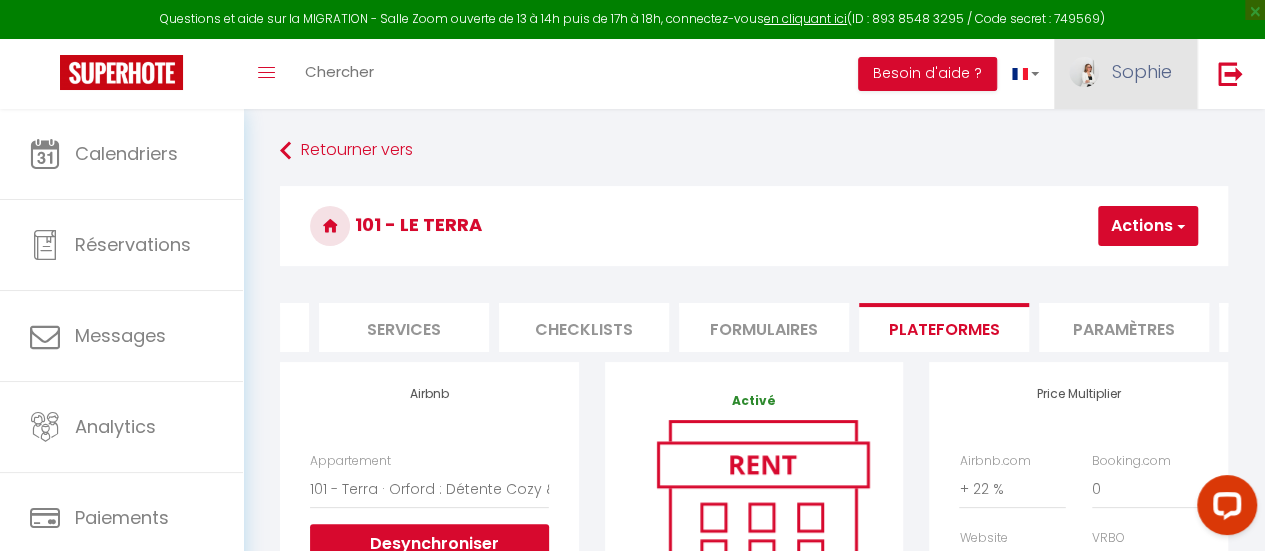 click on "Sophie" at bounding box center [1142, 71] 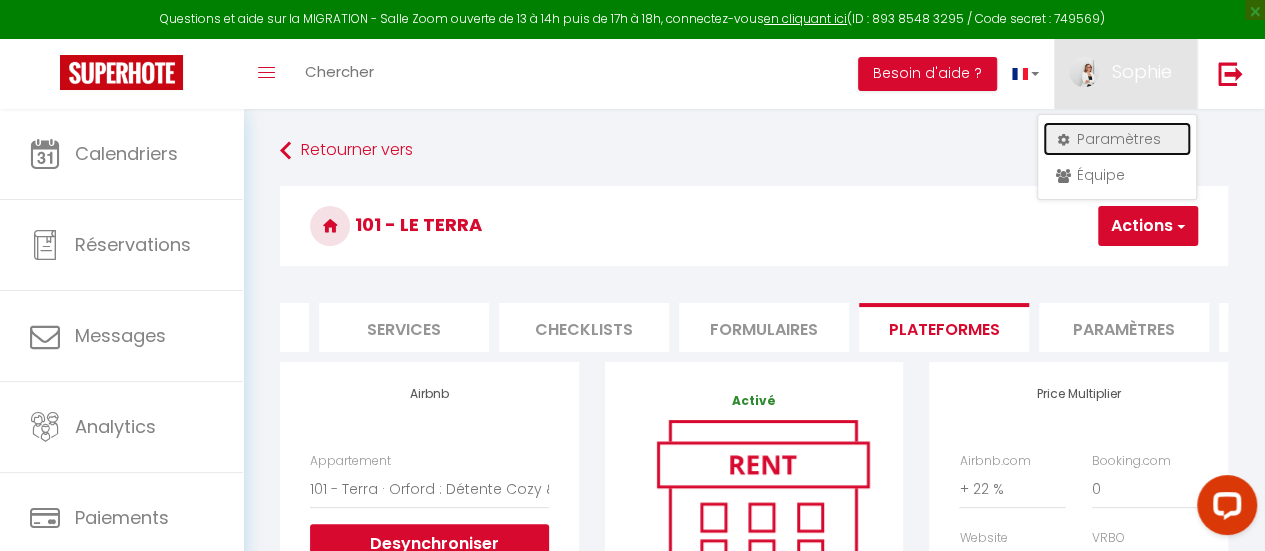 click on "Paramètres" at bounding box center [1117, 139] 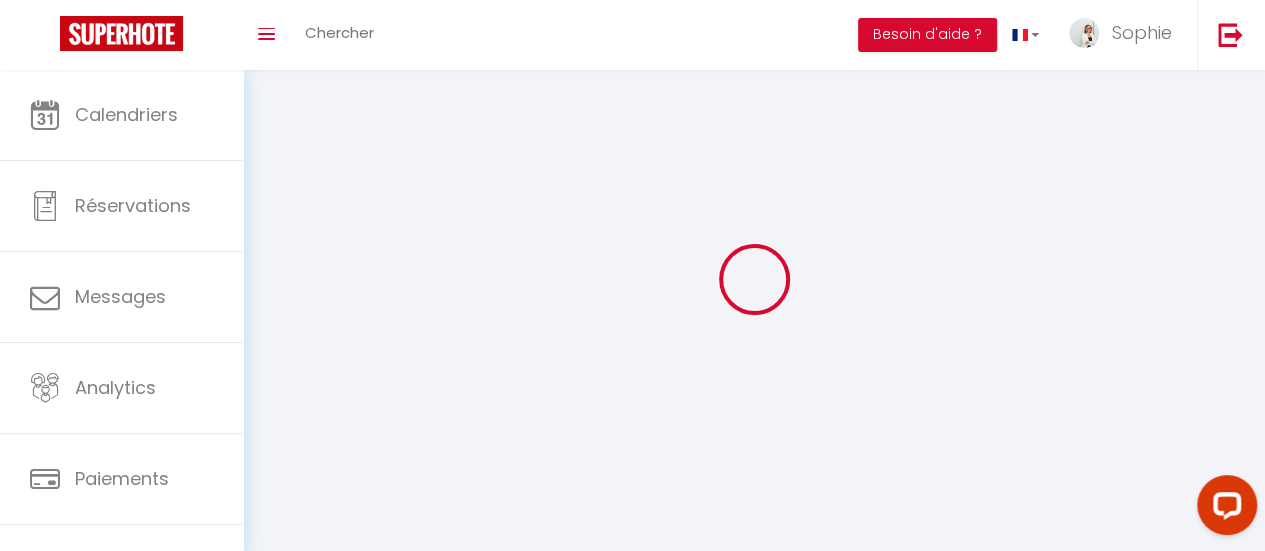 type on "Sophie" 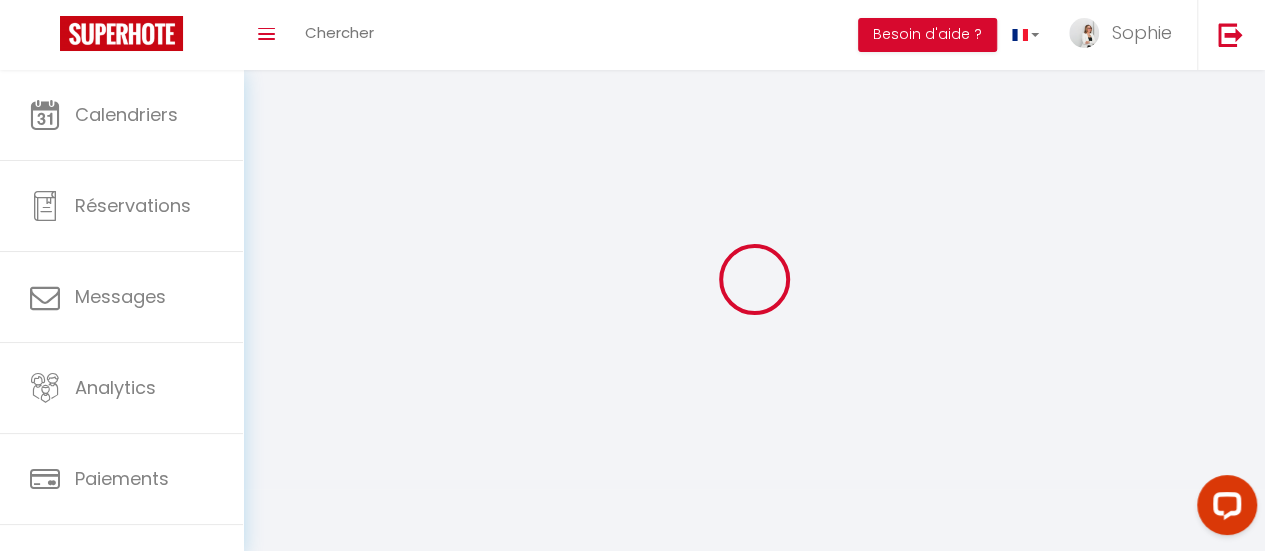 type on "Lamontagne" 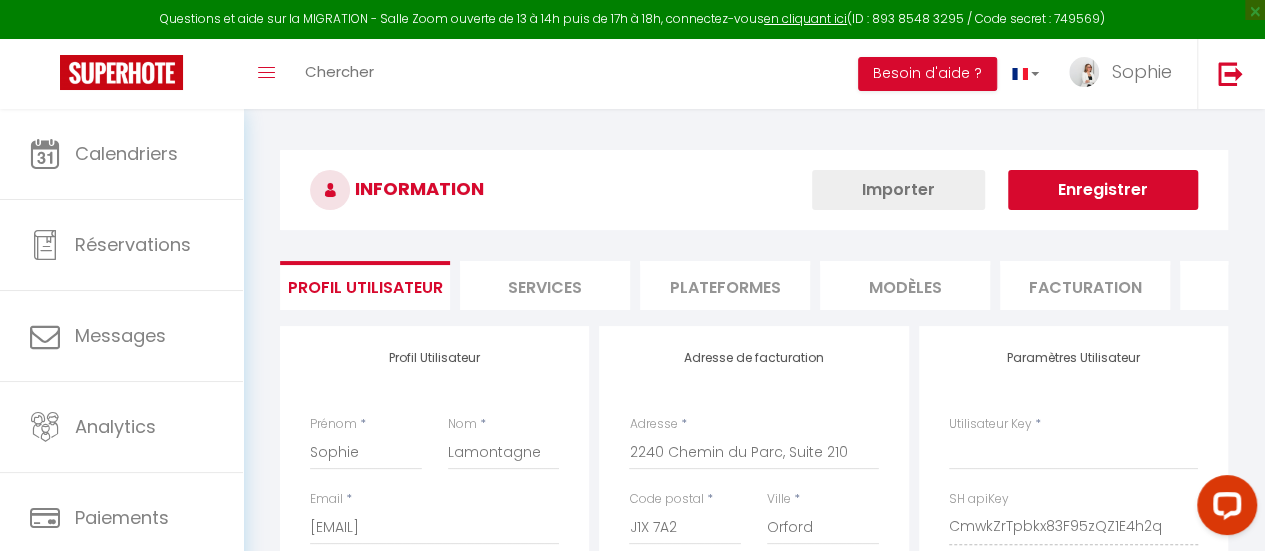 type on "CmwkZrTpbkx83F95zQZ1E4h2q" 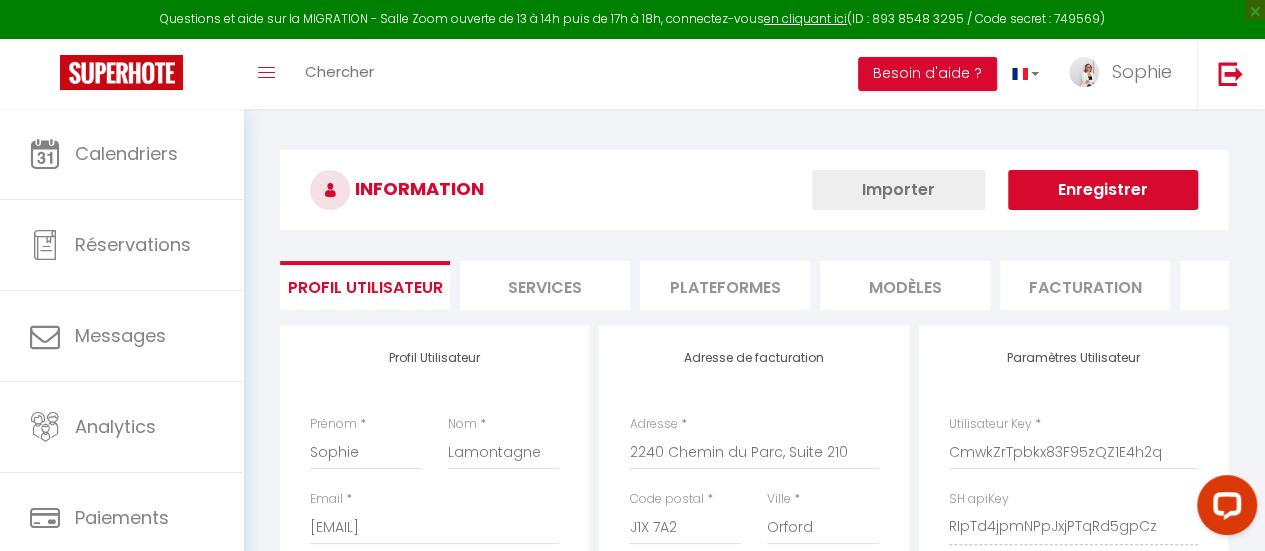 select on "fr" 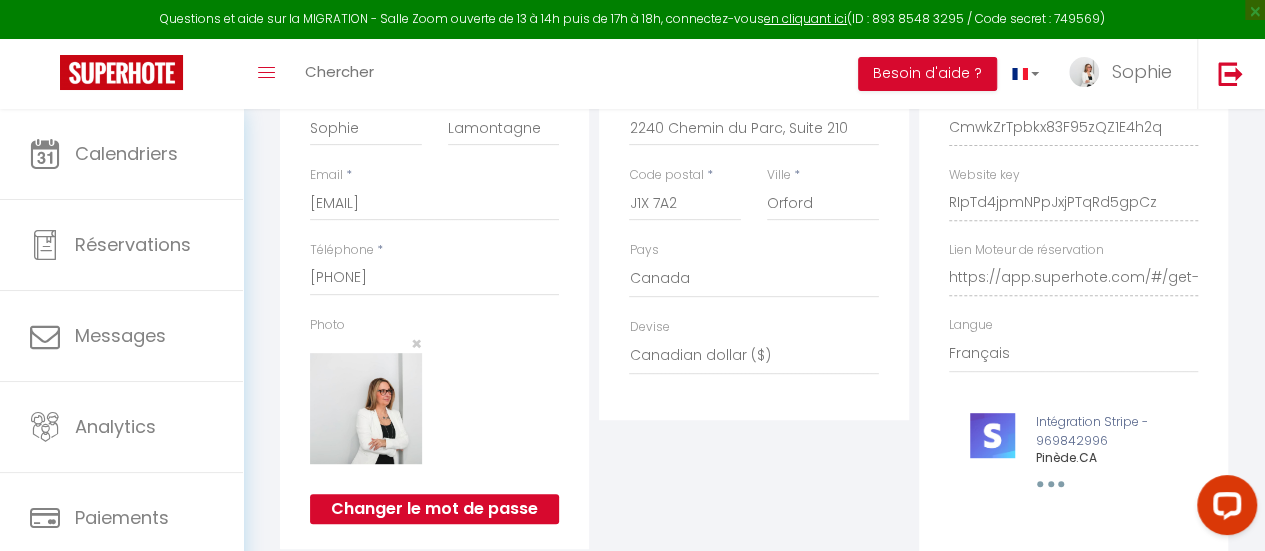 scroll, scrollTop: 74, scrollLeft: 0, axis: vertical 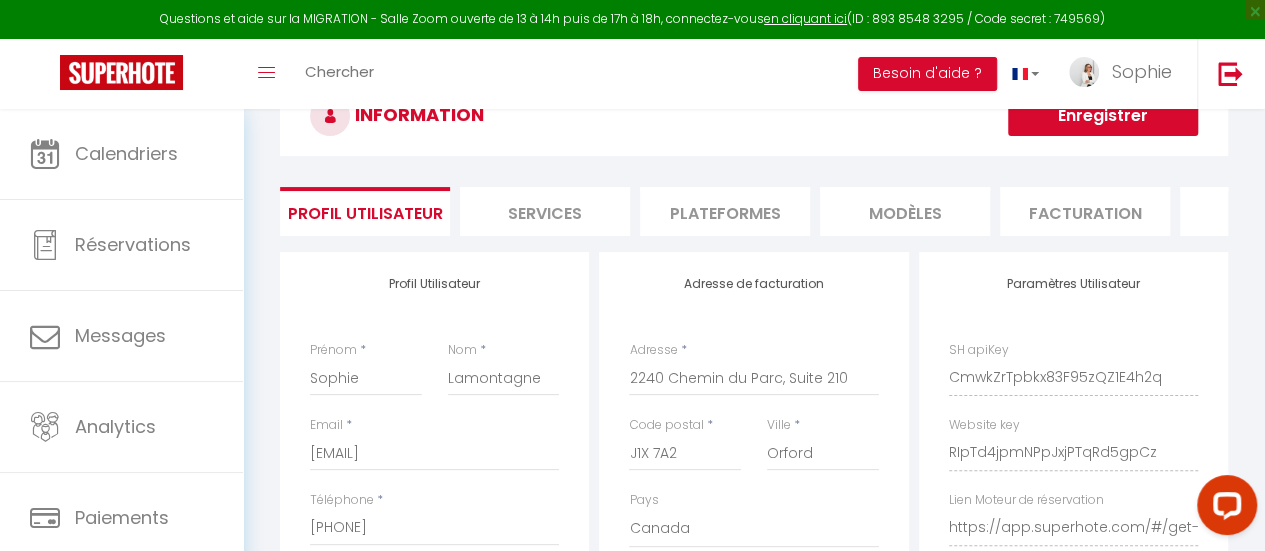 click on "Plateformes" at bounding box center [725, 211] 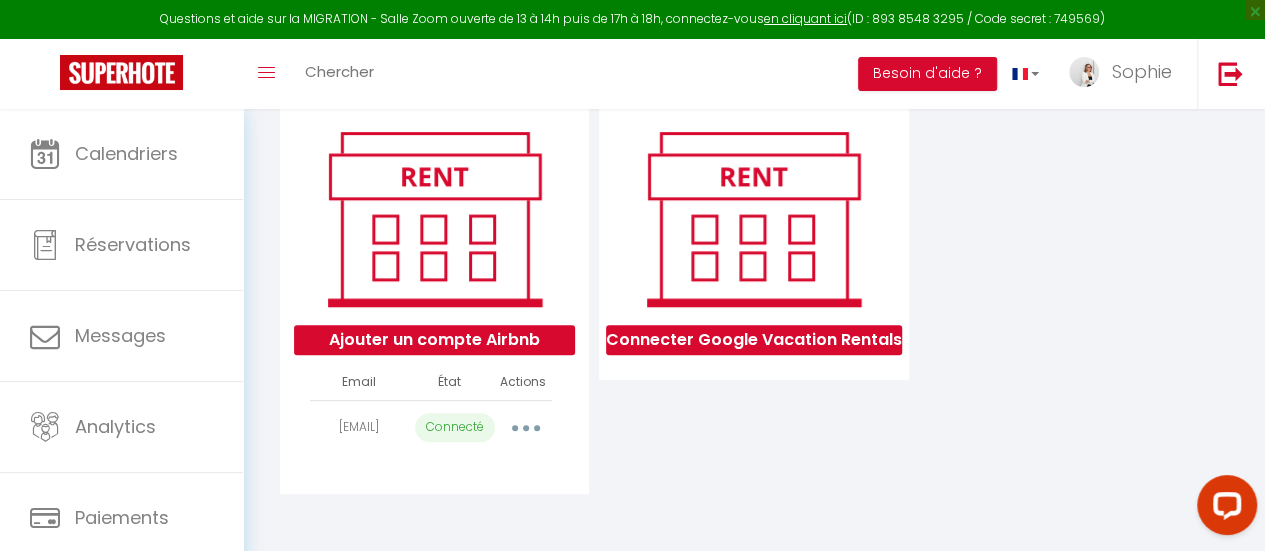 scroll, scrollTop: 260, scrollLeft: 0, axis: vertical 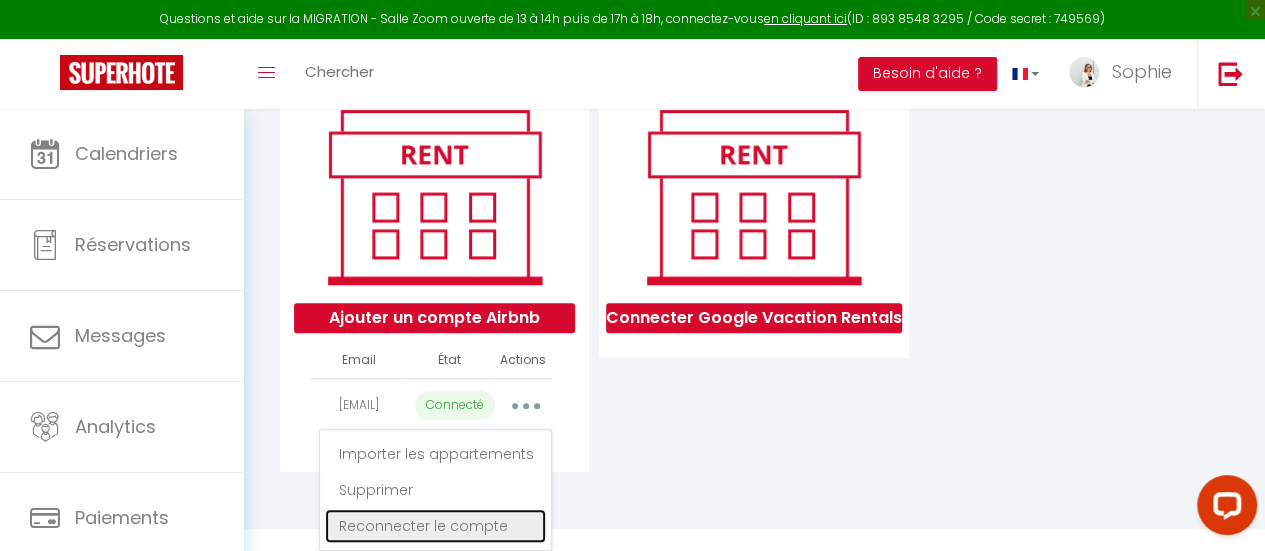 click on "Reconnecter le compte" at bounding box center (435, 526) 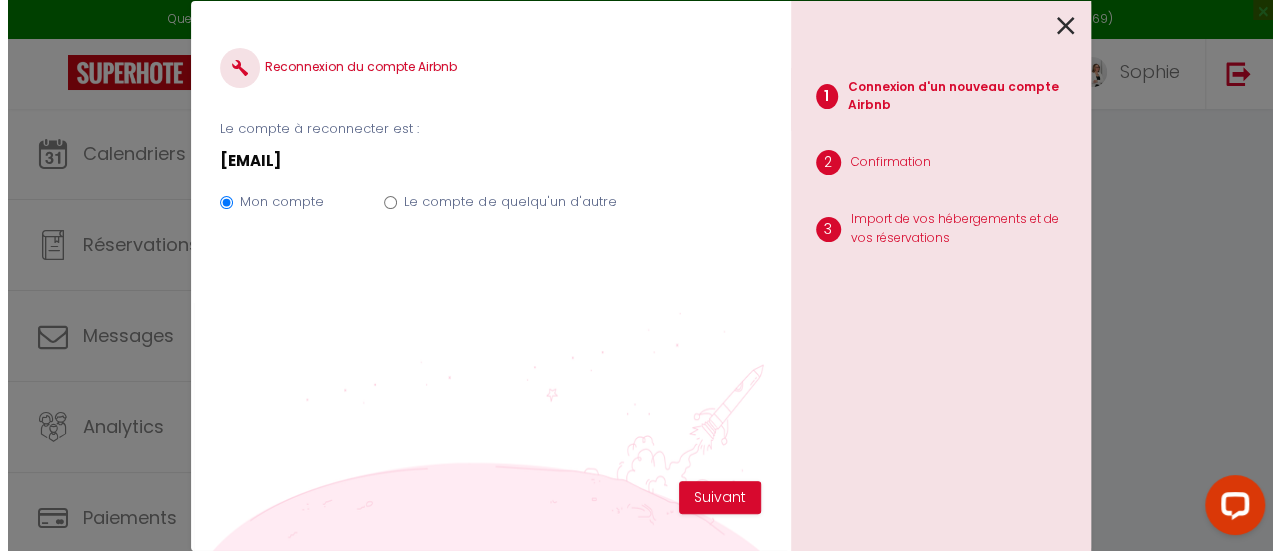 scroll, scrollTop: 260, scrollLeft: 0, axis: vertical 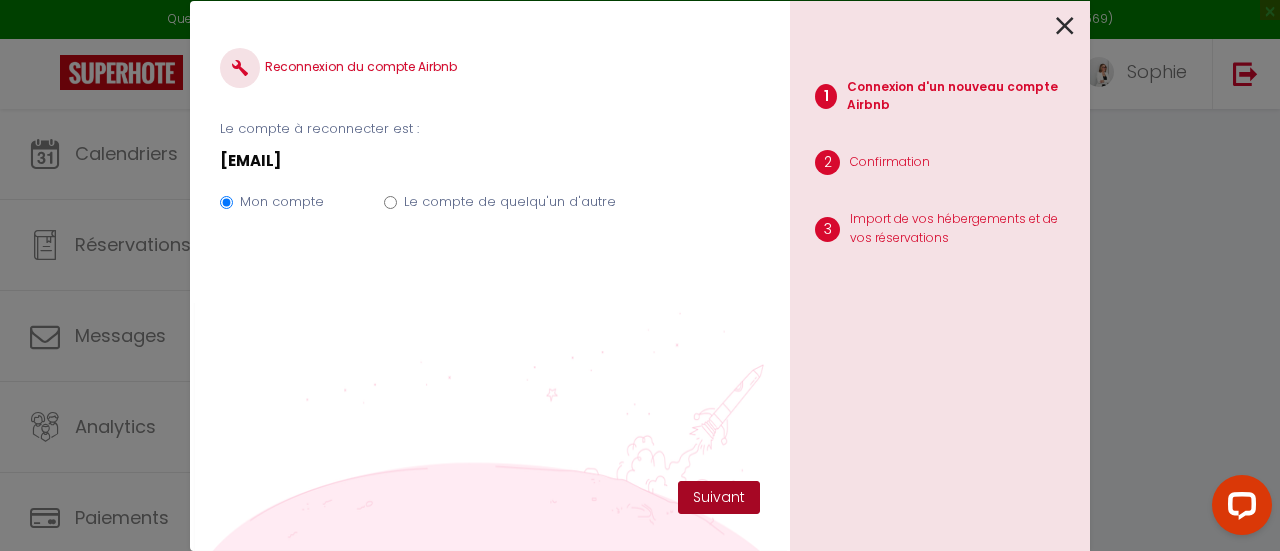 click on "Suivant" at bounding box center [719, 498] 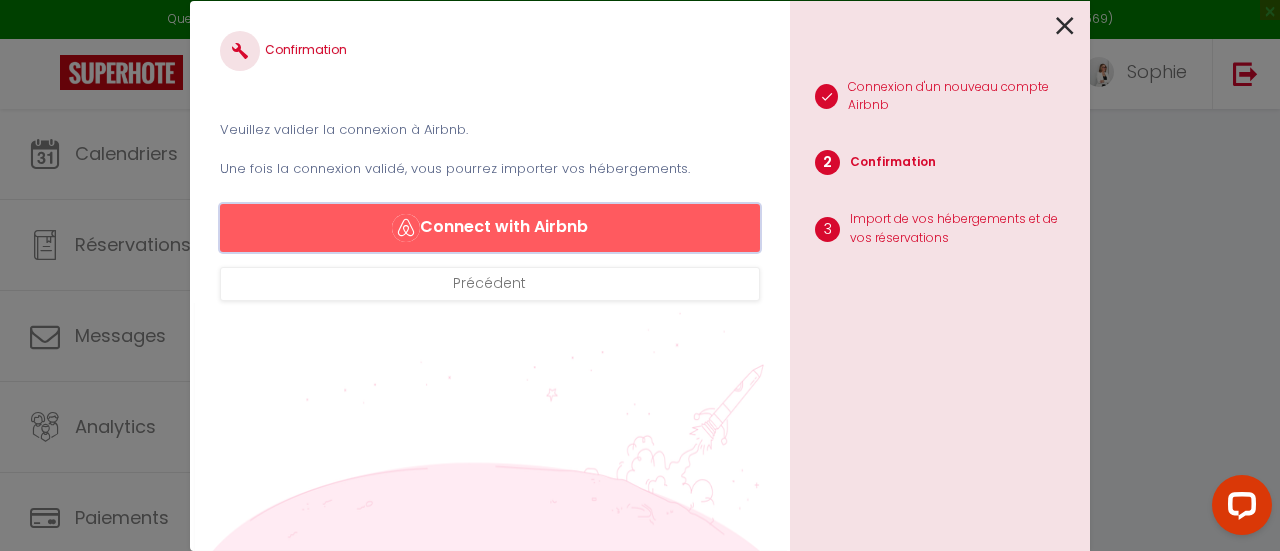 click on "Connect with Airbnb" at bounding box center [490, 228] 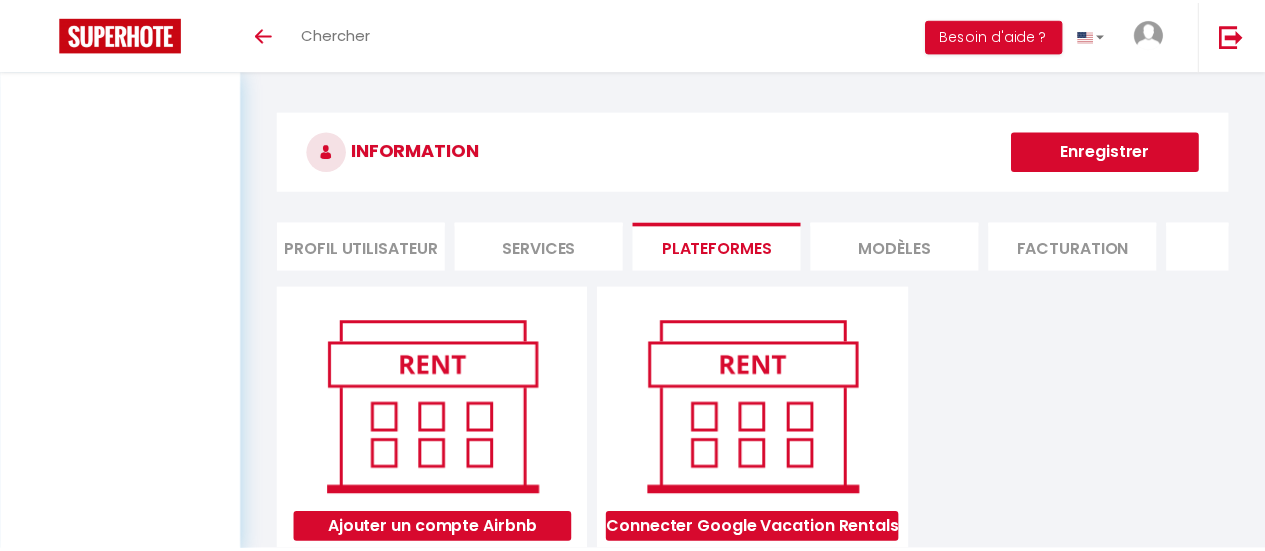 scroll, scrollTop: 0, scrollLeft: 0, axis: both 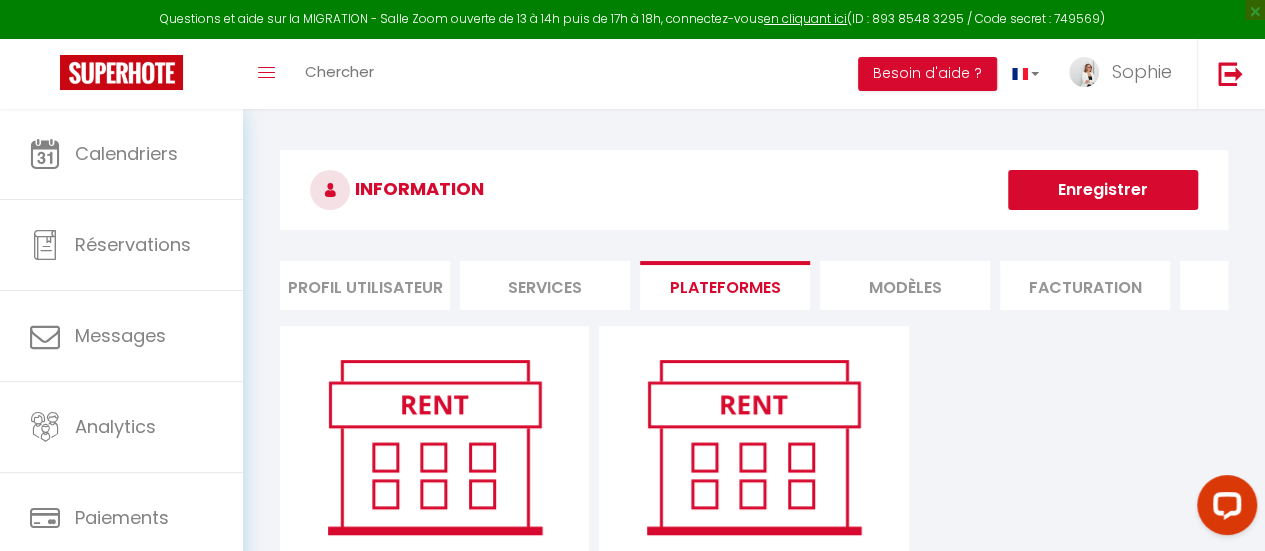 select on "68503" 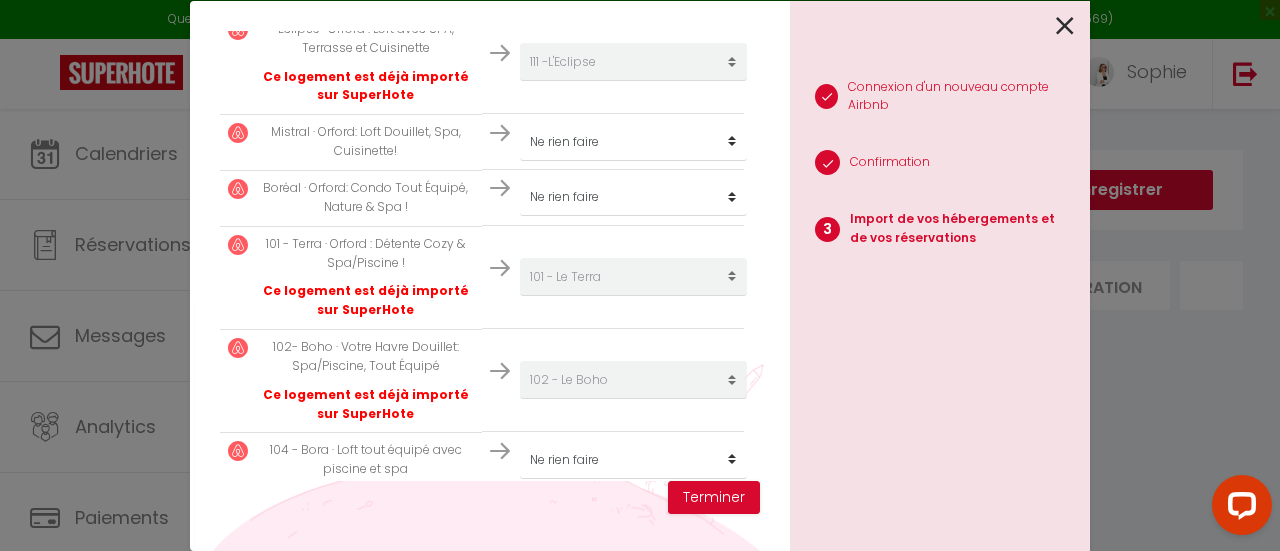 scroll, scrollTop: 550, scrollLeft: 0, axis: vertical 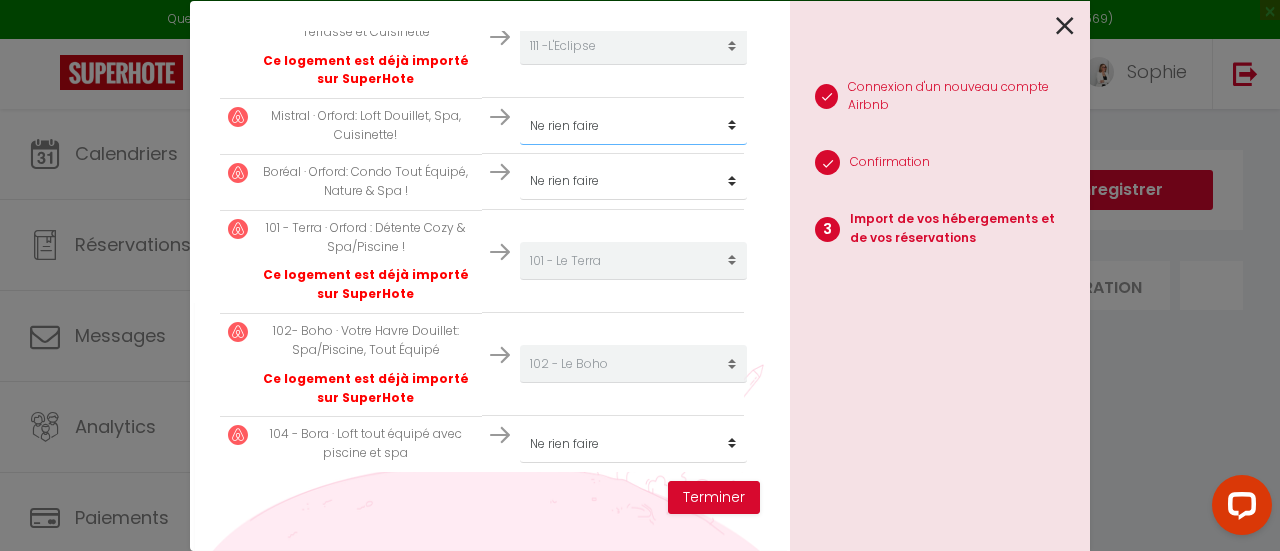 click on "Créer un nouveau hébergement
Ne rien faire
101 - Le Terra
102 - Le Boho
103 - Le Boréal
104 - Le Bora
111 -L'Eclipse
112 - Le Mistral
Chalet Bois Rond - Orford" at bounding box center (633, -57) 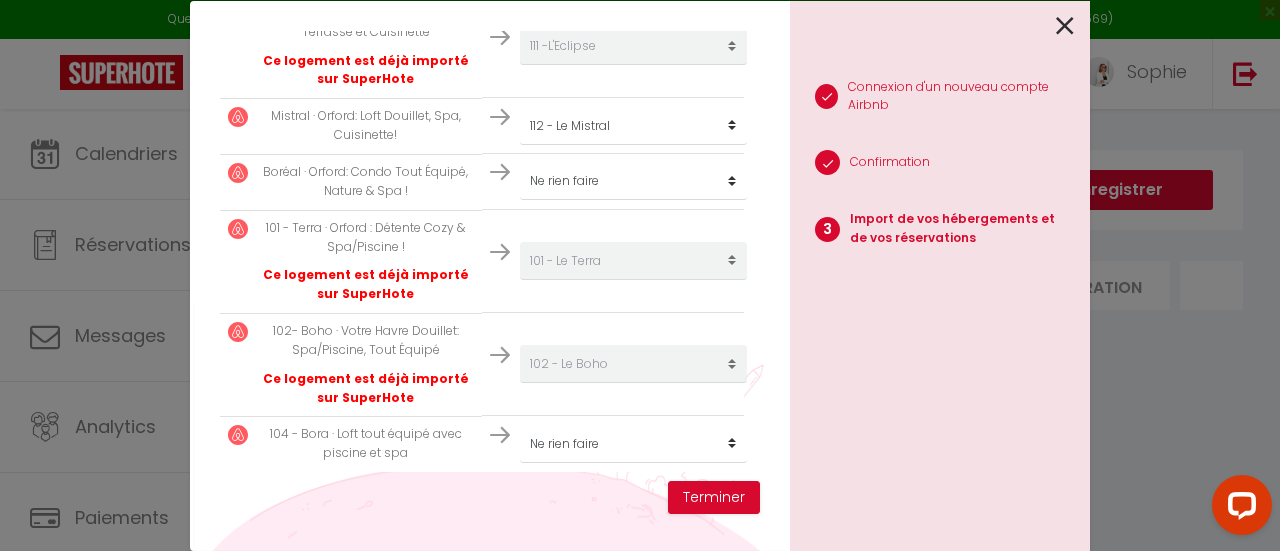 click on "Mistral · Orford: Loft Douillet, Spa, Cuisinette!" at bounding box center [366, 126] 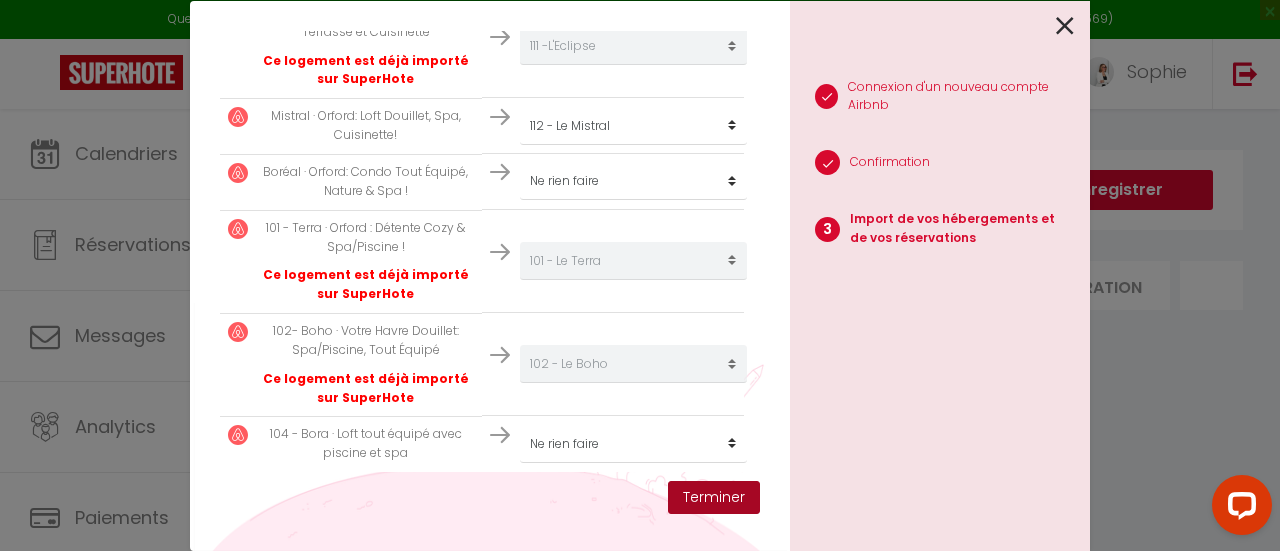 click on "Terminer" at bounding box center (714, 498) 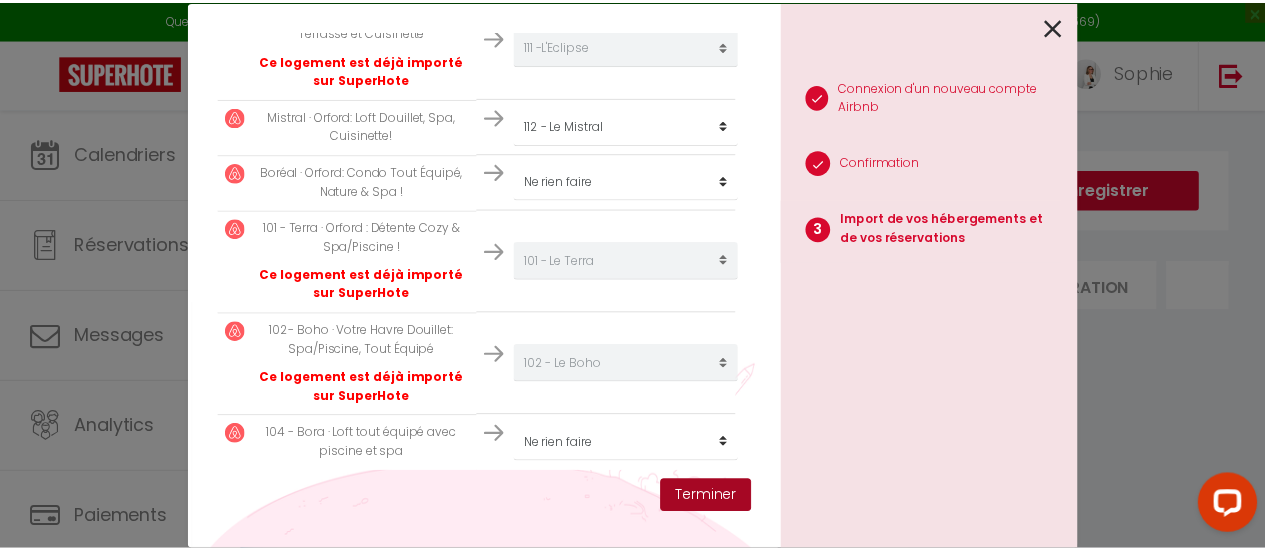 scroll, scrollTop: 600, scrollLeft: 0, axis: vertical 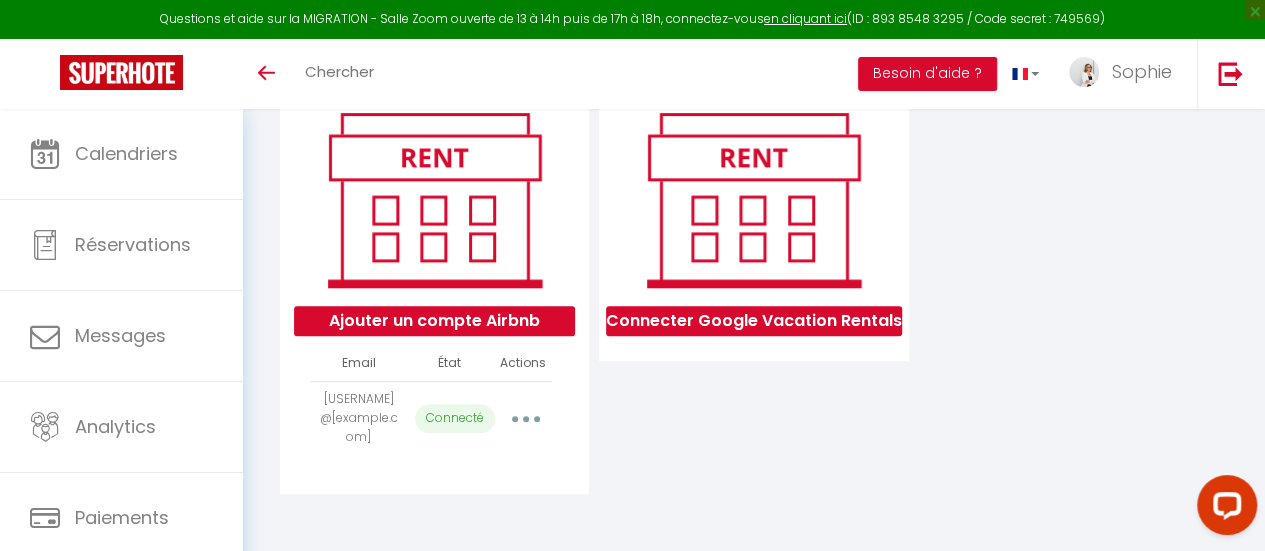 click at bounding box center [525, 418] 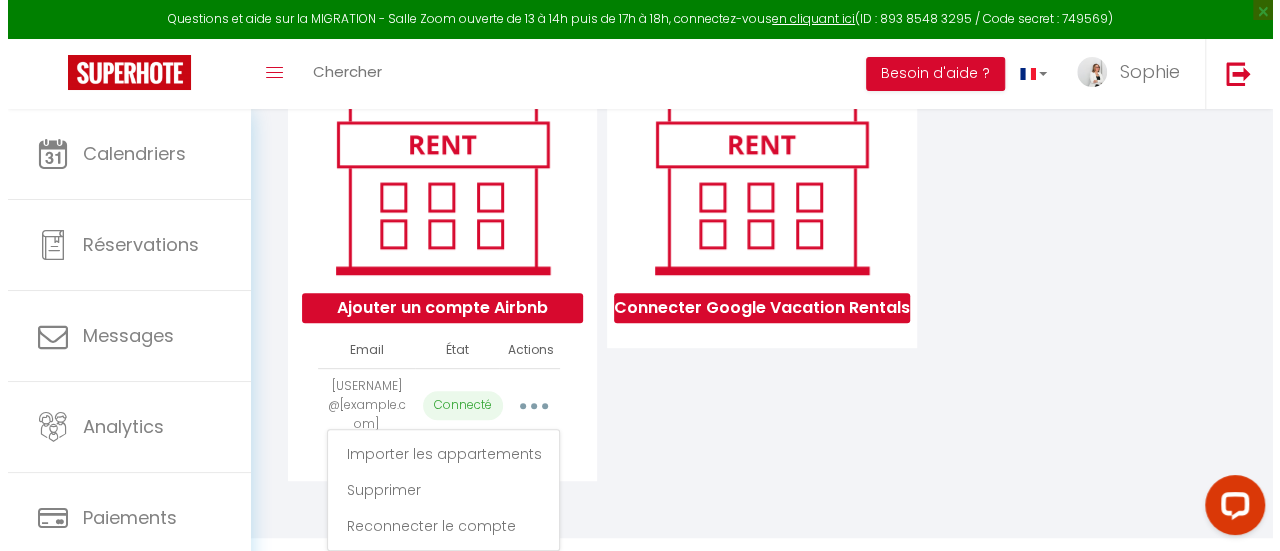 scroll, scrollTop: 273, scrollLeft: 0, axis: vertical 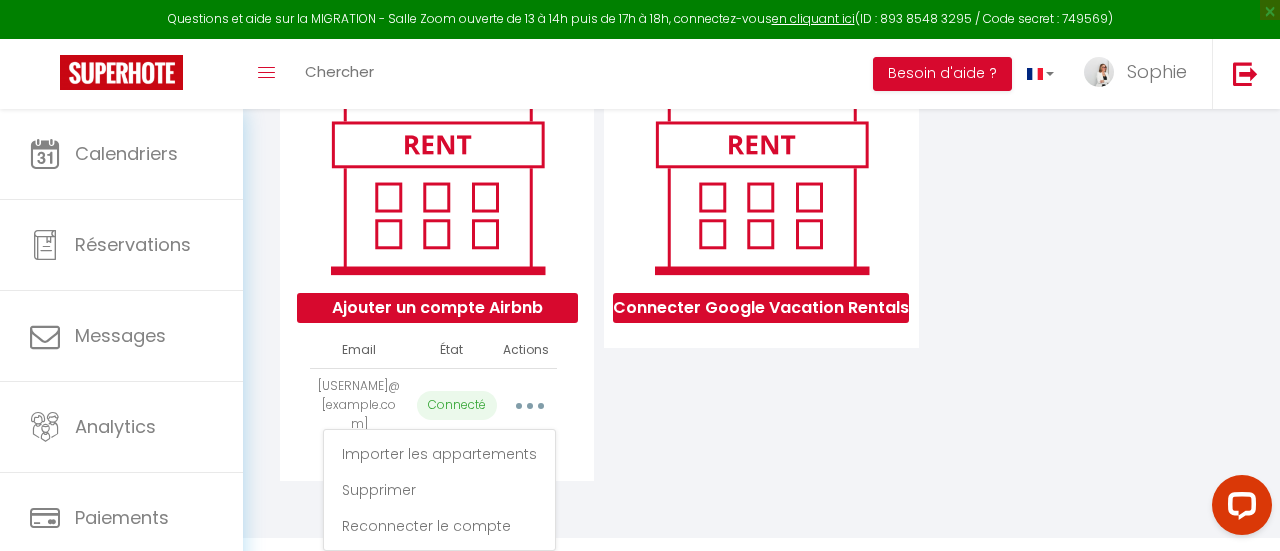 select on "68503" 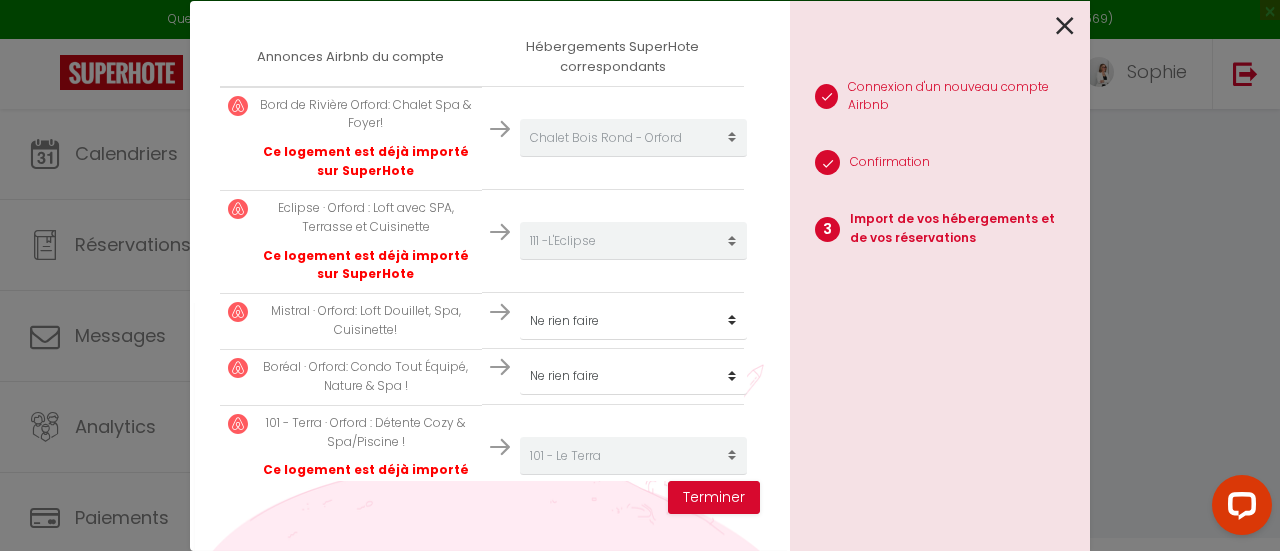 scroll, scrollTop: 400, scrollLeft: 0, axis: vertical 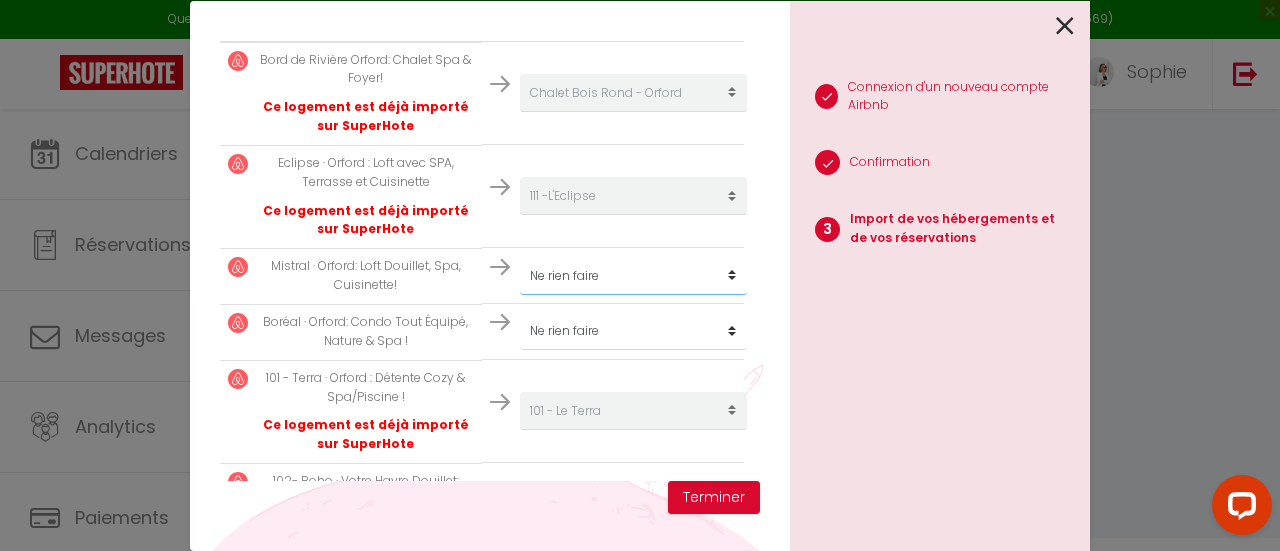 click on "Créer un nouveau hébergement
Ne rien faire
101 - Le Terra
102 - Le Boho
103 - Le Boréal
104 - Le Bora
111 -L'Eclipse
112 - Le Mistral
Chalet Bois Rond - Orford" at bounding box center (633, 93) 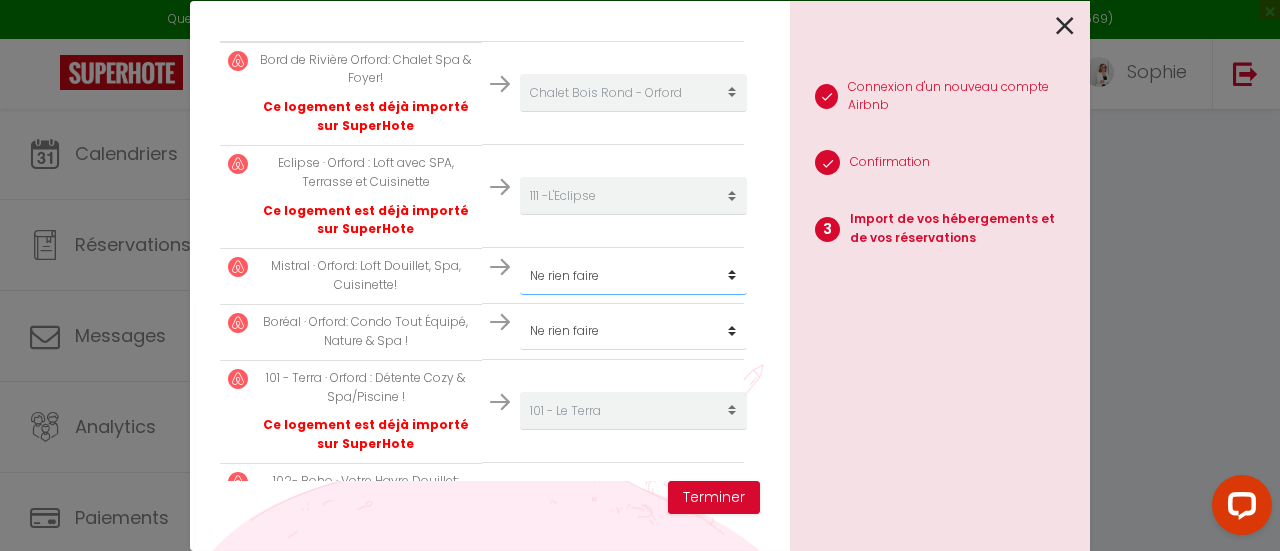 select on "68500" 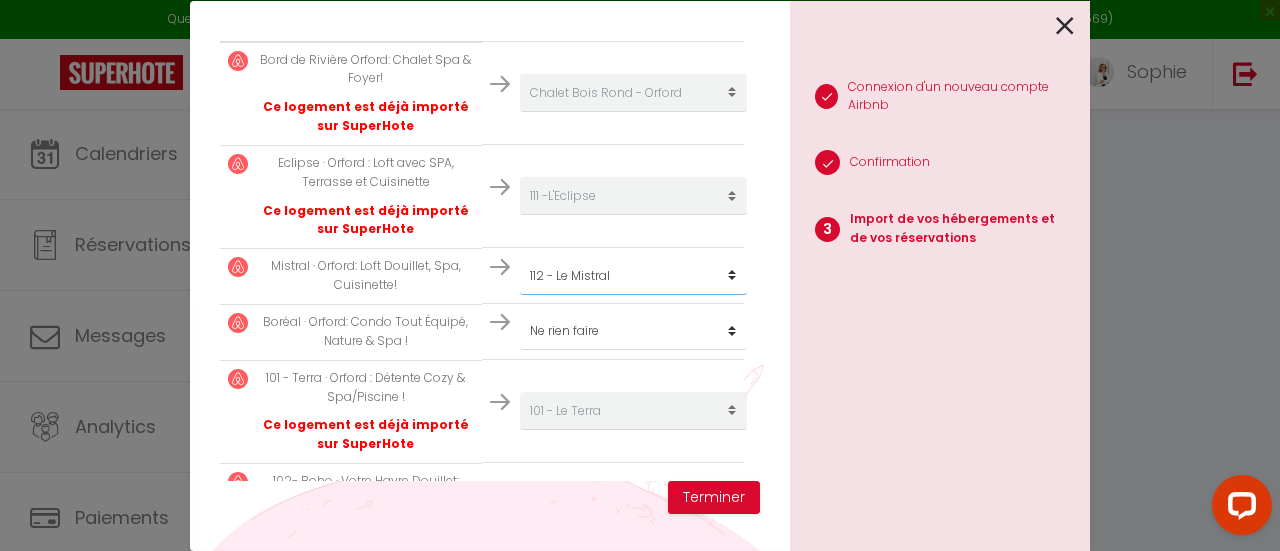 click on "Créer un nouveau hébergement
Ne rien faire
101 - Le Terra
102 - Le Boho
103 - Le Boréal
104 - Le Bora
111 -L'Eclipse
112 - Le Mistral
Chalet Bois Rond - Orford" at bounding box center [633, 93] 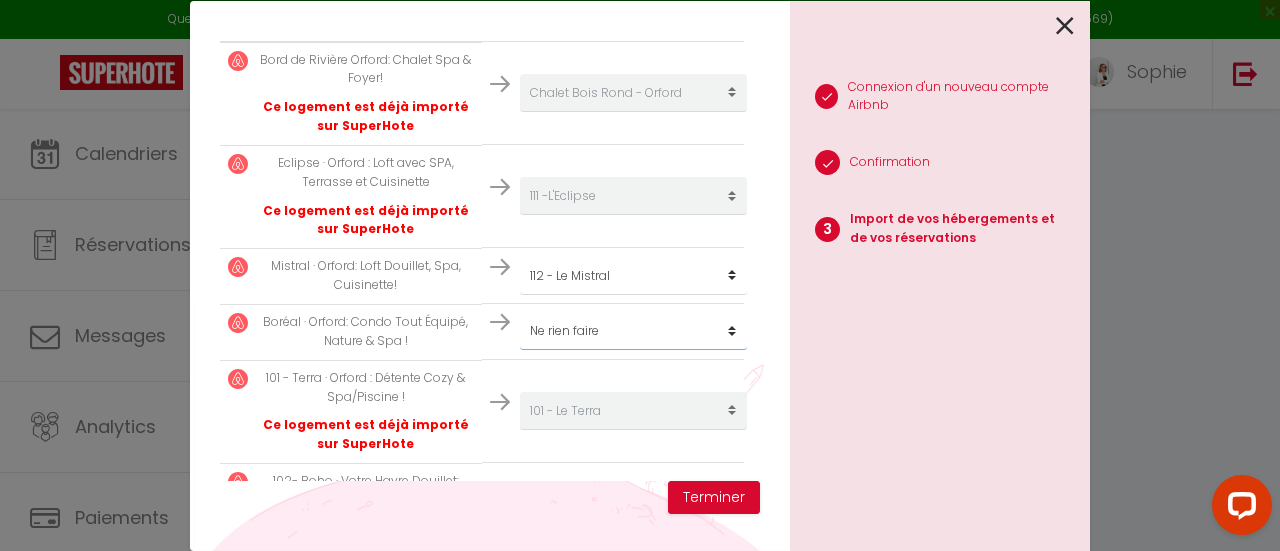 click on "Créer un nouveau hébergement
Ne rien faire
101 - Le Terra
102 - Le Boho
103 - Le Boréal
104 - Le Bora
111 -L'Eclipse
112 - Le Mistral
Chalet Bois Rond - Orford" at bounding box center (633, 93) 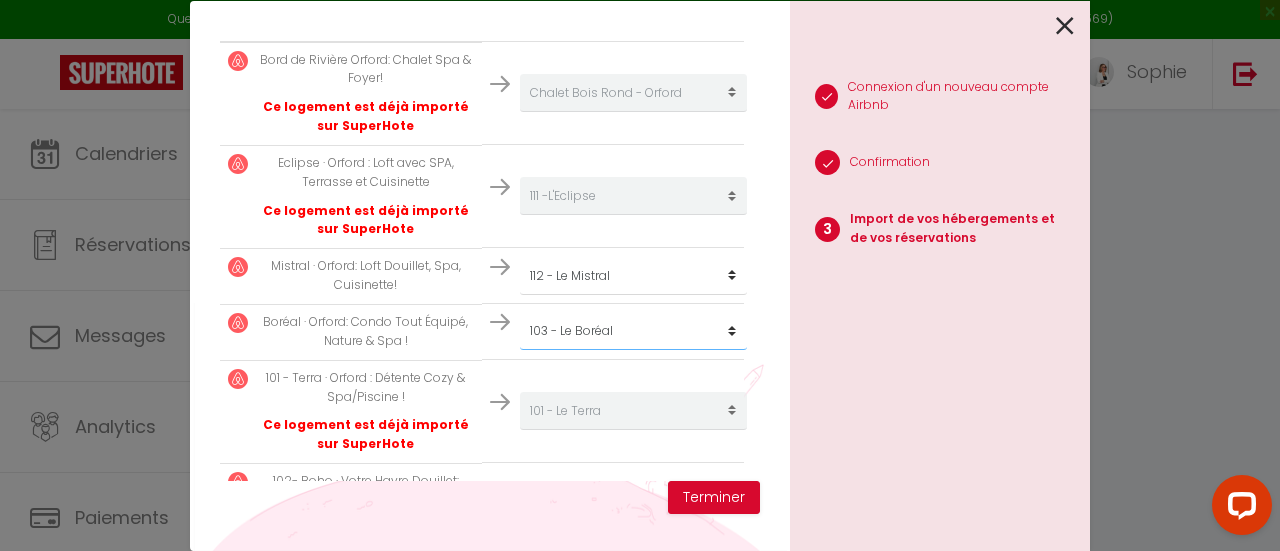 click on "Créer un nouveau hébergement
Ne rien faire
101 - Le Terra
102 - Le Boho
103 - Le Boréal
104 - Le Bora
111 -L'Eclipse
112 - Le Mistral
Chalet Bois Rond - Orford" at bounding box center [633, 93] 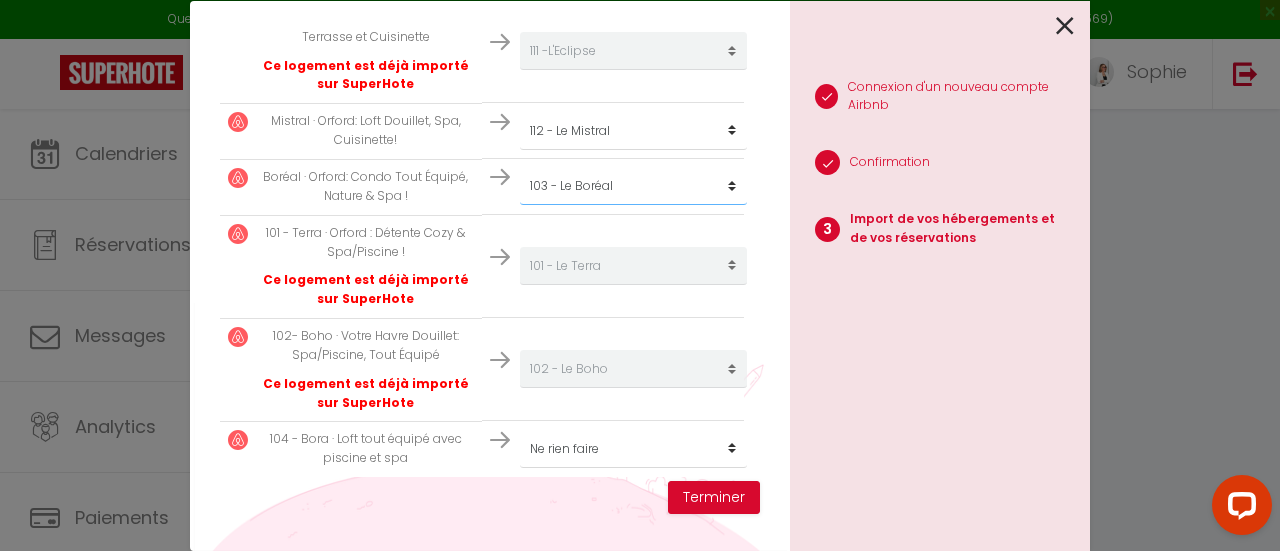 scroll, scrollTop: 550, scrollLeft: 0, axis: vertical 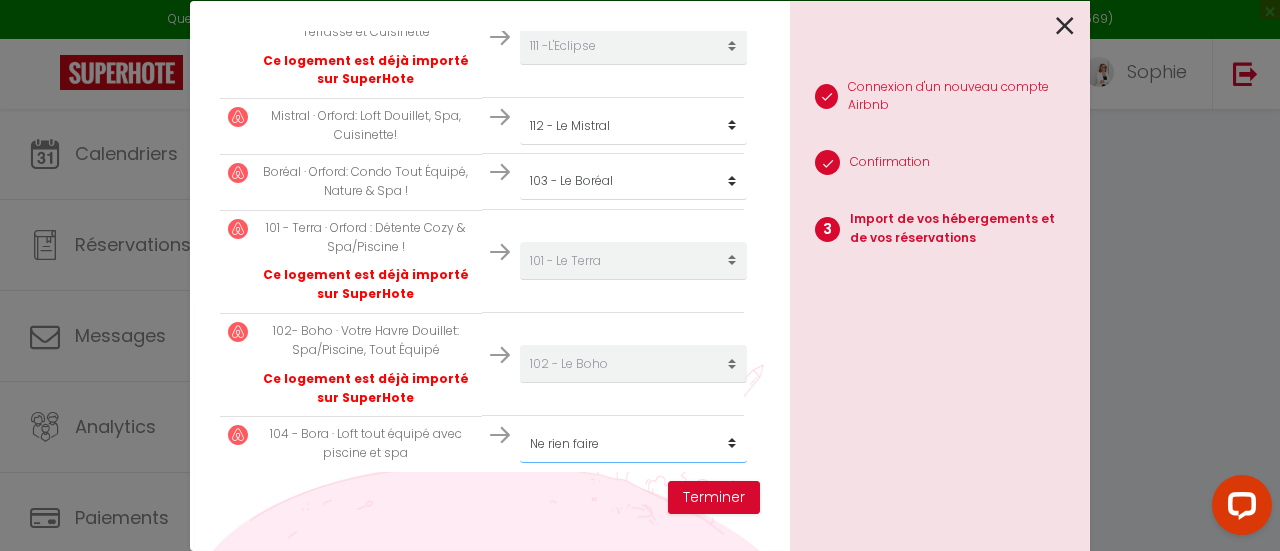 click on "Créer un nouveau hébergement
Ne rien faire
101 - Le Terra
102 - Le Boho
103 - Le Boréal
104 - Le Bora
111 -L'Eclipse
112 - Le Mistral
Chalet Bois Rond - Orford" at bounding box center (633, -57) 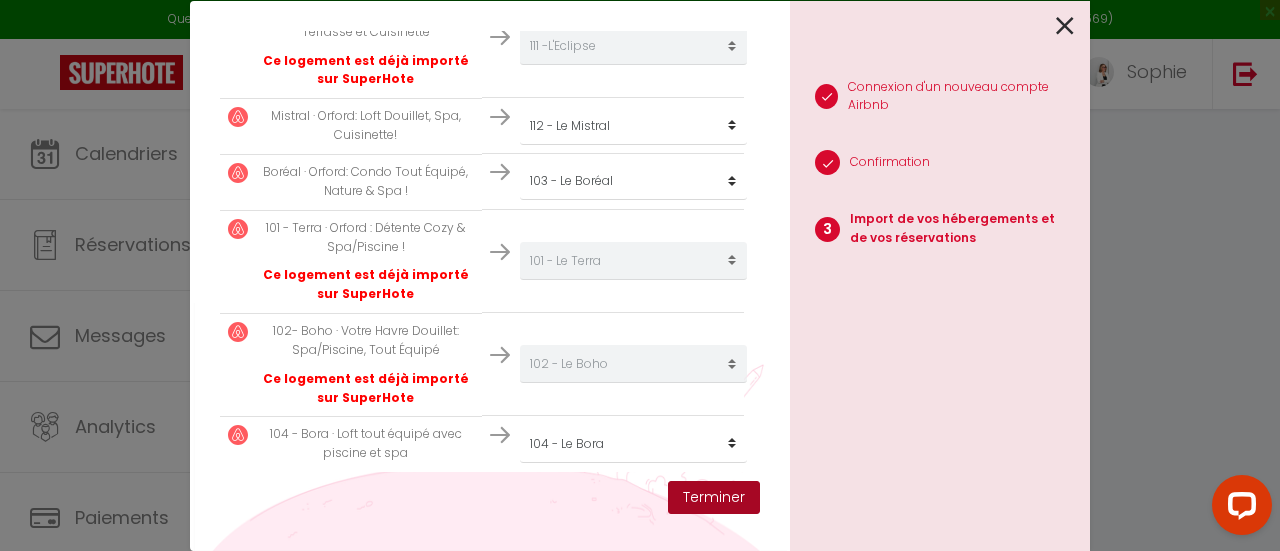 click on "Terminer" at bounding box center [714, 498] 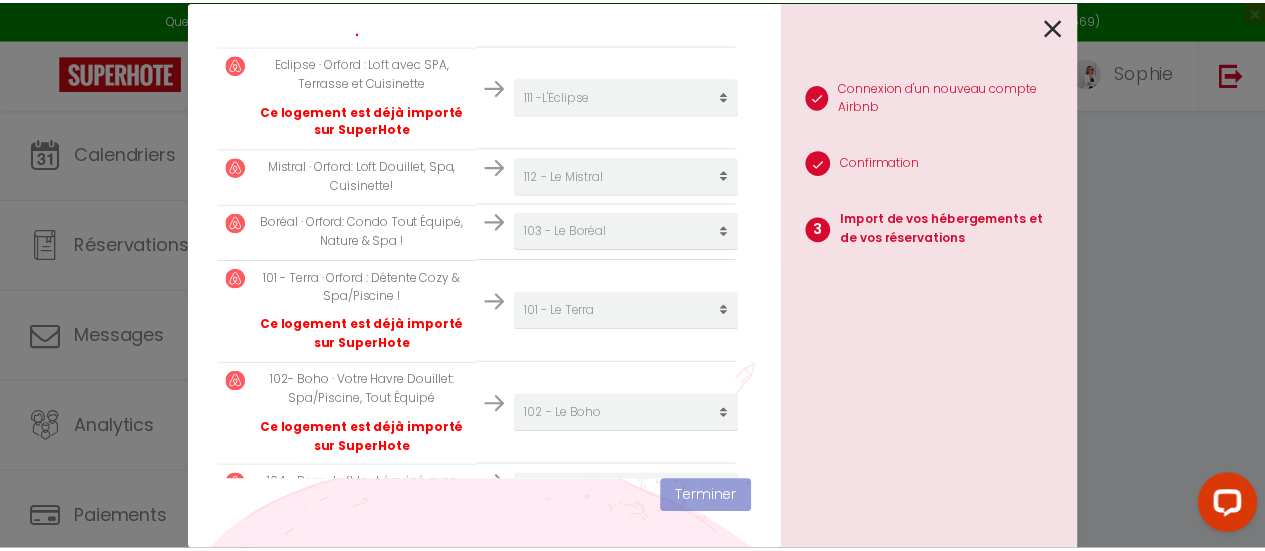 scroll, scrollTop: 600, scrollLeft: 0, axis: vertical 